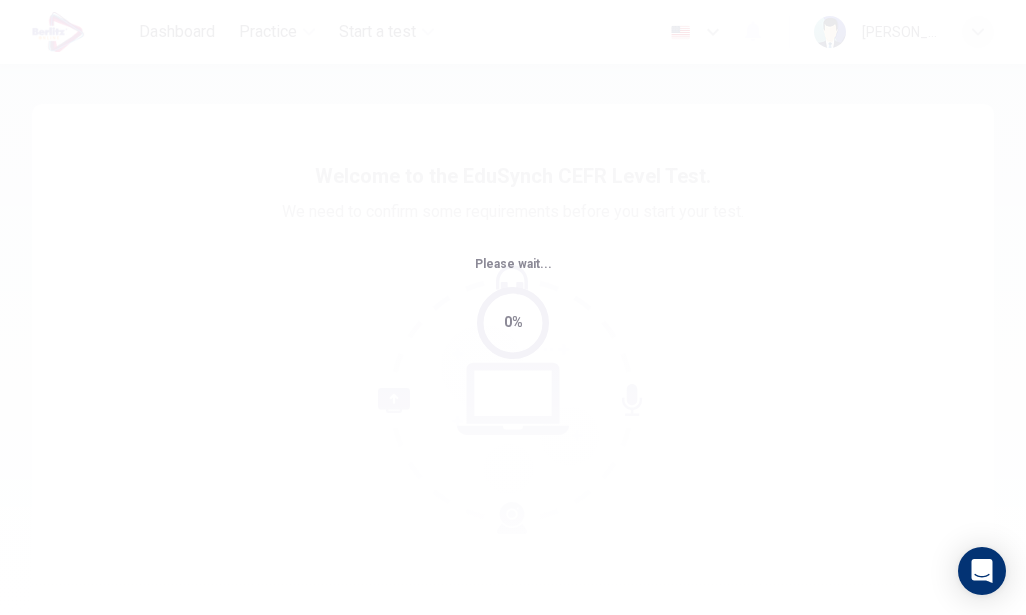 scroll, scrollTop: 0, scrollLeft: 0, axis: both 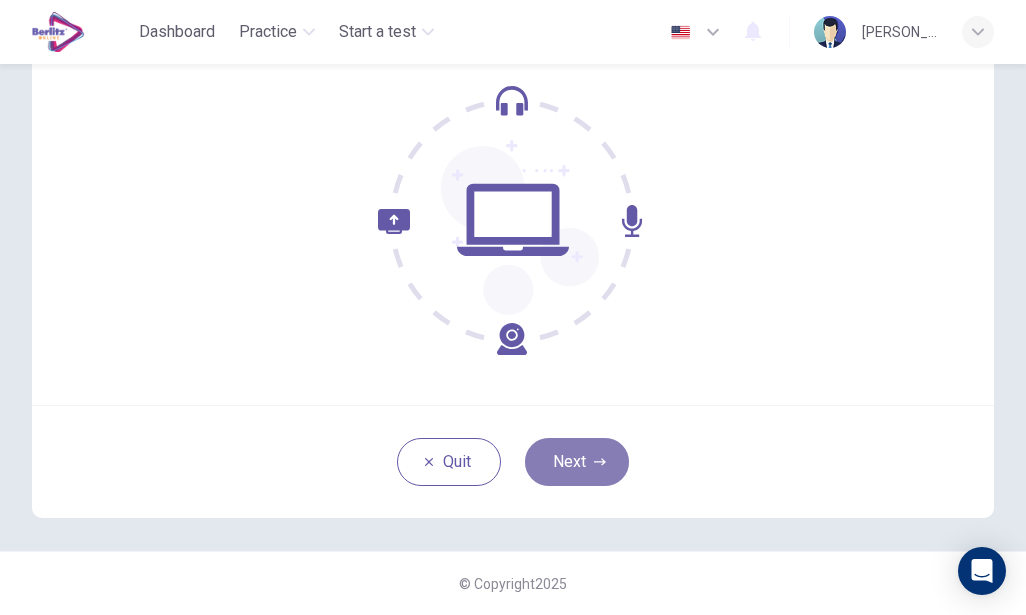 click on "Next" at bounding box center [577, 462] 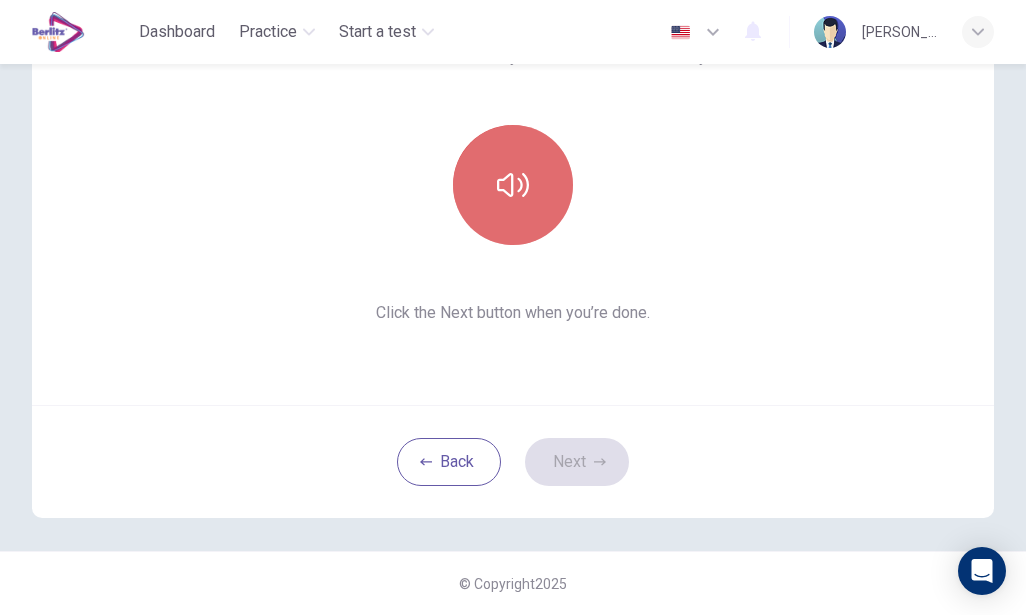 click 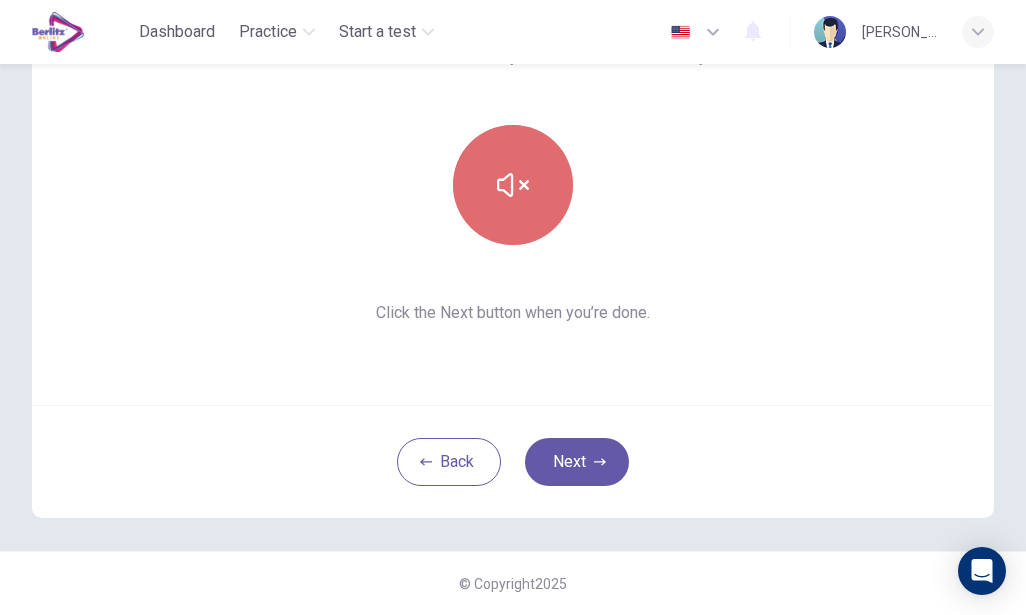 click 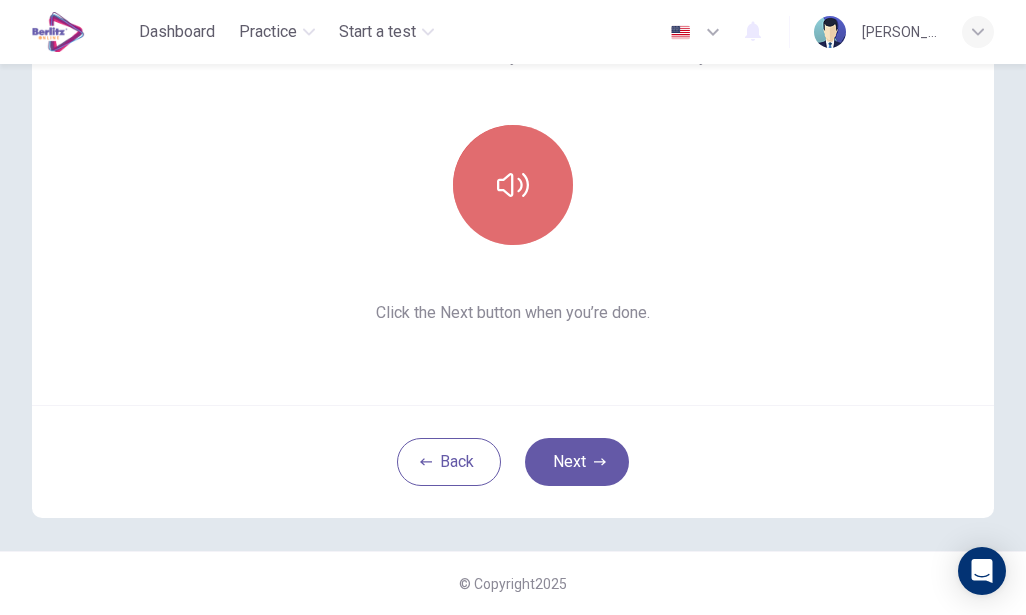 click 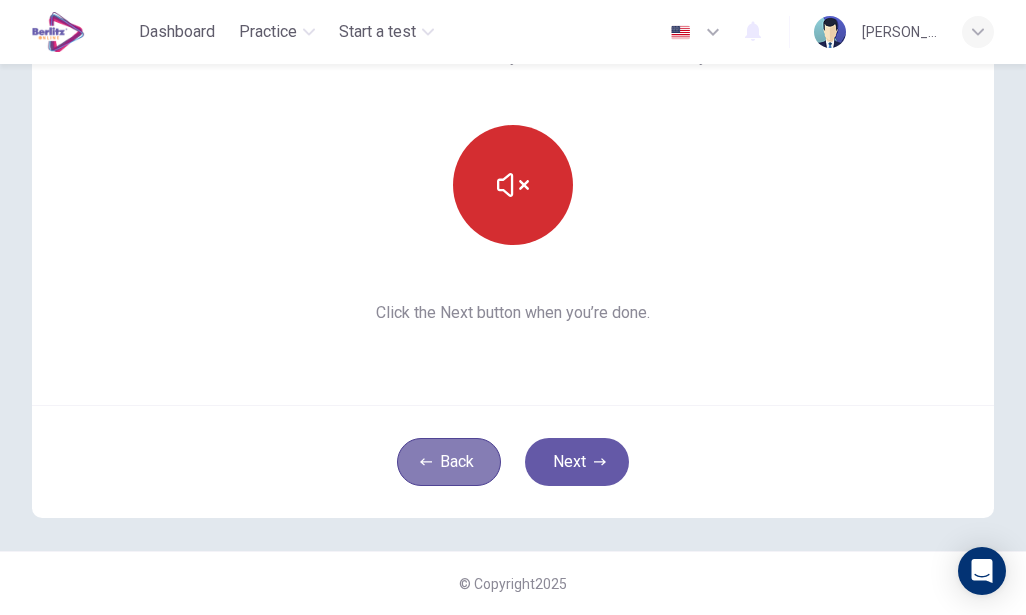 click on "Back" at bounding box center [449, 462] 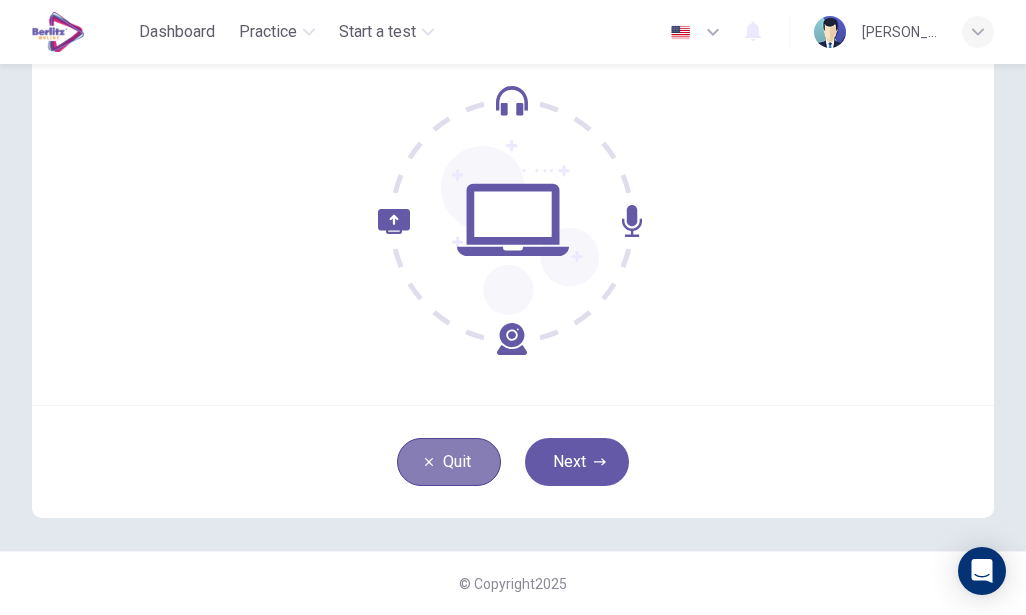 click on "Quit" at bounding box center (449, 462) 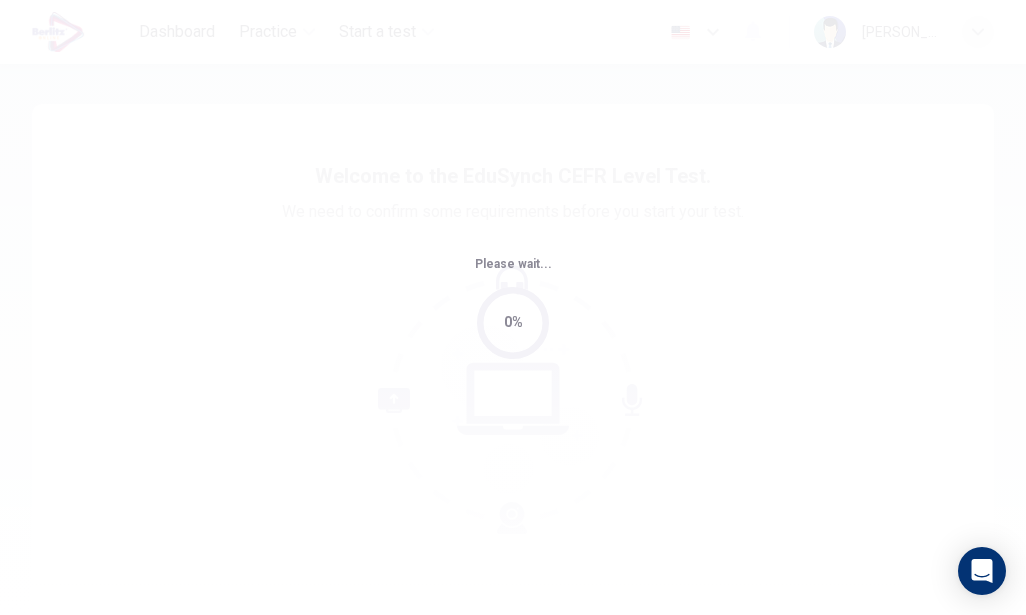 scroll, scrollTop: 0, scrollLeft: 0, axis: both 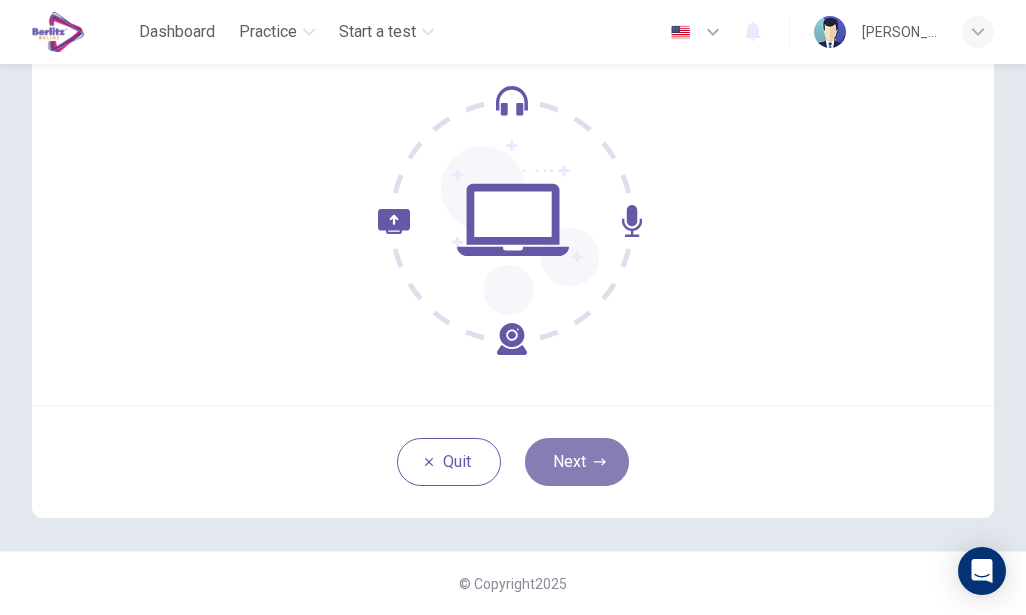 click on "Next" at bounding box center [577, 462] 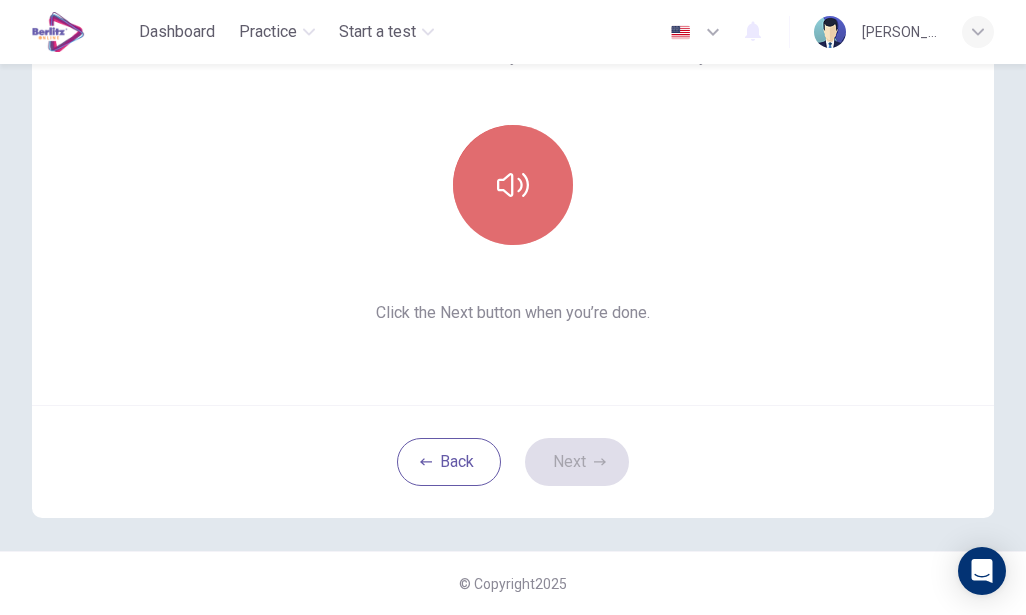 click at bounding box center [513, 185] 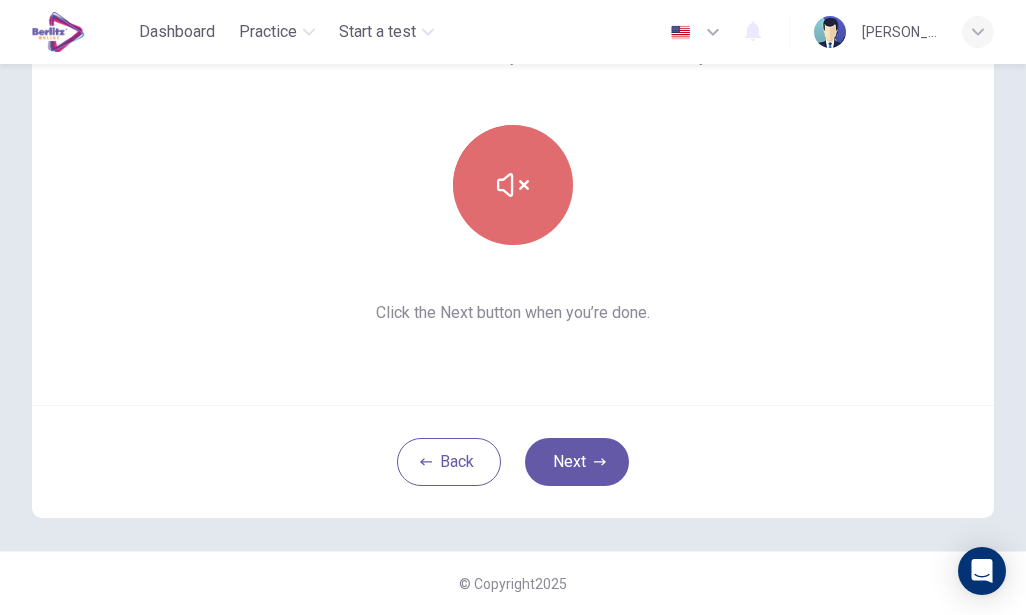 click at bounding box center (513, 185) 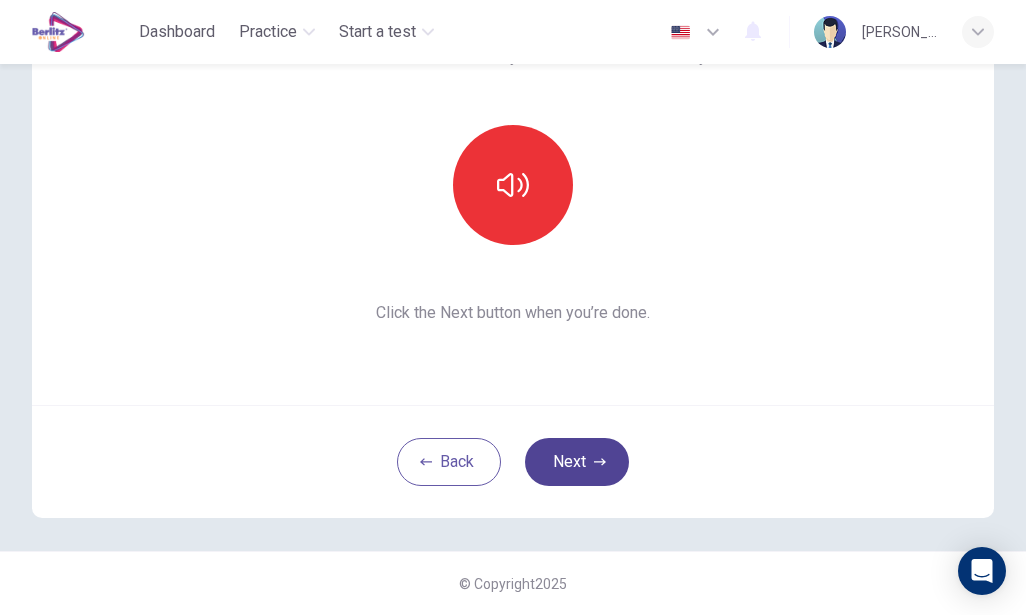 click on "Next" at bounding box center [577, 462] 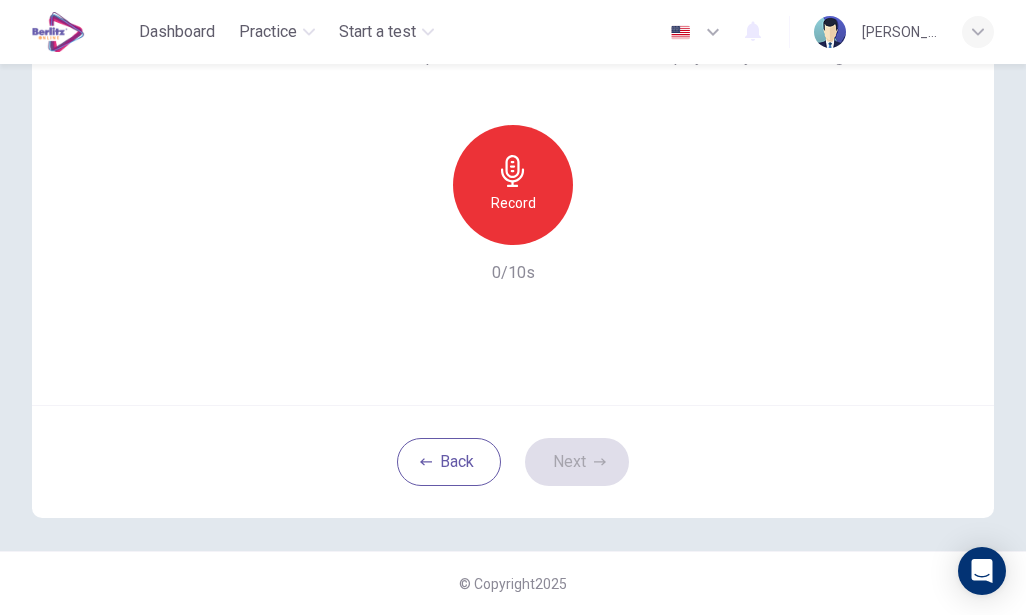 click on "Record" at bounding box center [513, 203] 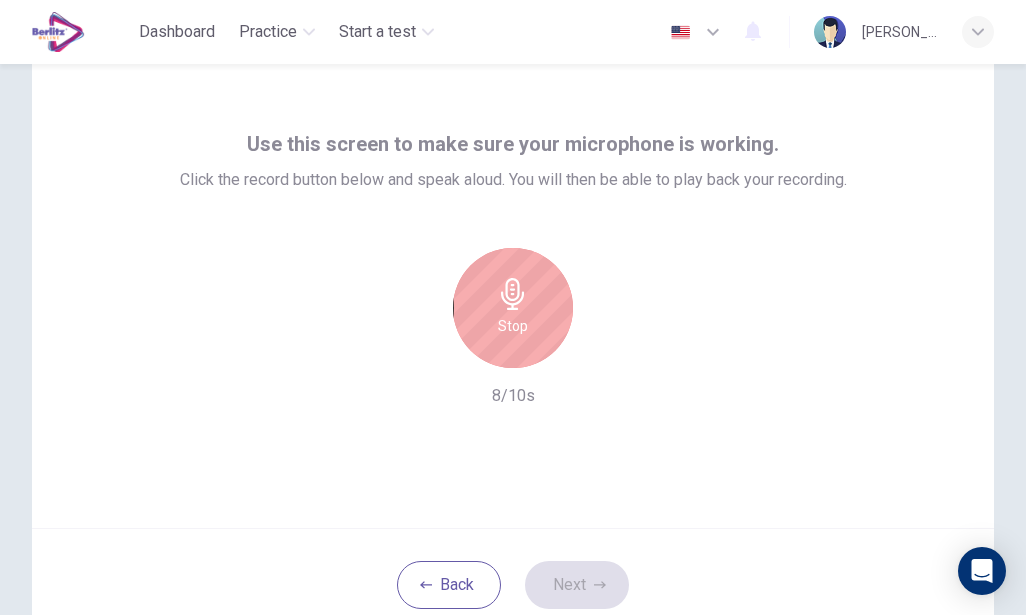 scroll, scrollTop: 70, scrollLeft: 0, axis: vertical 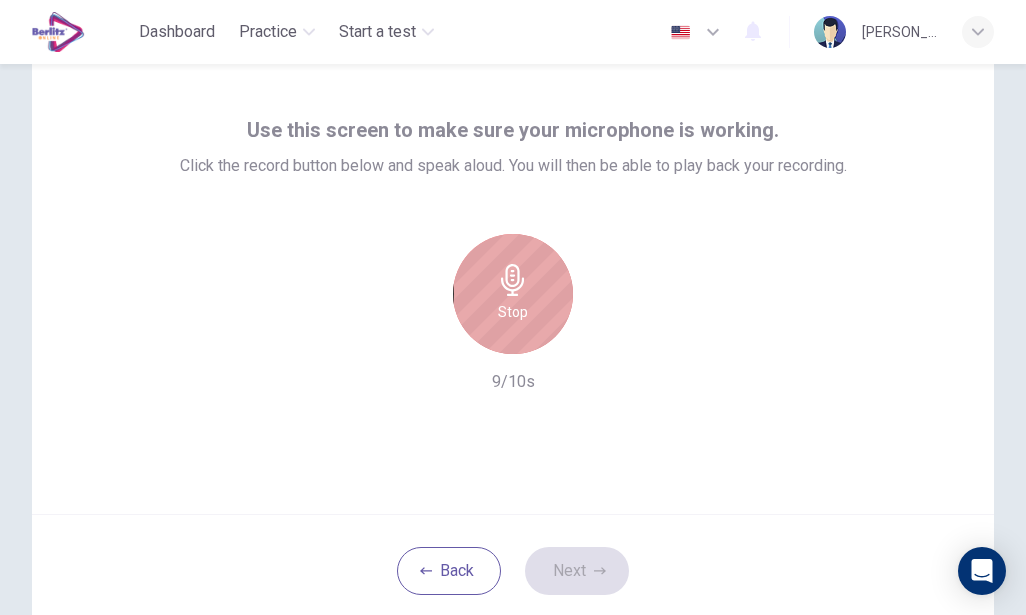 click 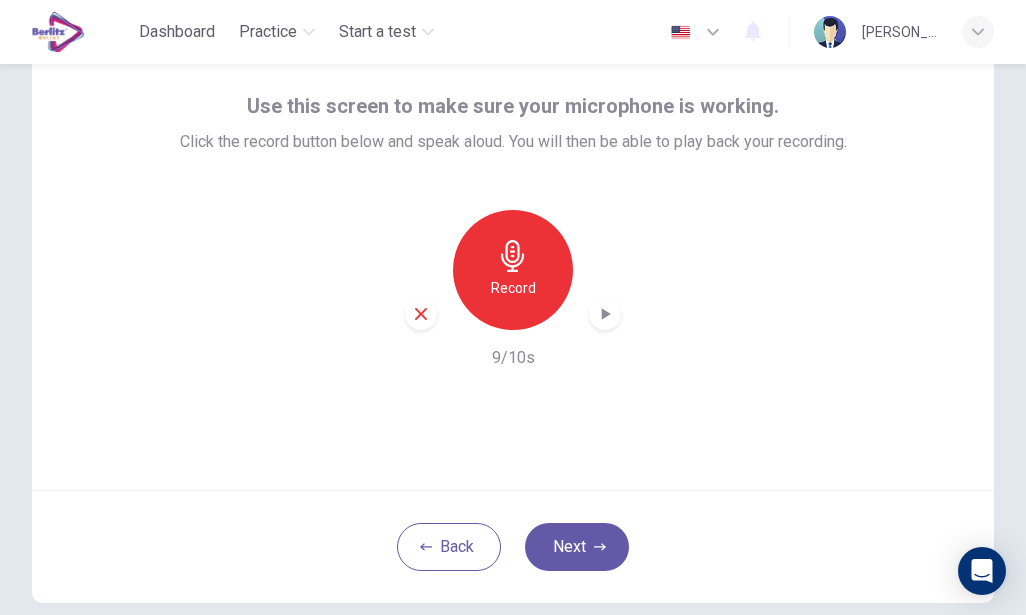 scroll, scrollTop: 95, scrollLeft: 0, axis: vertical 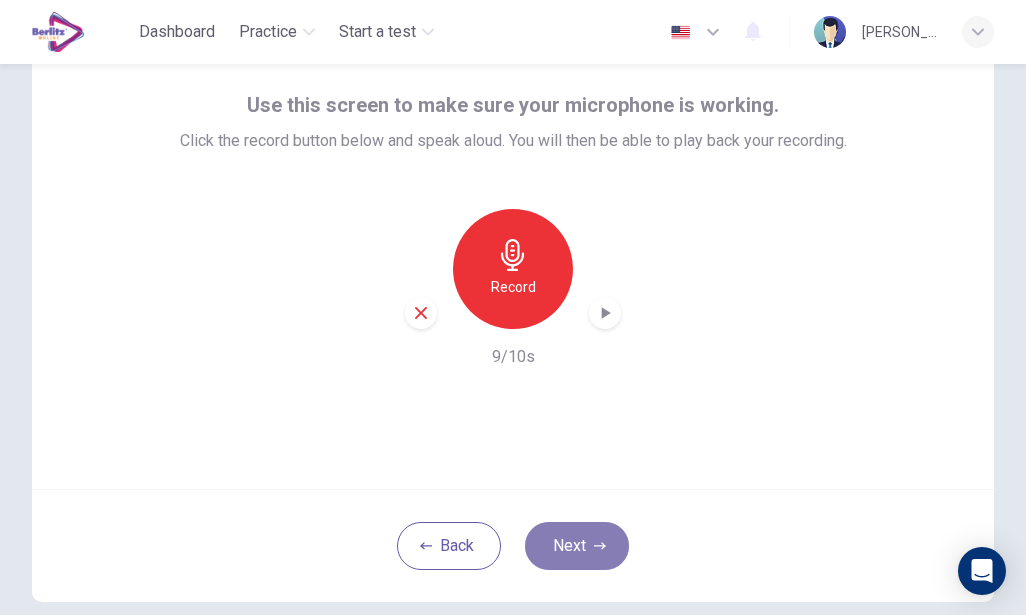 click on "Next" at bounding box center (577, 546) 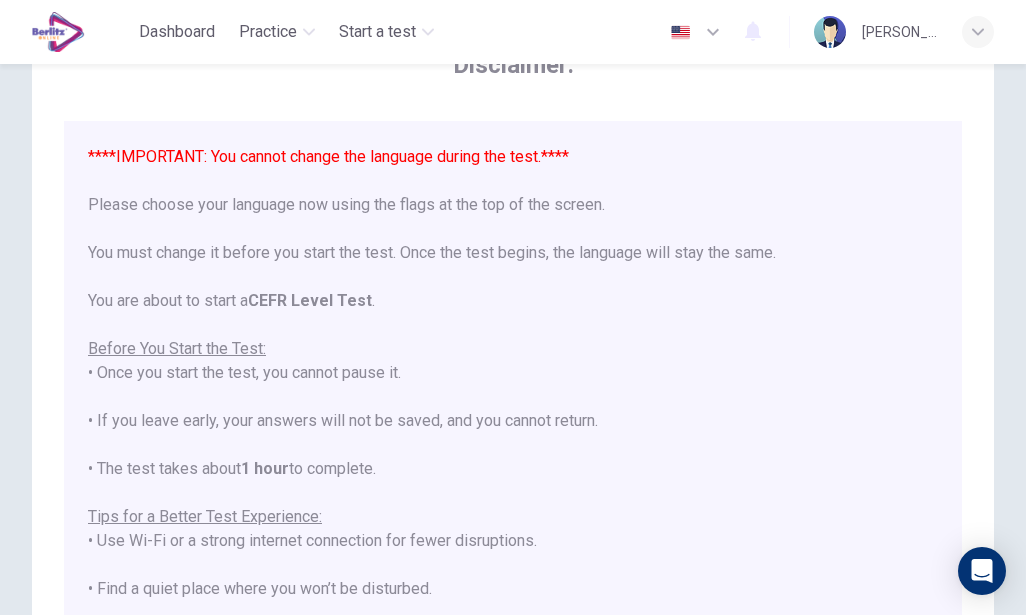 click 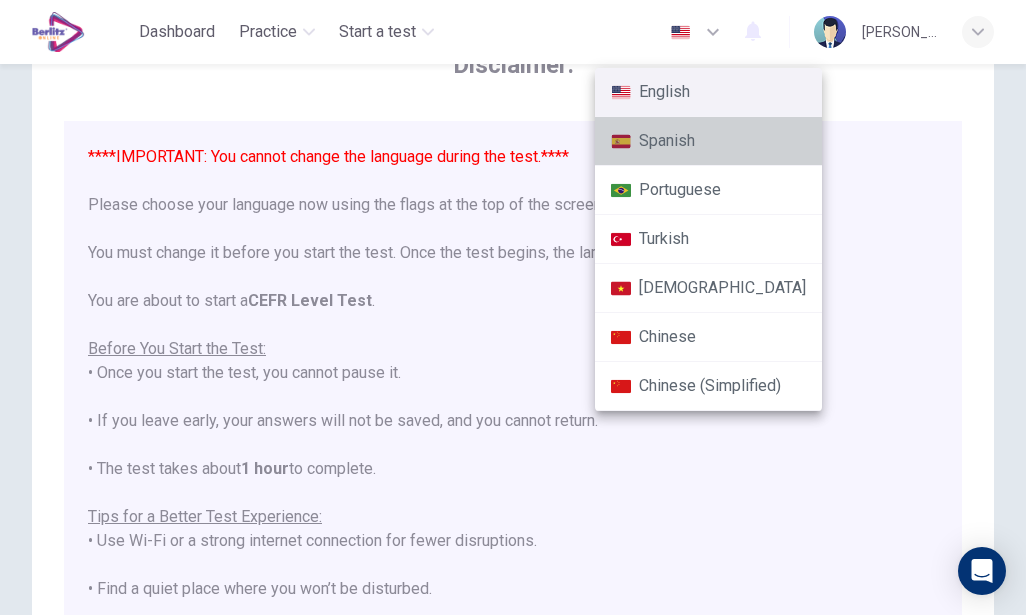 click on "Spanish" at bounding box center (708, 141) 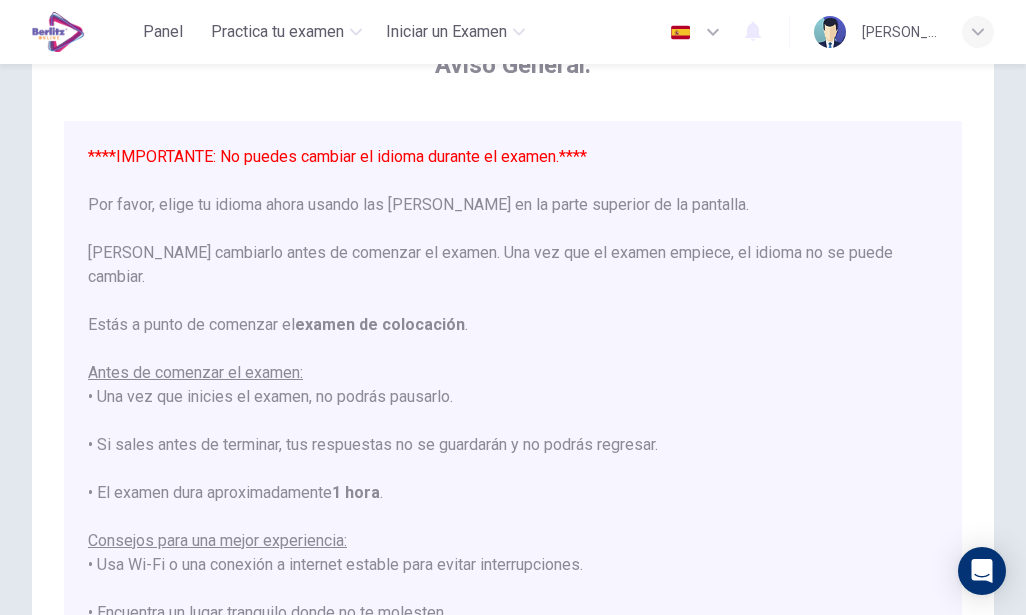 scroll, scrollTop: 239, scrollLeft: 0, axis: vertical 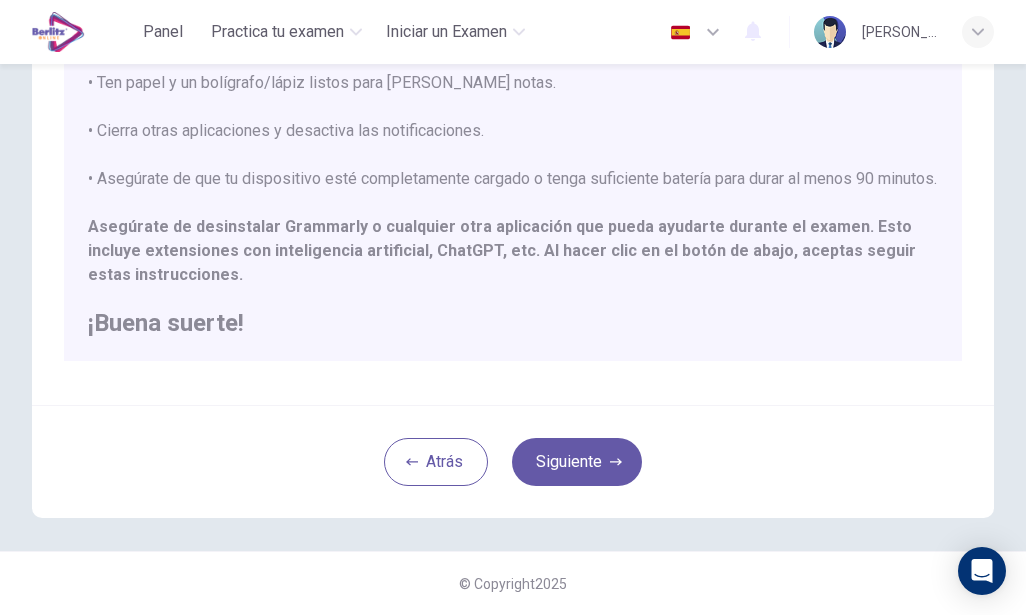 click 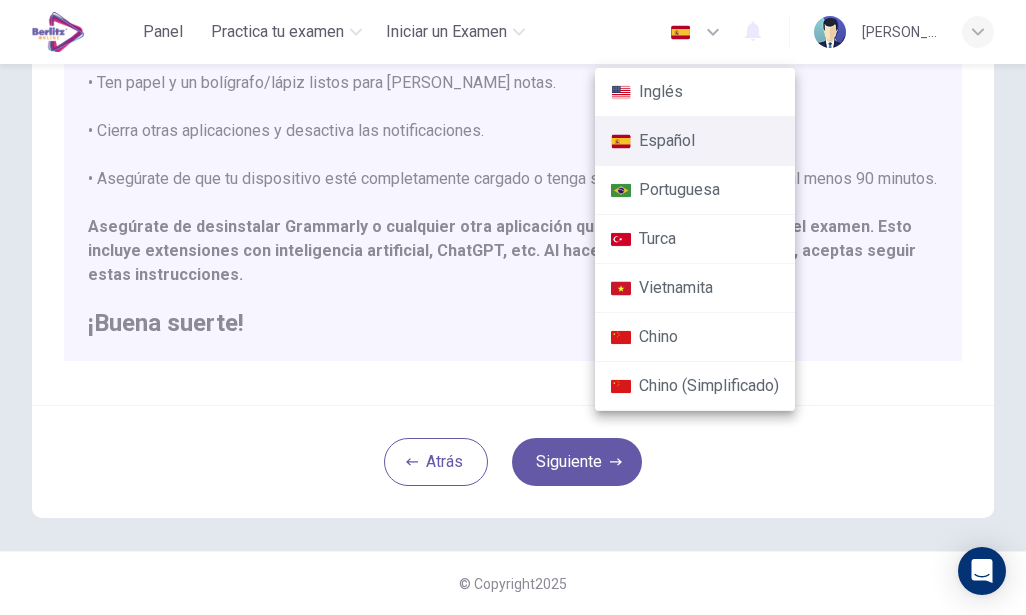 click on "Inglés" at bounding box center (695, 92) 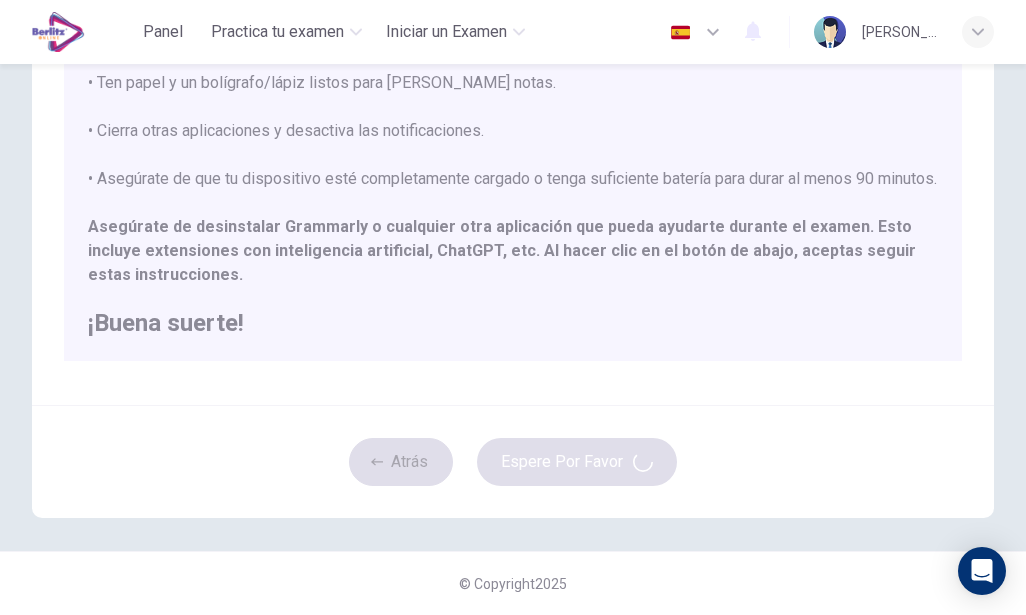 type on "**" 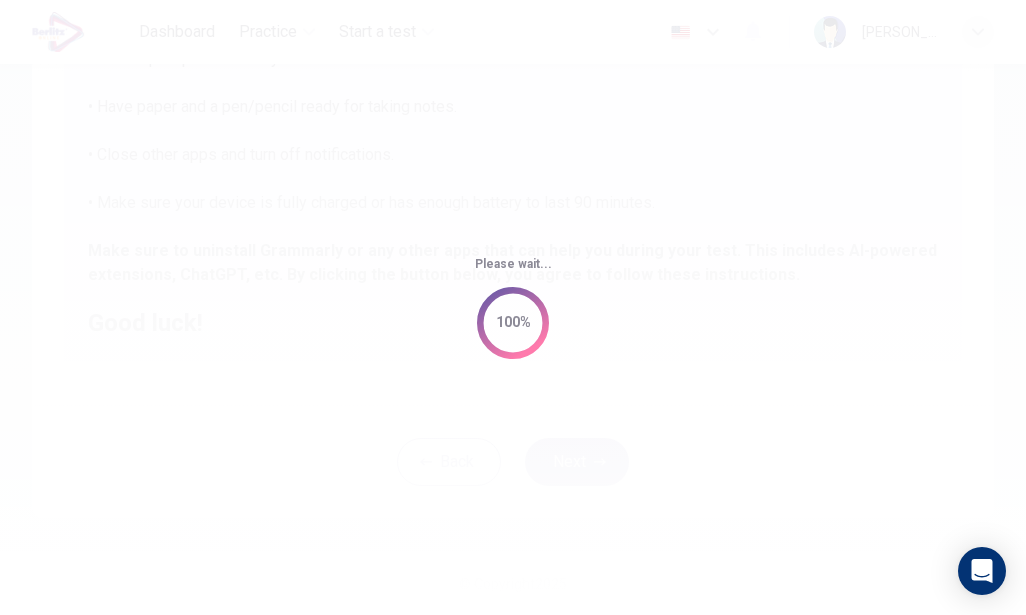 scroll, scrollTop: 191, scrollLeft: 0, axis: vertical 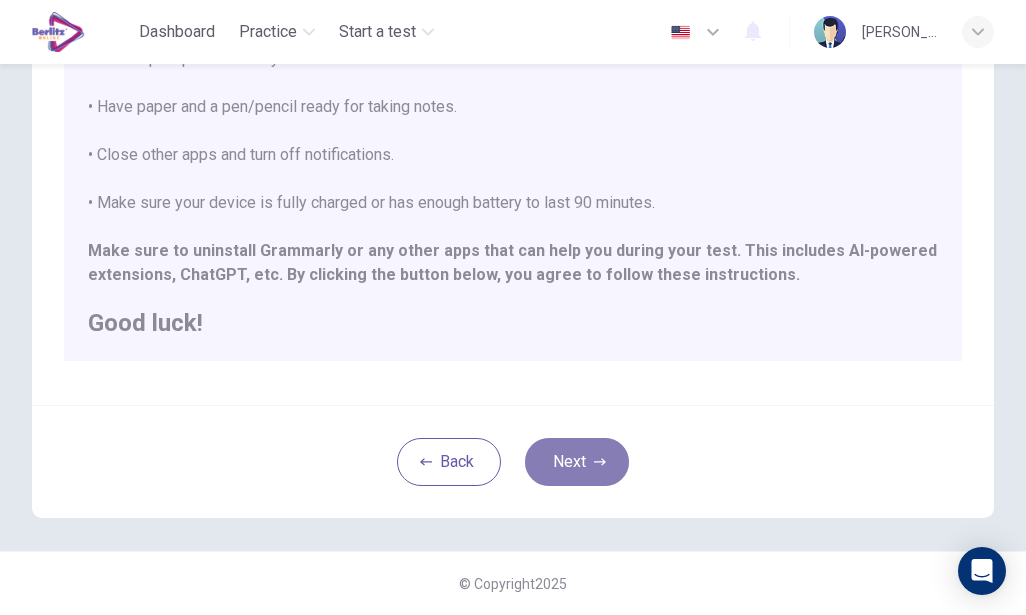 click on "Next" at bounding box center (577, 462) 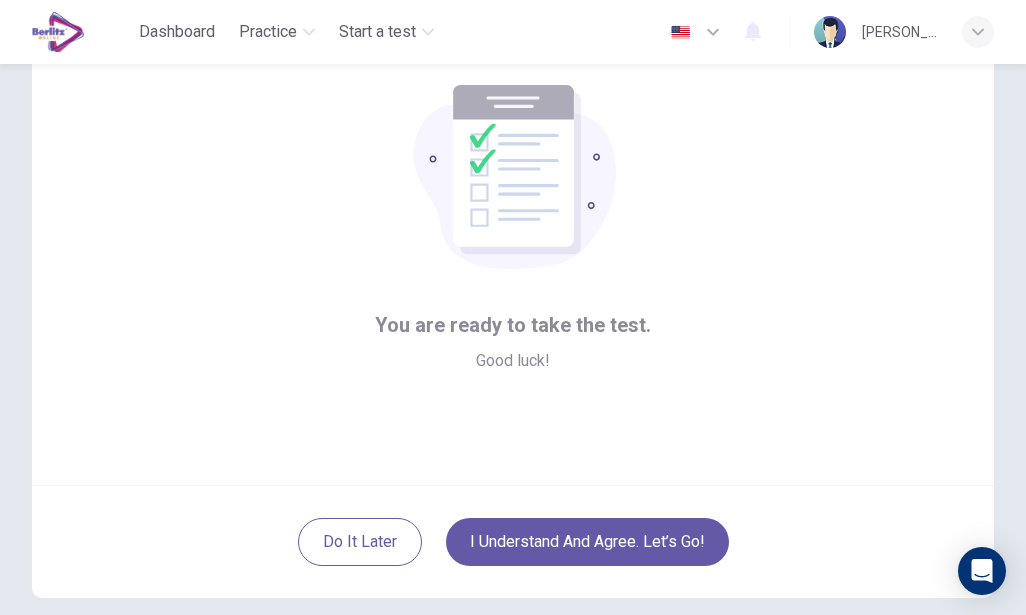 scroll, scrollTop: 179, scrollLeft: 0, axis: vertical 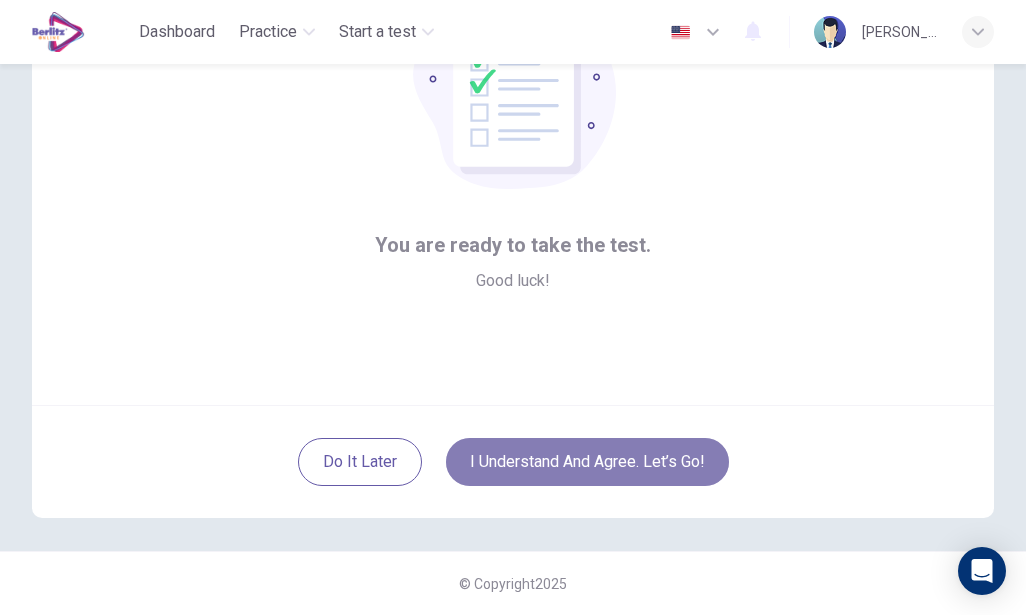click on "I understand and agree. Let’s go!" at bounding box center [587, 462] 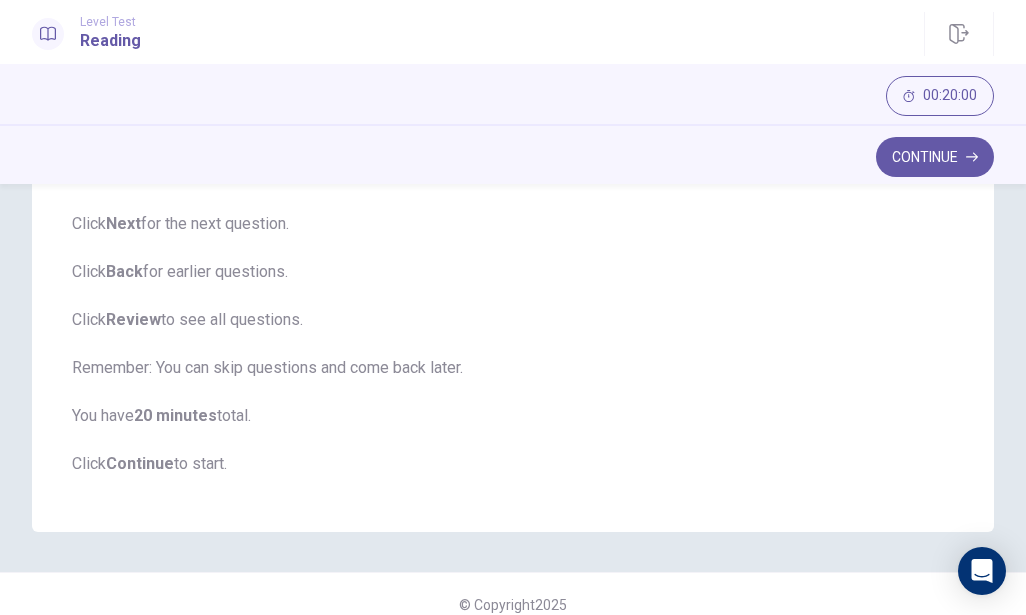 scroll, scrollTop: 353, scrollLeft: 0, axis: vertical 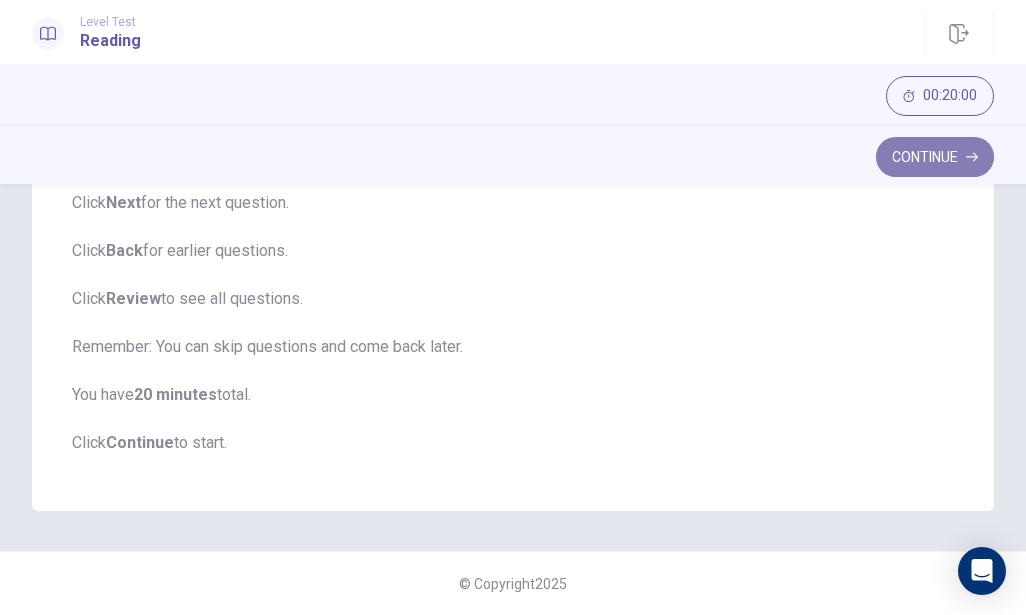 click on "Continue" at bounding box center (935, 157) 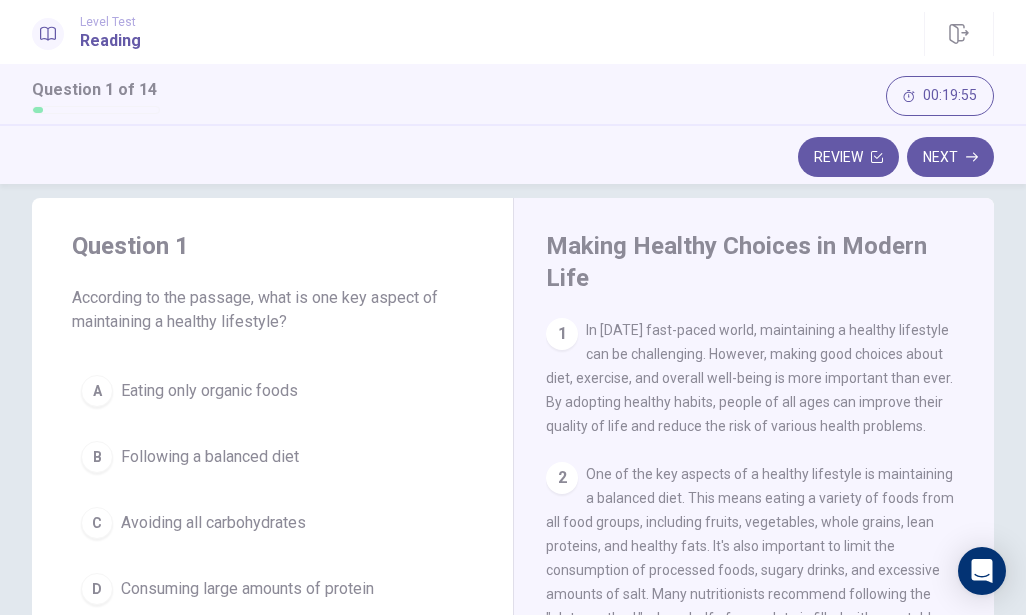 scroll, scrollTop: 25, scrollLeft: 0, axis: vertical 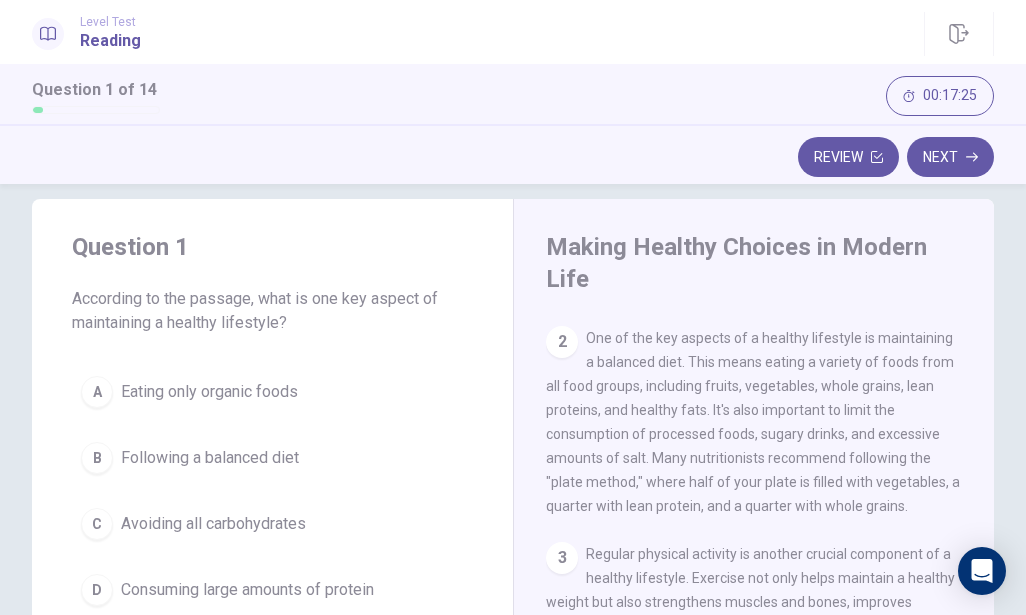 drag, startPoint x: 676, startPoint y: 91, endPoint x: 1052, endPoint y: -19, distance: 391.76013 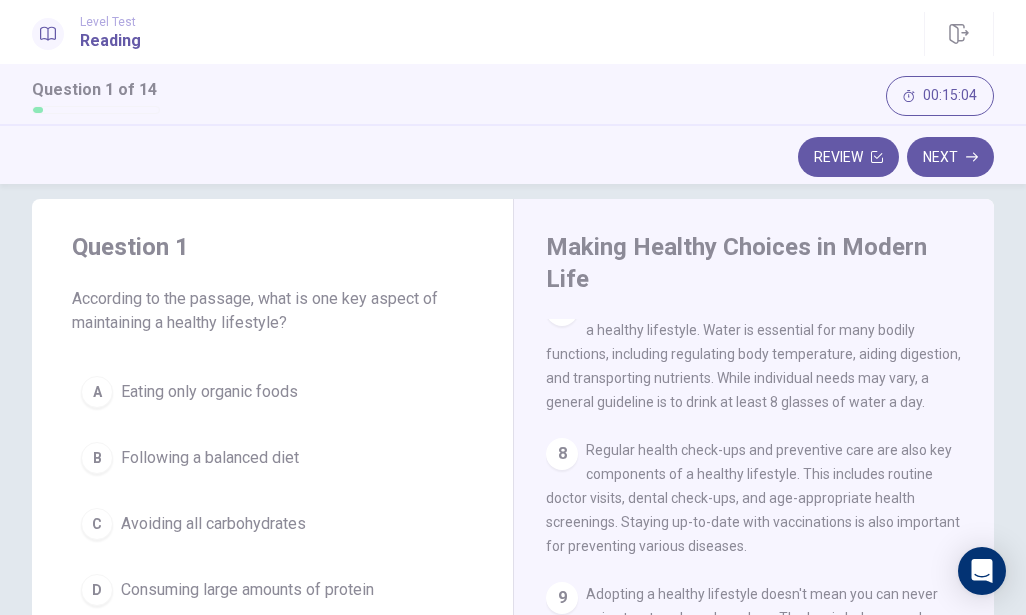 scroll, scrollTop: 1265, scrollLeft: 0, axis: vertical 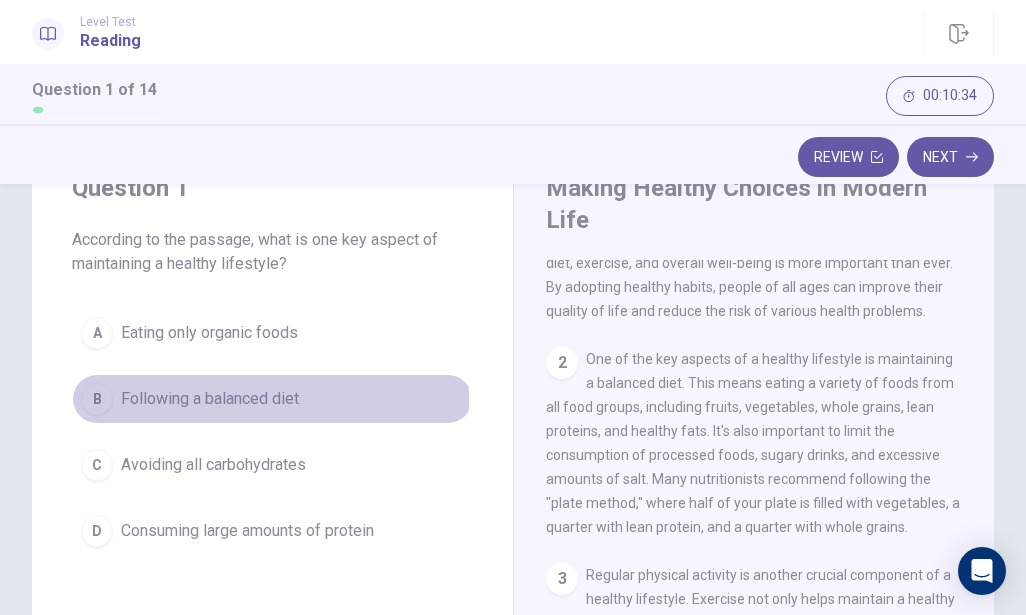 click on "B" at bounding box center [97, 399] 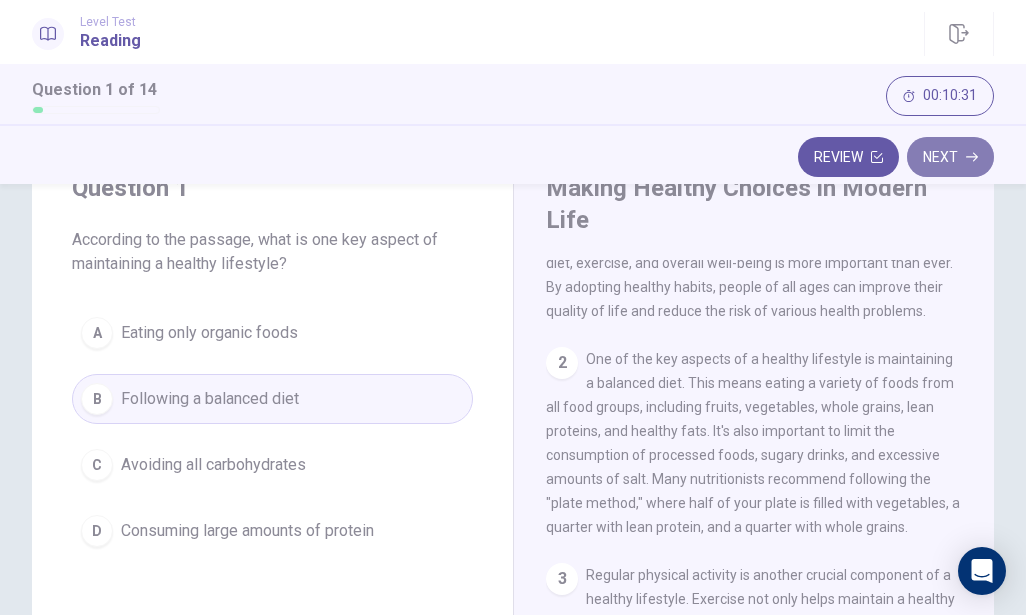 click on "Next" at bounding box center (950, 157) 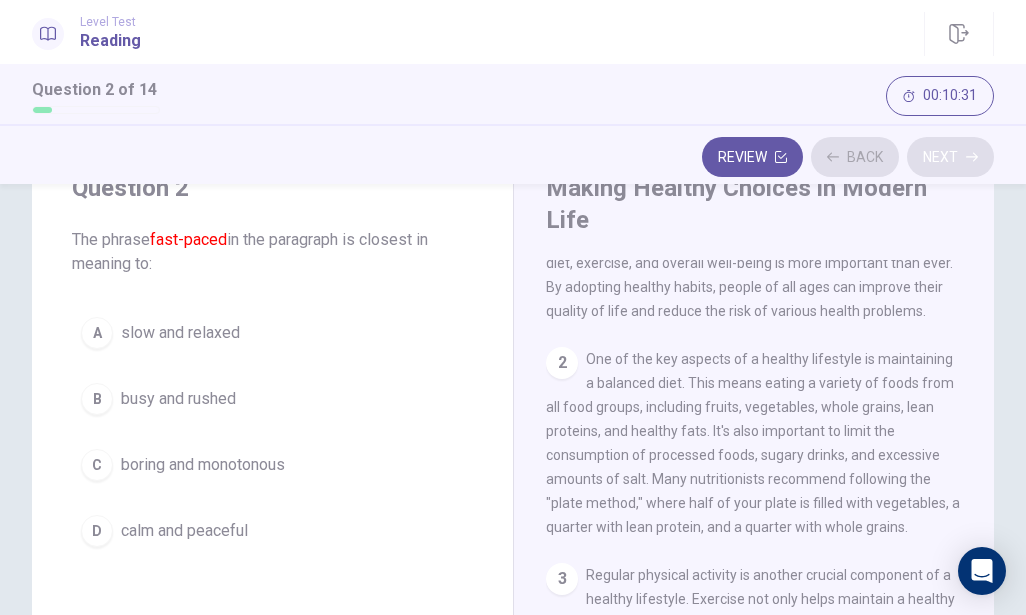 scroll, scrollTop: 0, scrollLeft: 0, axis: both 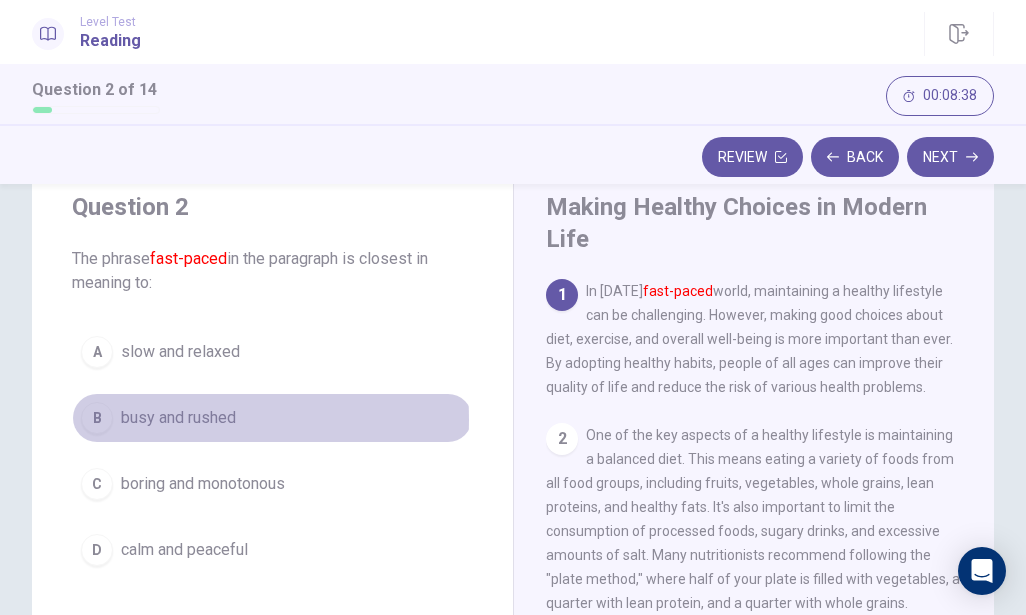 click on "B" at bounding box center [97, 418] 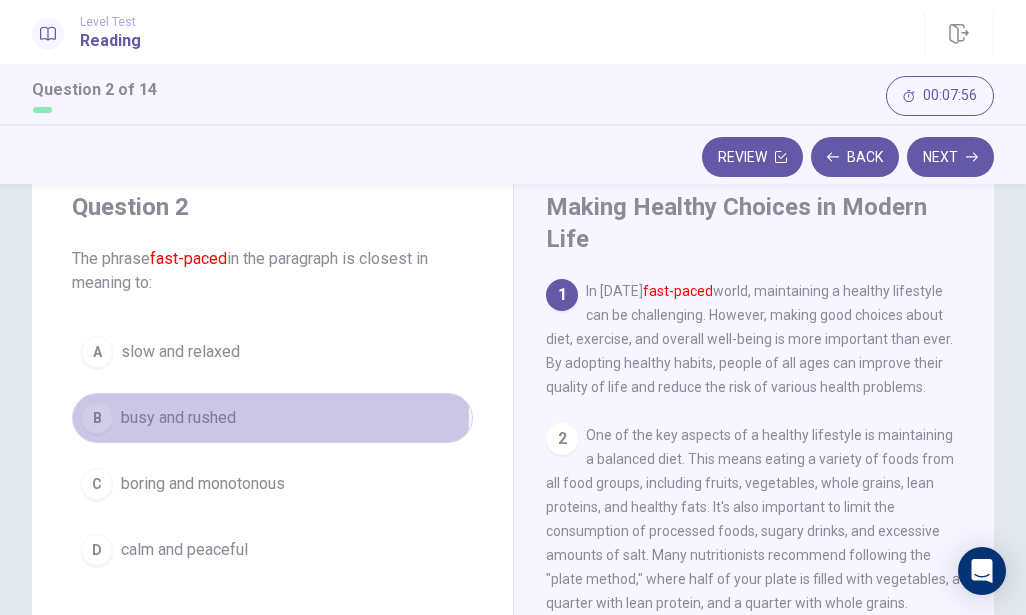click on "busy and rushed" at bounding box center [178, 418] 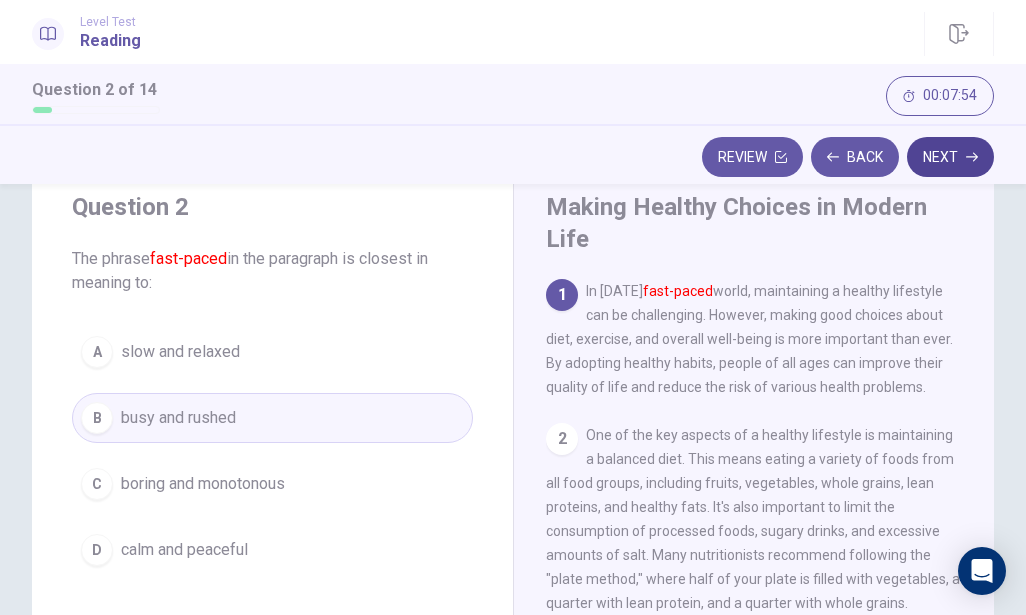 click on "Next" at bounding box center (950, 157) 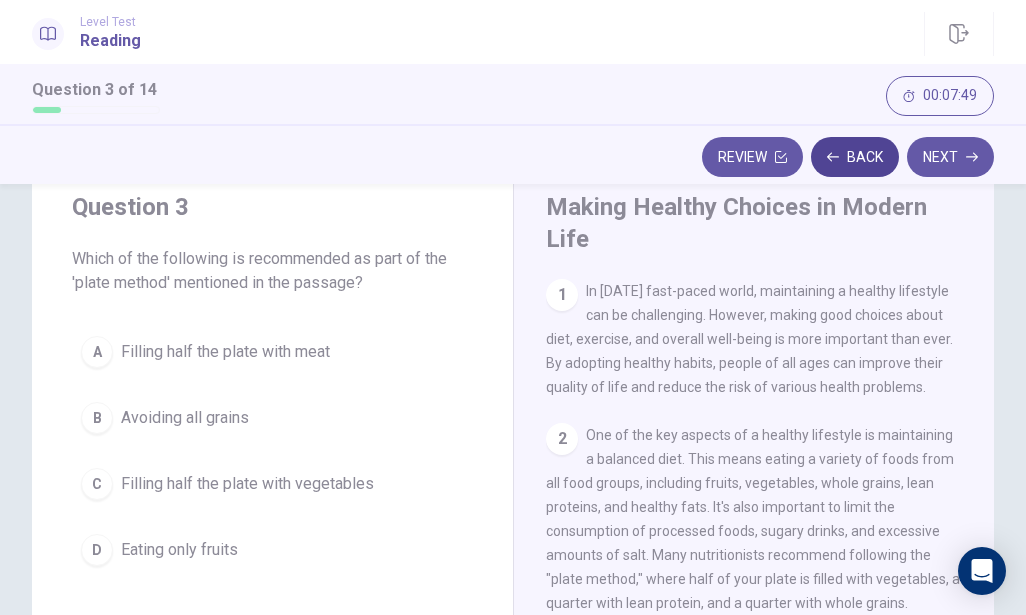 click on "Back" at bounding box center [855, 157] 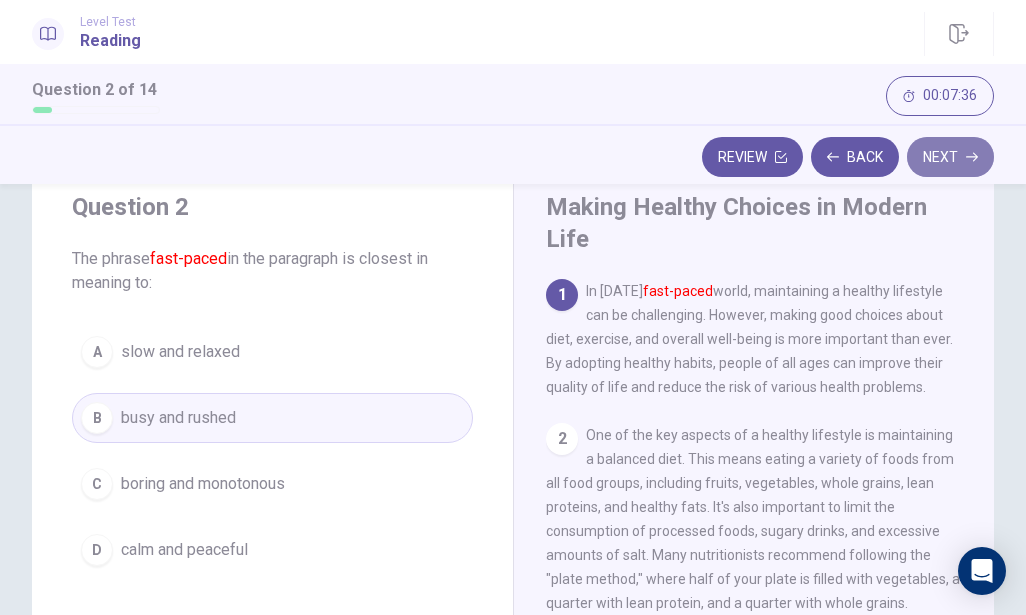 click on "Next" at bounding box center [950, 157] 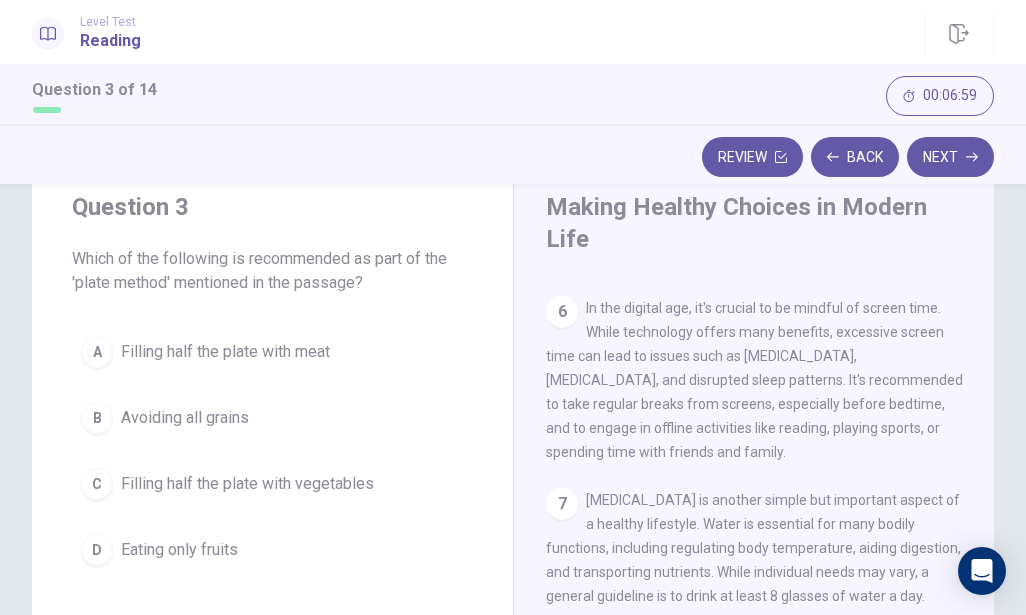 scroll, scrollTop: 1265, scrollLeft: 0, axis: vertical 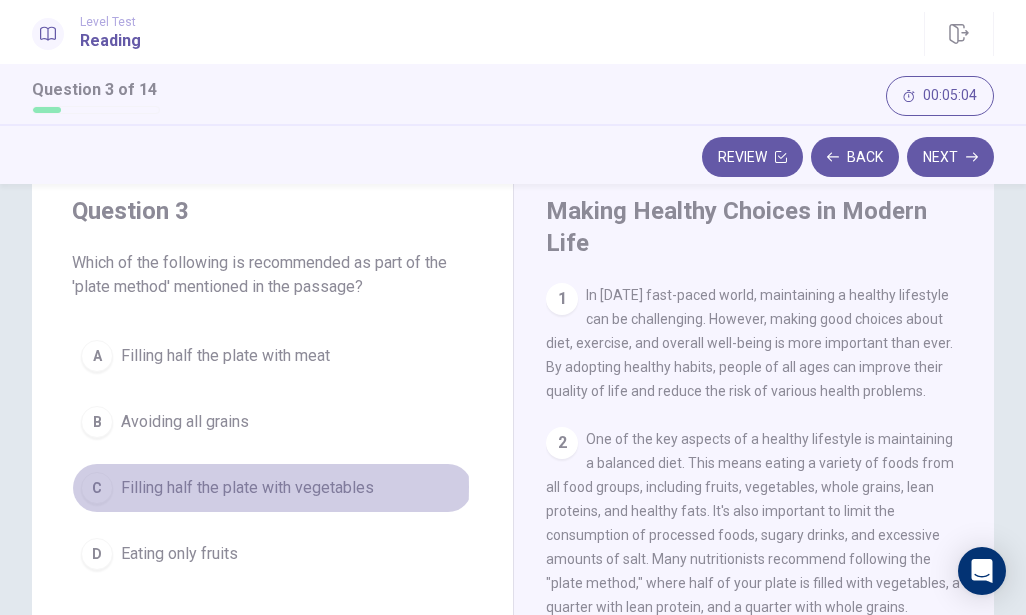 click on "C" at bounding box center (97, 488) 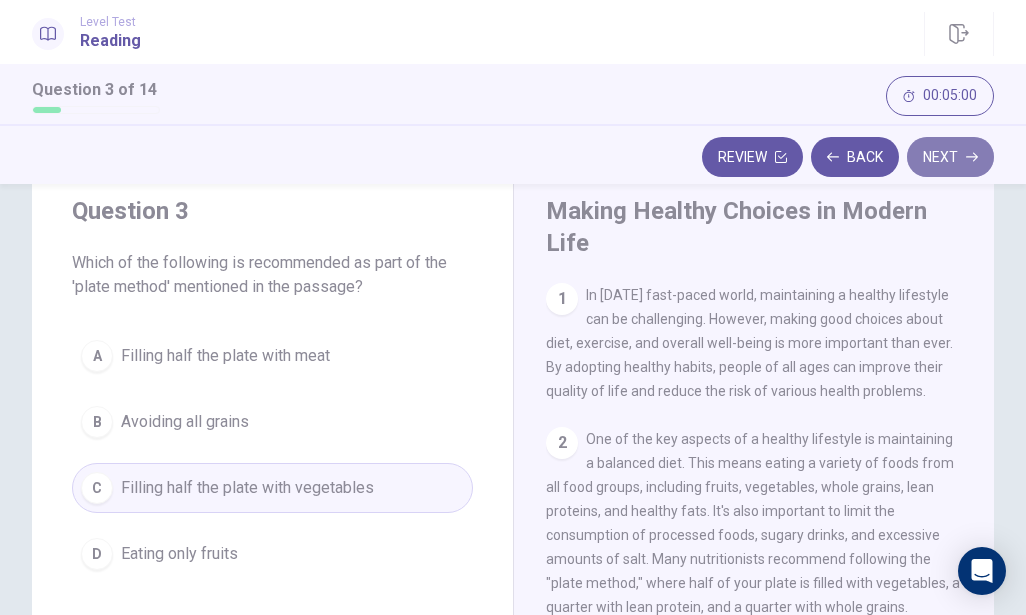 click on "Next" at bounding box center [950, 157] 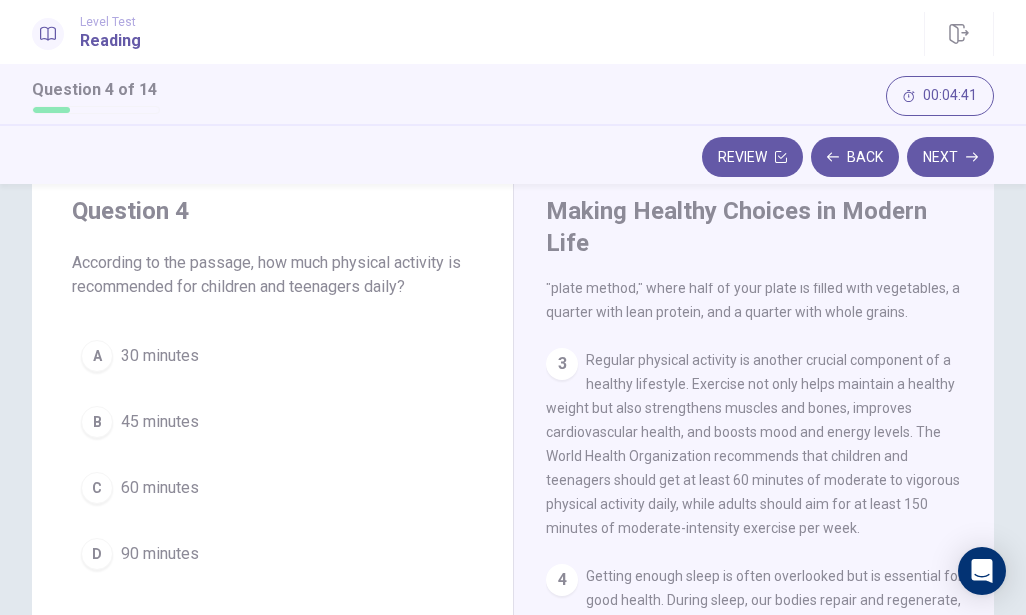 scroll, scrollTop: 296, scrollLeft: 0, axis: vertical 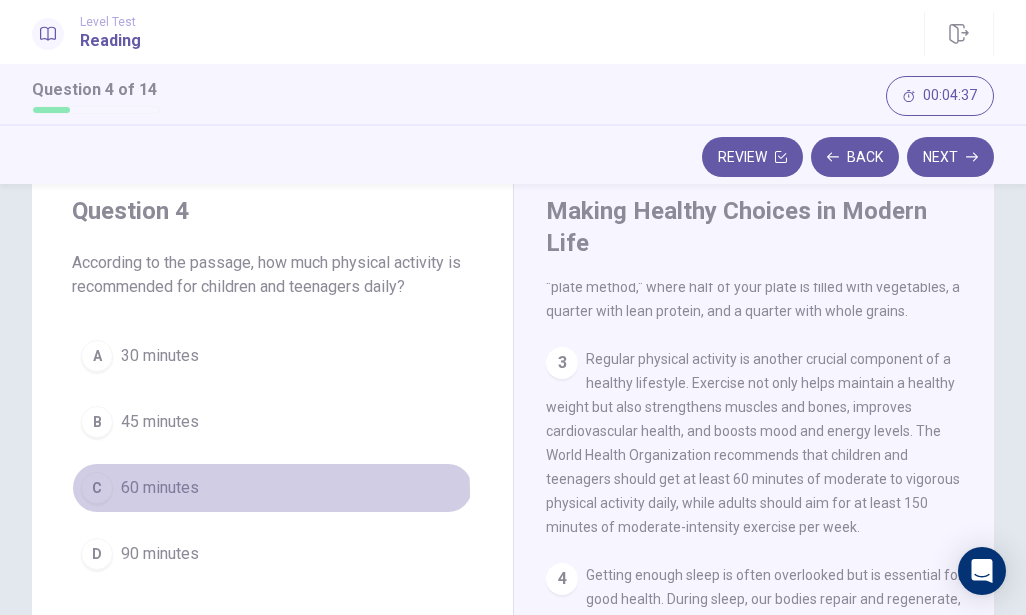 click on "60 minutes" at bounding box center (160, 488) 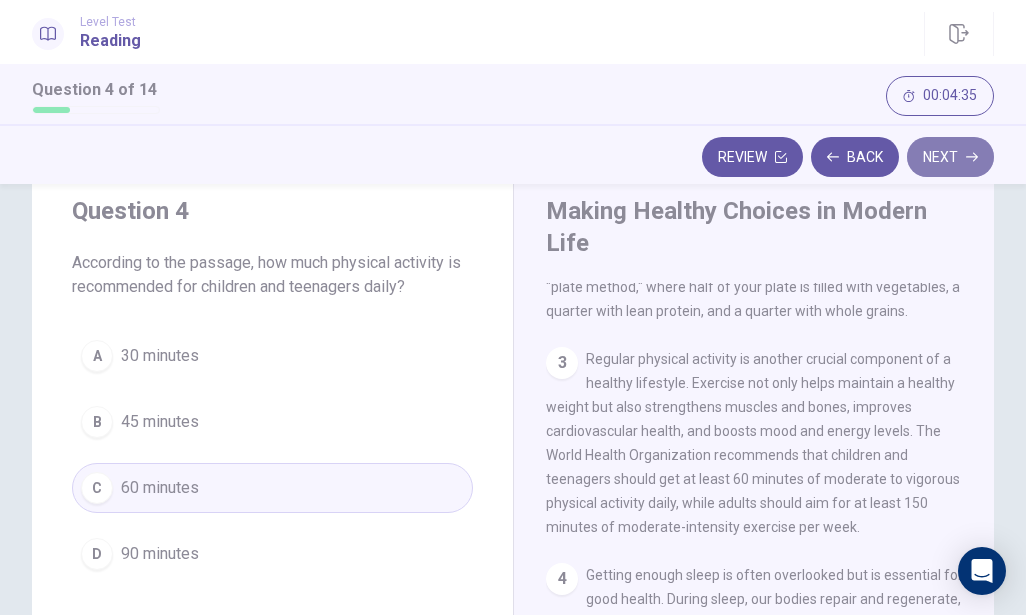 click on "Next" at bounding box center [950, 157] 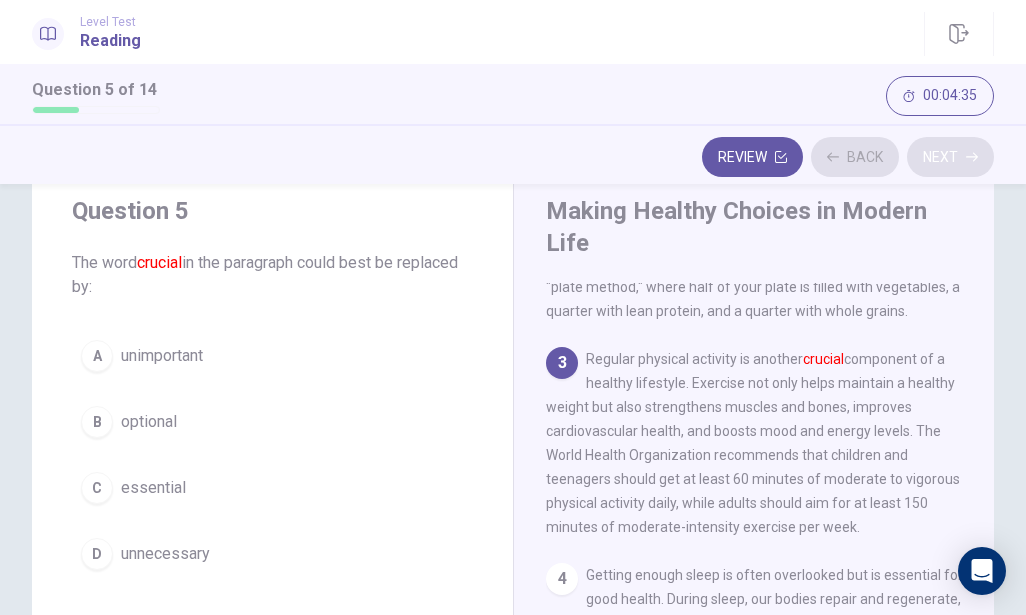 scroll, scrollTop: 373, scrollLeft: 0, axis: vertical 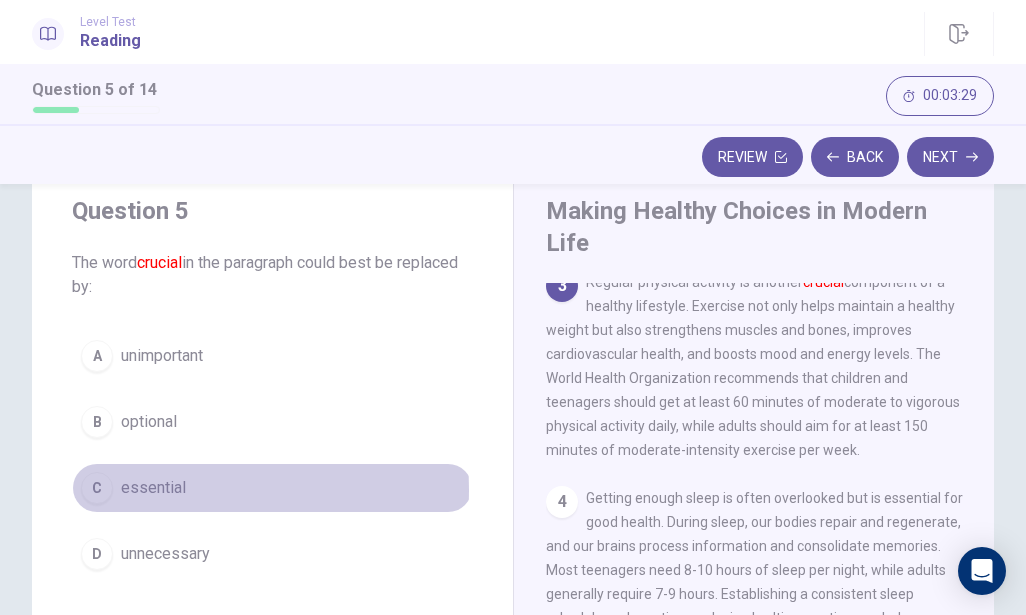 click on "essential" at bounding box center [153, 488] 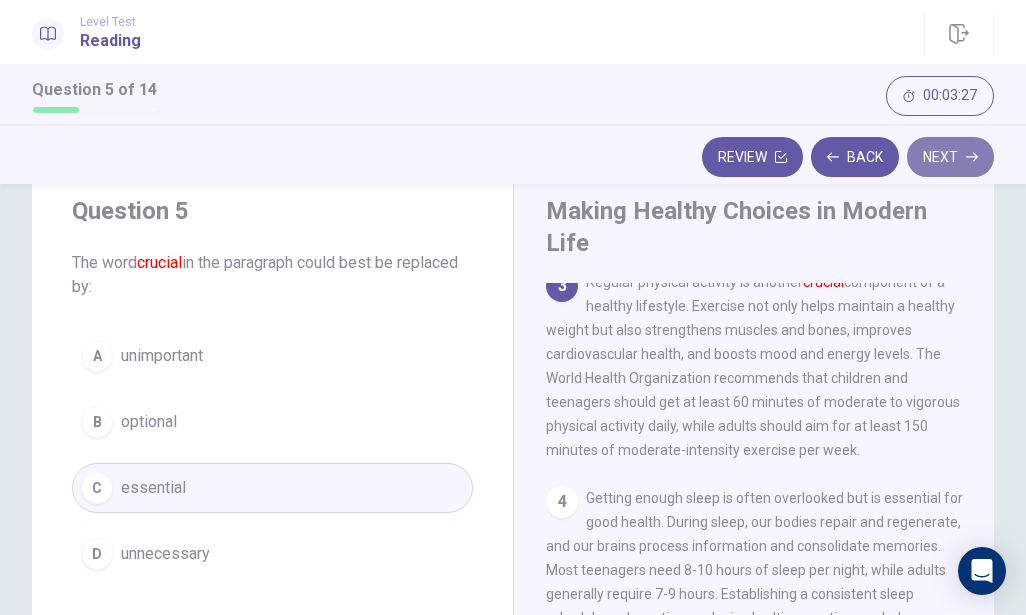click on "Next" at bounding box center (950, 157) 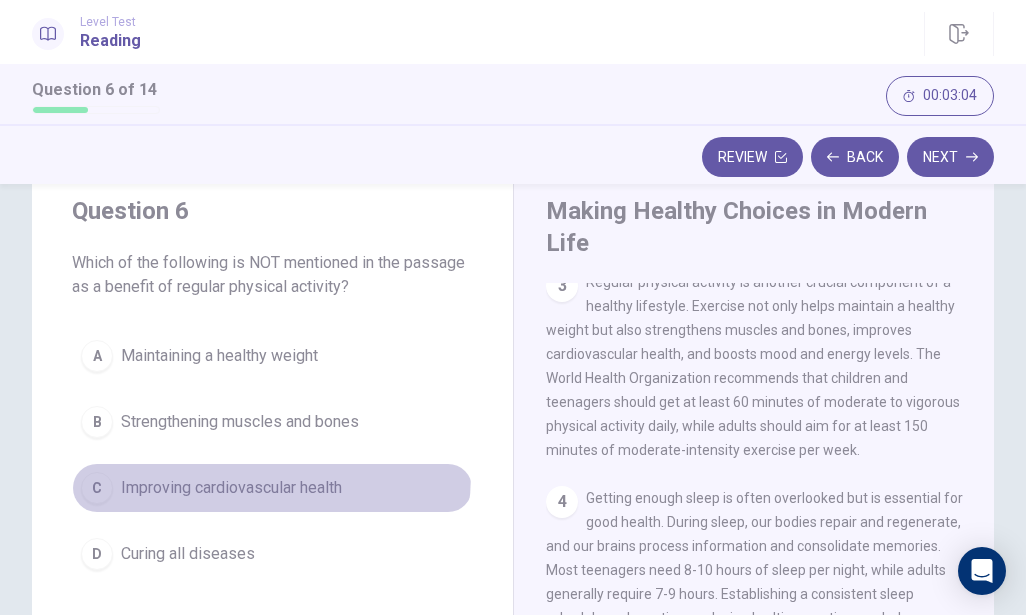 click on "C Improving cardiovascular health" at bounding box center [272, 488] 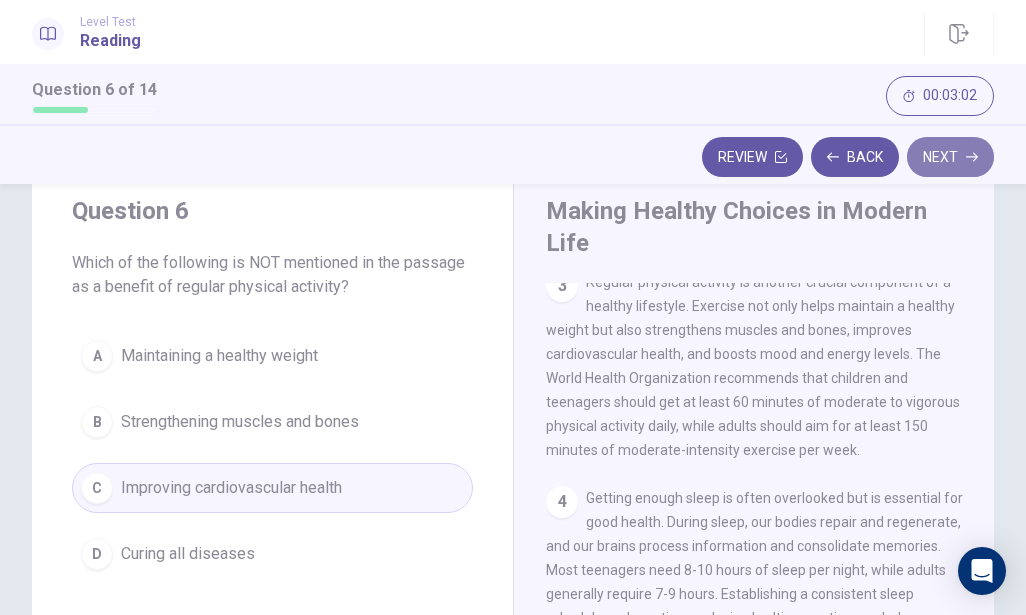click on "Next" at bounding box center (950, 157) 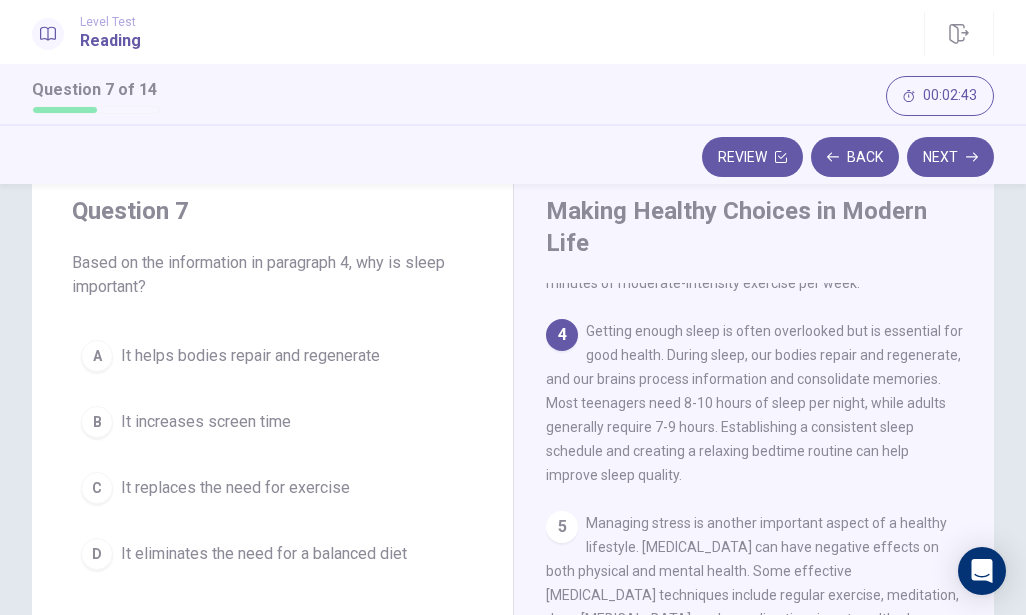 scroll, scrollTop: 541, scrollLeft: 0, axis: vertical 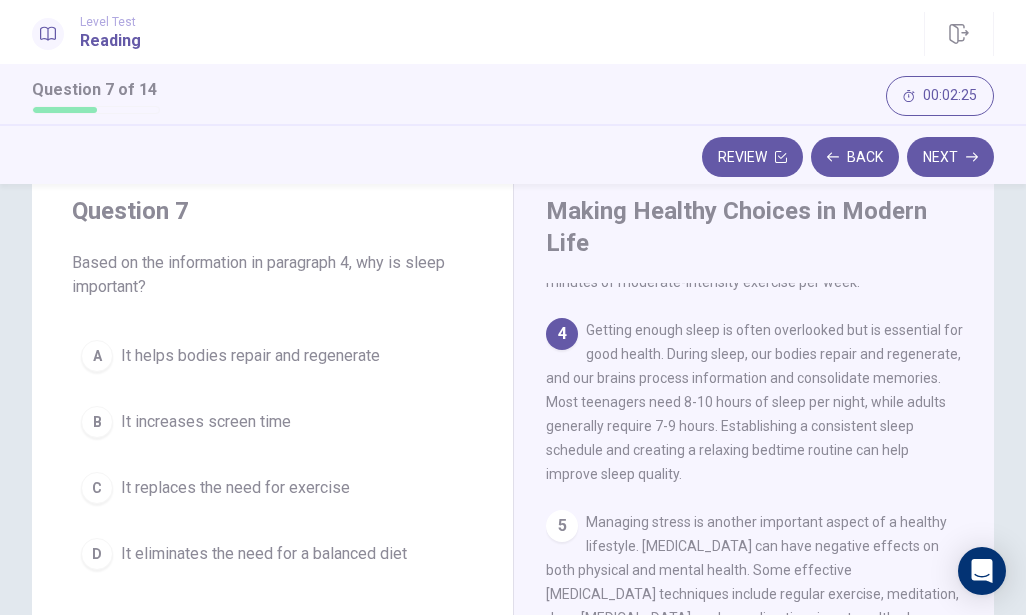 click on "It helps bodies repair and regenerate" at bounding box center (250, 356) 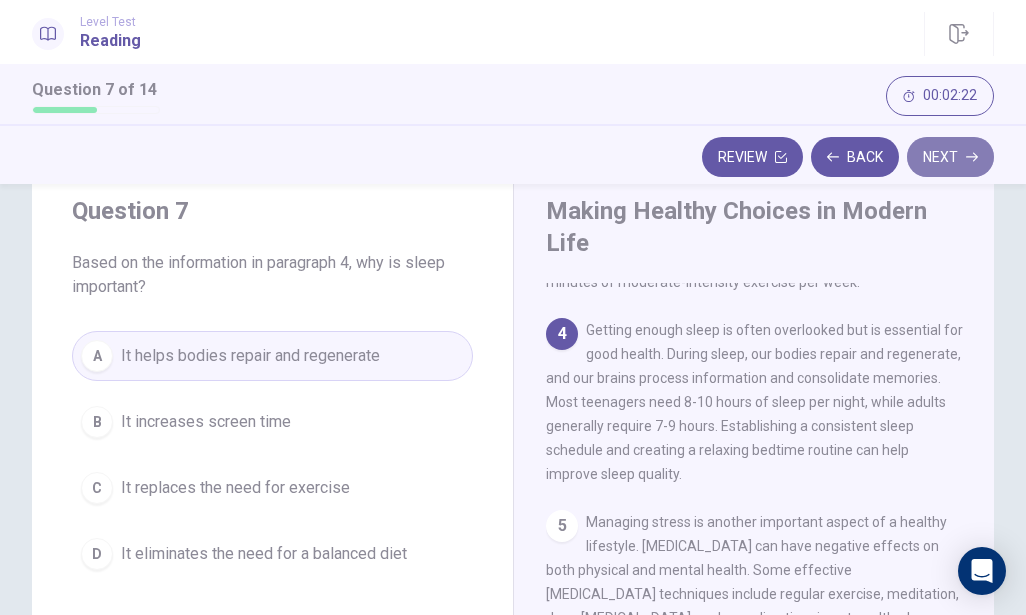 click on "Next" at bounding box center (950, 157) 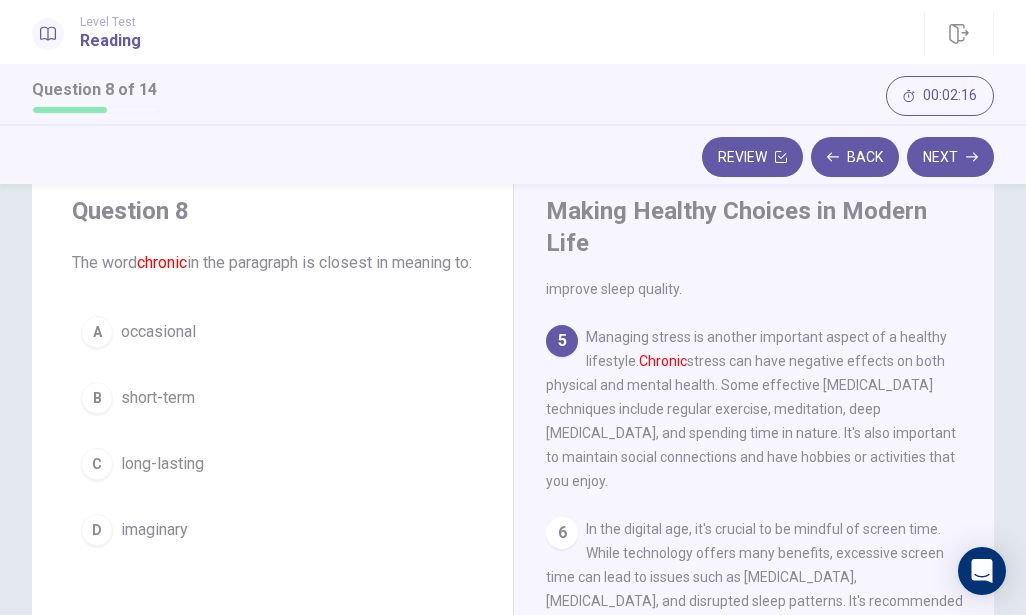 scroll, scrollTop: 727, scrollLeft: 0, axis: vertical 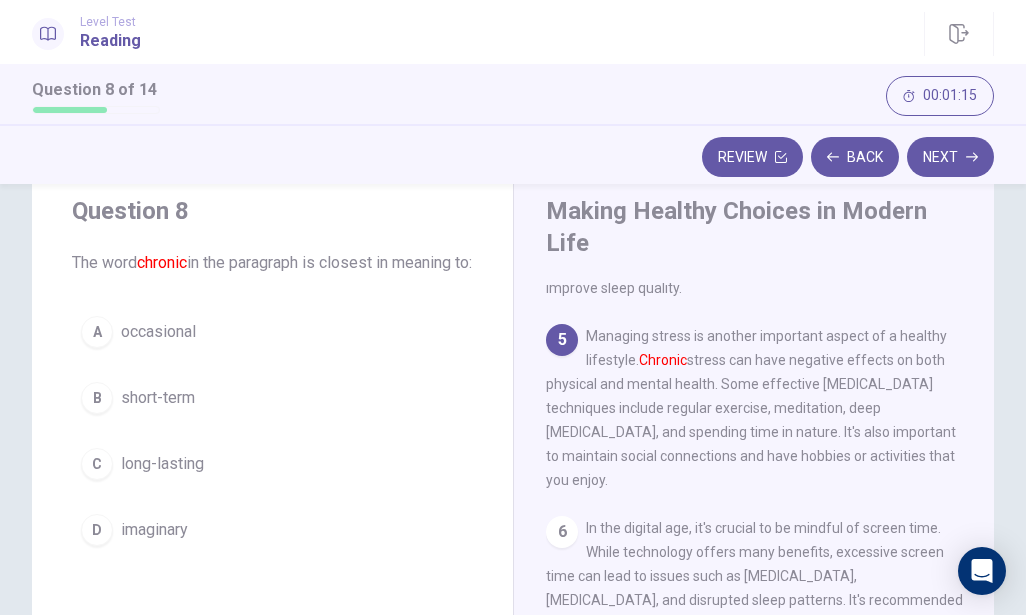 click on "long-lasting" at bounding box center [162, 464] 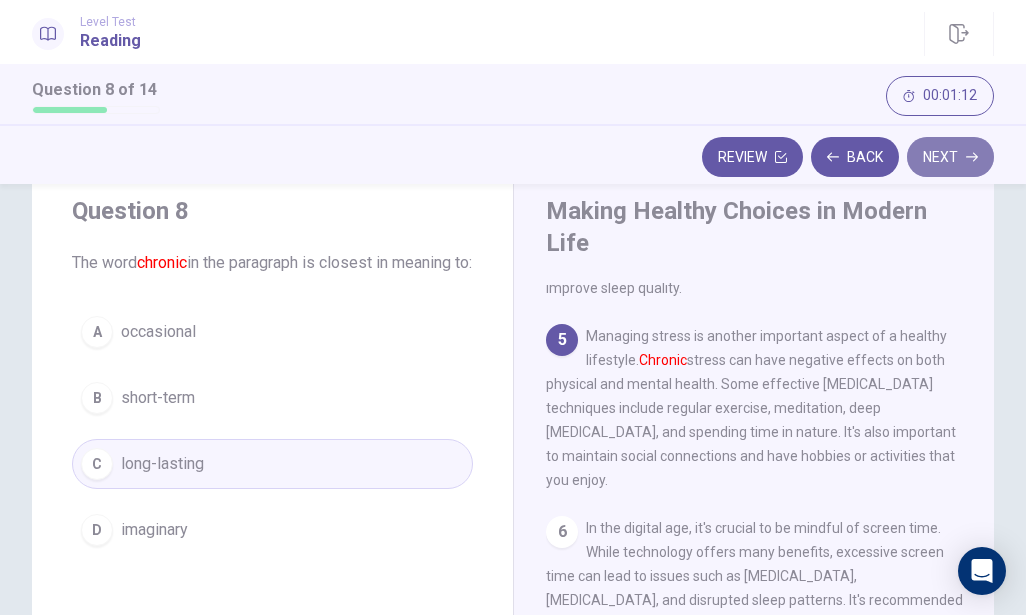 click on "Next" at bounding box center [950, 157] 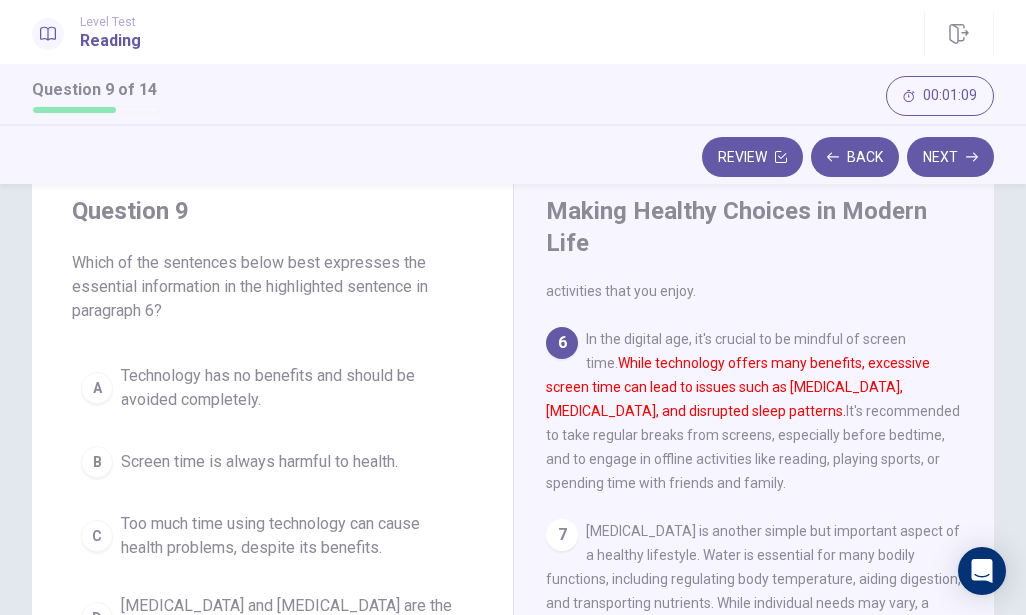 scroll, scrollTop: 917, scrollLeft: 0, axis: vertical 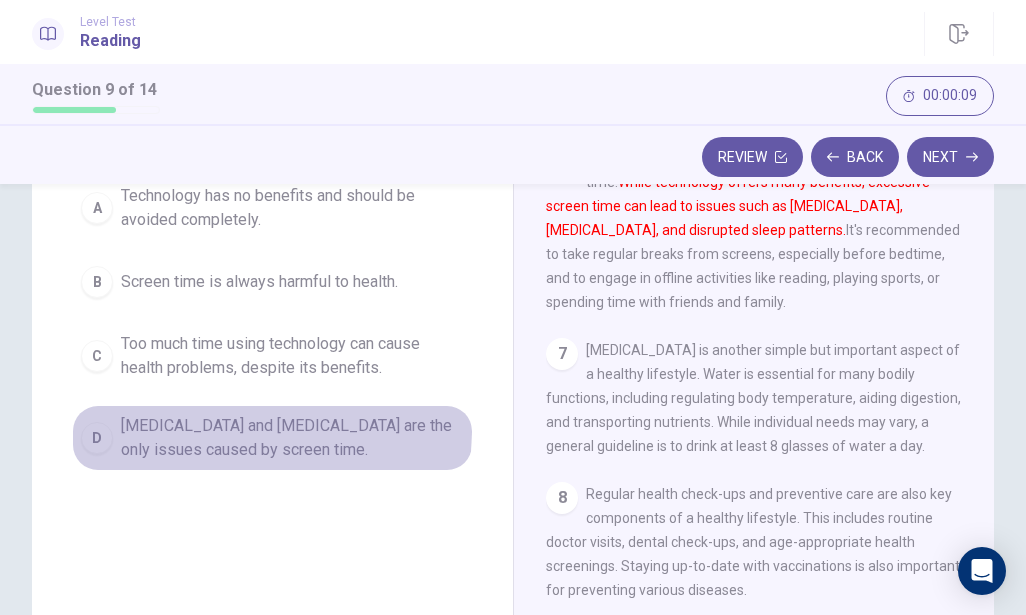 click on "[MEDICAL_DATA] and [MEDICAL_DATA] are the only issues caused by screen time." at bounding box center [292, 438] 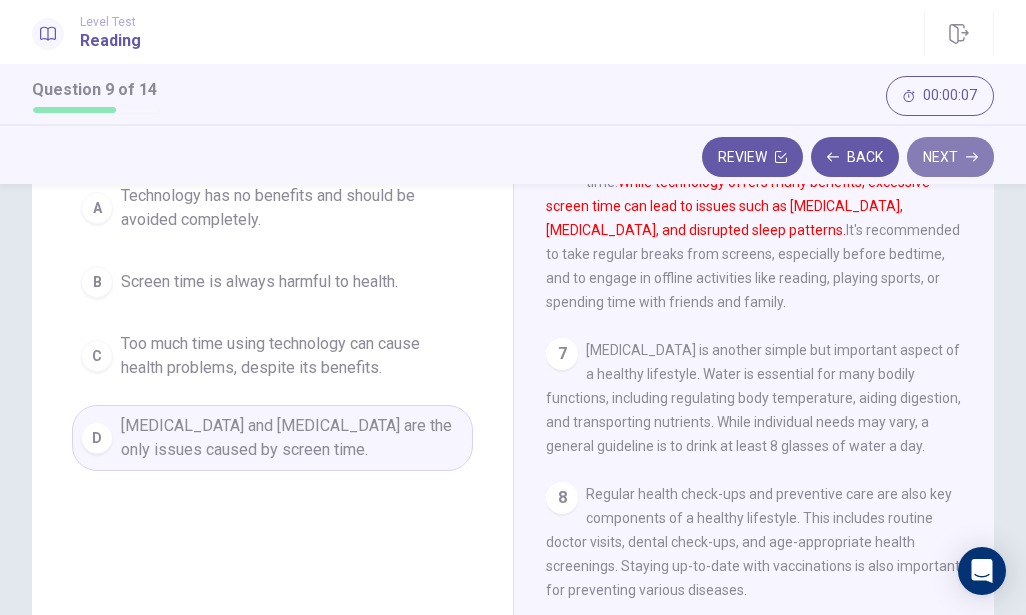 click on "Next" at bounding box center (950, 157) 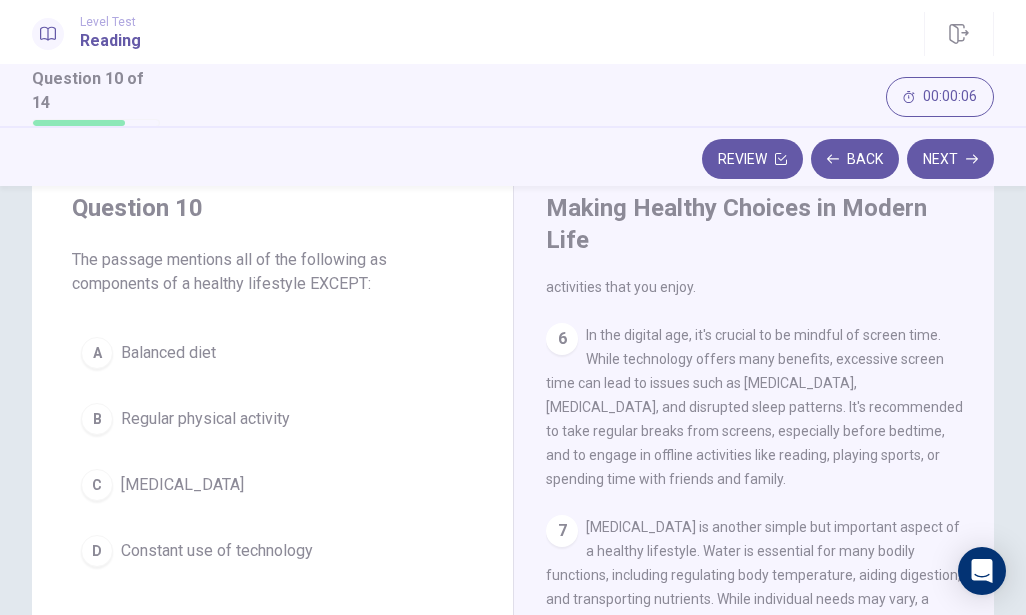 scroll, scrollTop: 62, scrollLeft: 0, axis: vertical 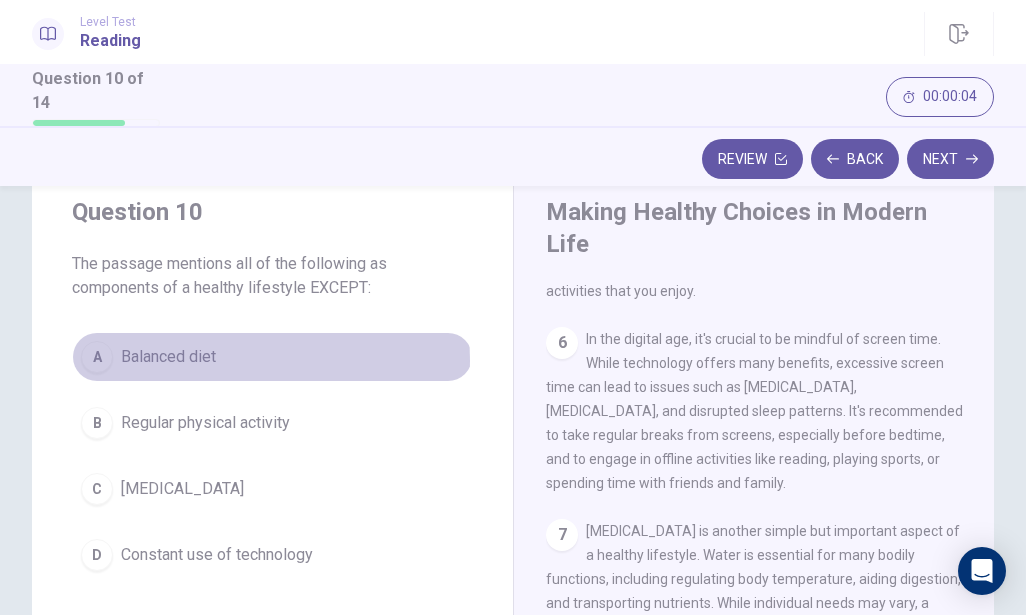 click on "Balanced diet" at bounding box center [168, 357] 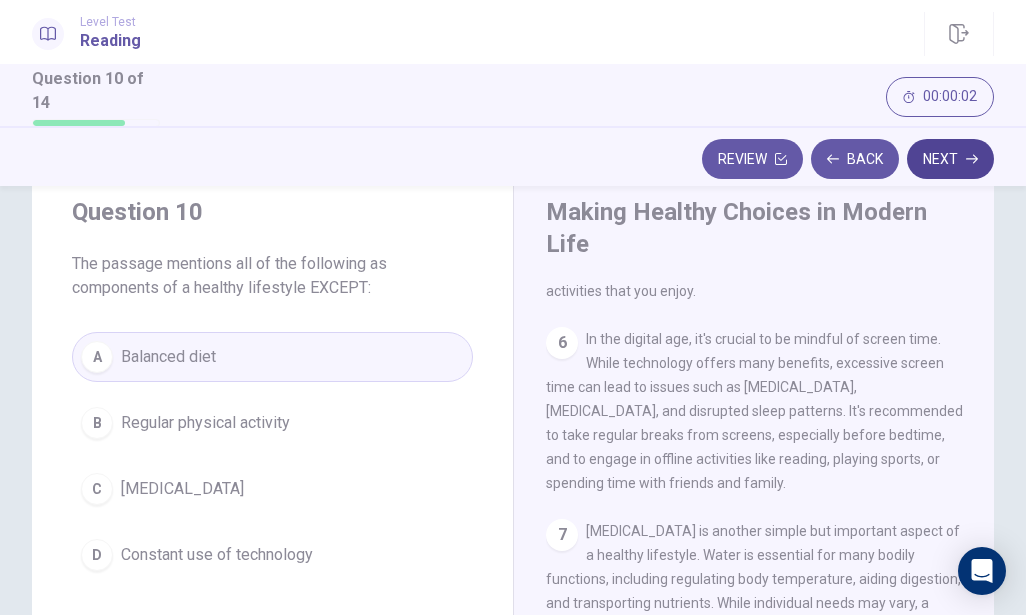 click on "Next" at bounding box center (950, 159) 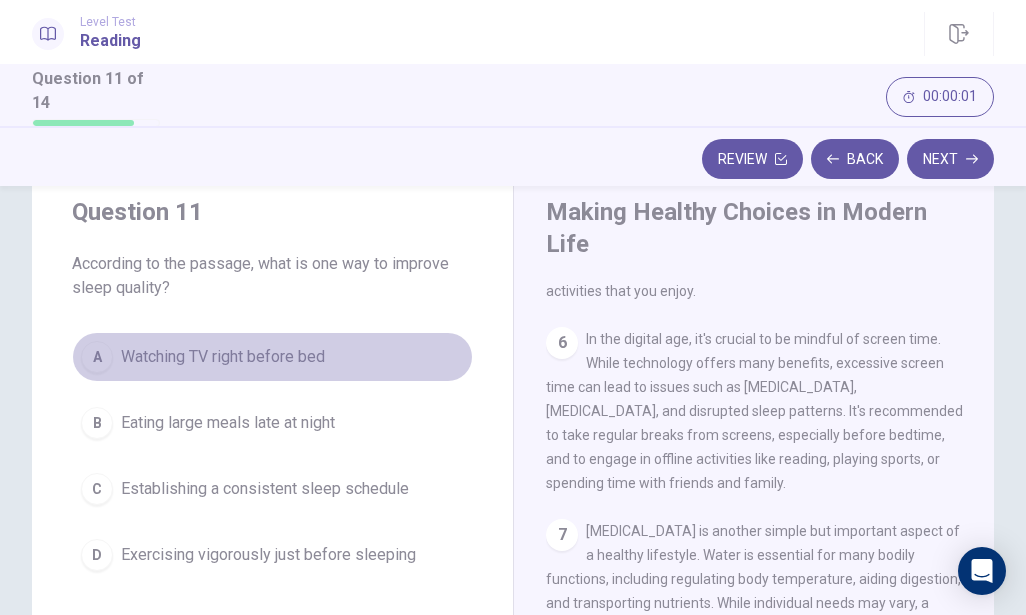 click on "A Watching TV right before bed" at bounding box center [272, 357] 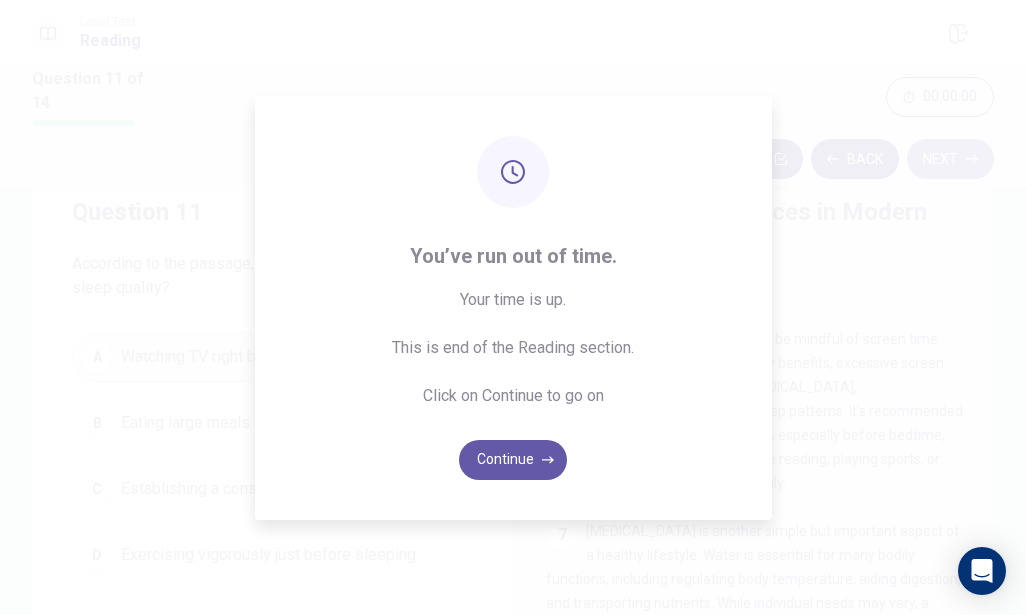 click on "Level Test   Reading Question 11 of 14 Review Back Next 00:00:00 Question 11 of 14 00:00:00 Review Back Next Question 11 According to the passage, what is one way to improve sleep quality? A Watching TV right before bed B Eating large meals late at night C Establishing a consistent sleep schedule D Exercising vigorously just before sleeping Making Healthy Choices in Modern Life 1 In [DATE] fast-paced world, maintaining a healthy lifestyle can be challenging. However, making good choices about diet, exercise, and overall well-being is more important than ever. By adopting healthy habits, people of all ages can improve their quality of life and reduce the risk of various health problems. 2 3 4 5 6 7 [MEDICAL_DATA] is another simple but important aspect of a healthy lifestyle. Water is essential for many bodily functions, including regulating body temperature, aiding digestion, and transporting nutrients. While individual needs may vary, a general guideline is to drink at least 8 glasses of water a day. 8 9" at bounding box center [513, 307] 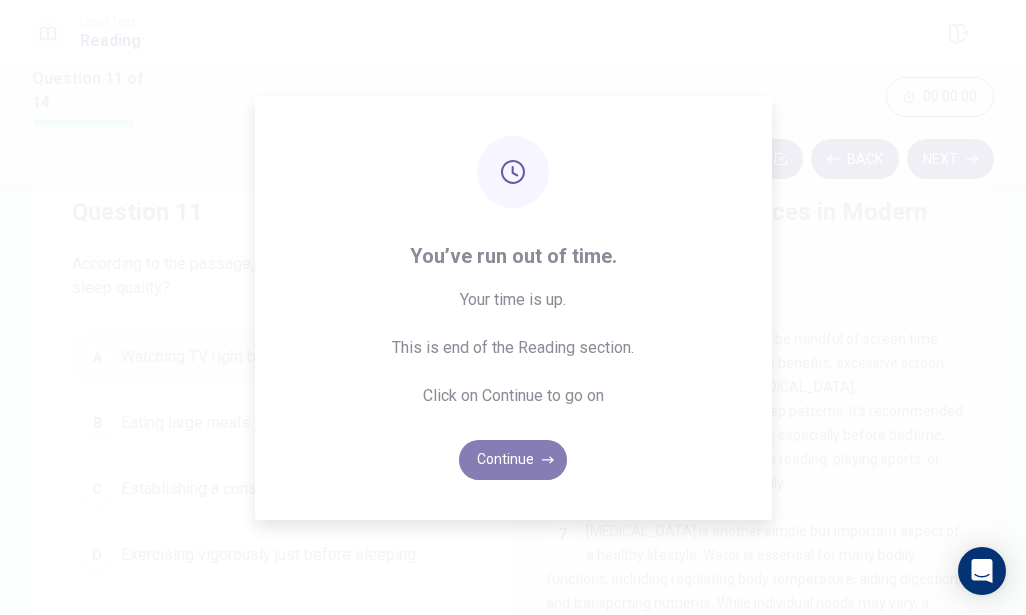 click on "Continue" at bounding box center [513, 460] 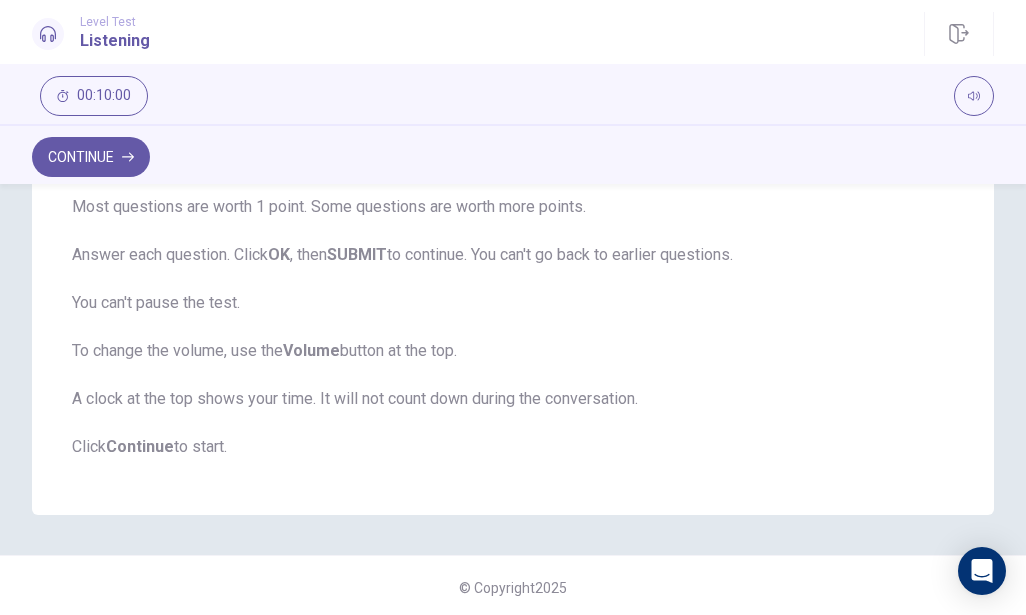 scroll, scrollTop: 480, scrollLeft: 0, axis: vertical 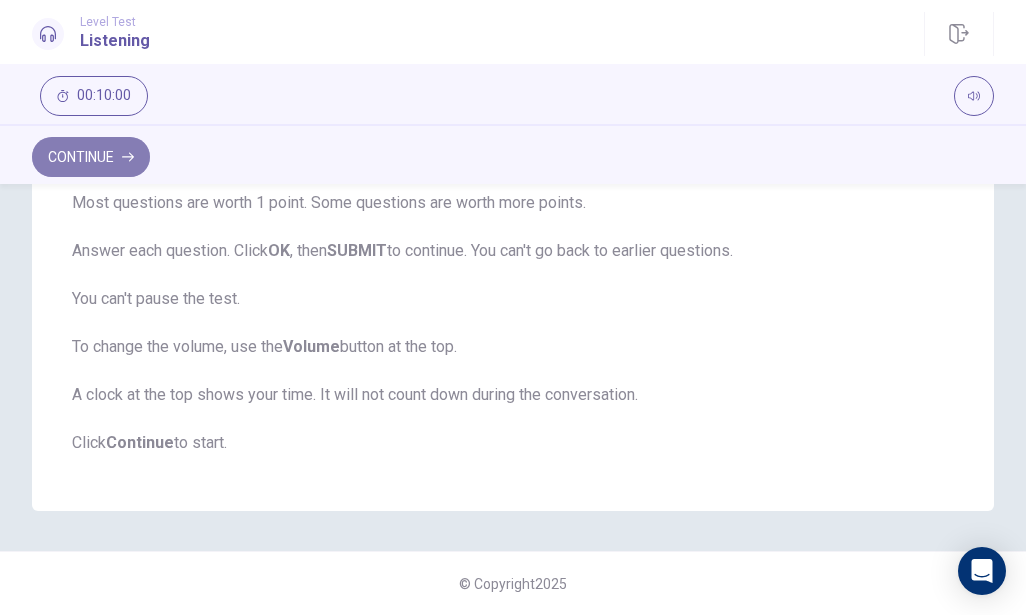 click on "Continue" at bounding box center [91, 157] 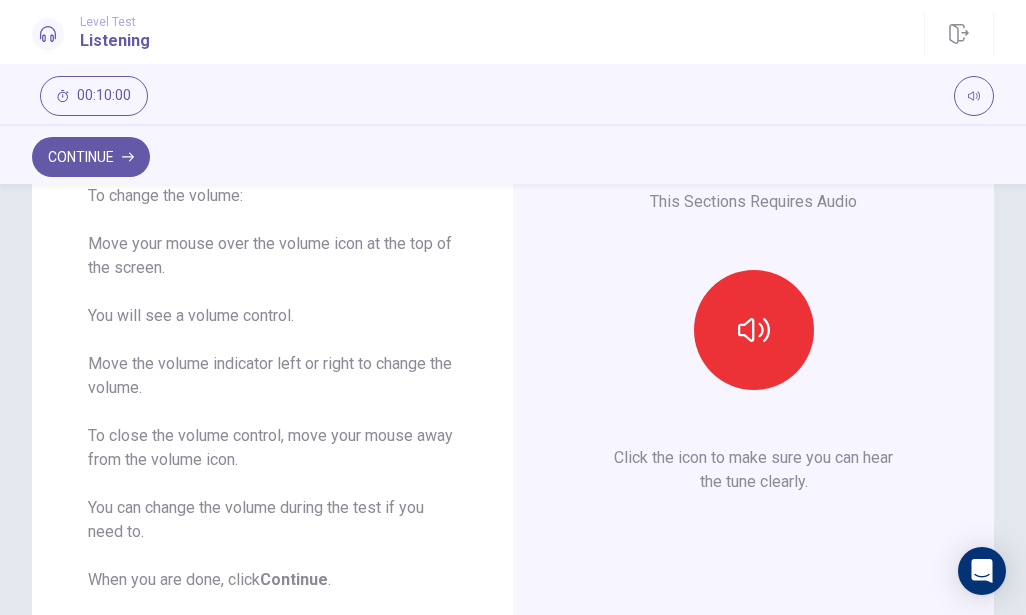 scroll, scrollTop: 187, scrollLeft: 0, axis: vertical 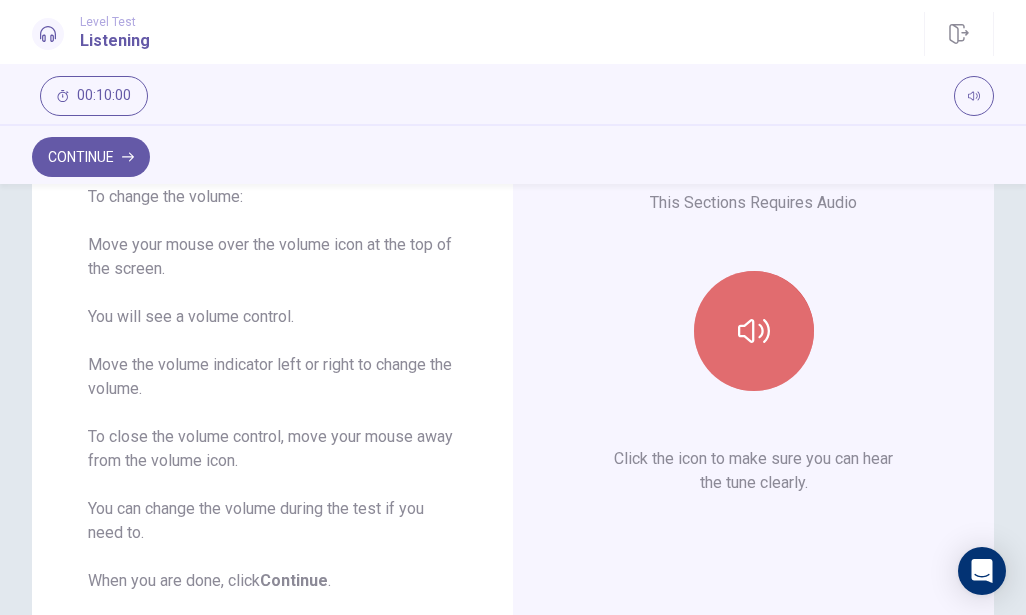 click at bounding box center [754, 331] 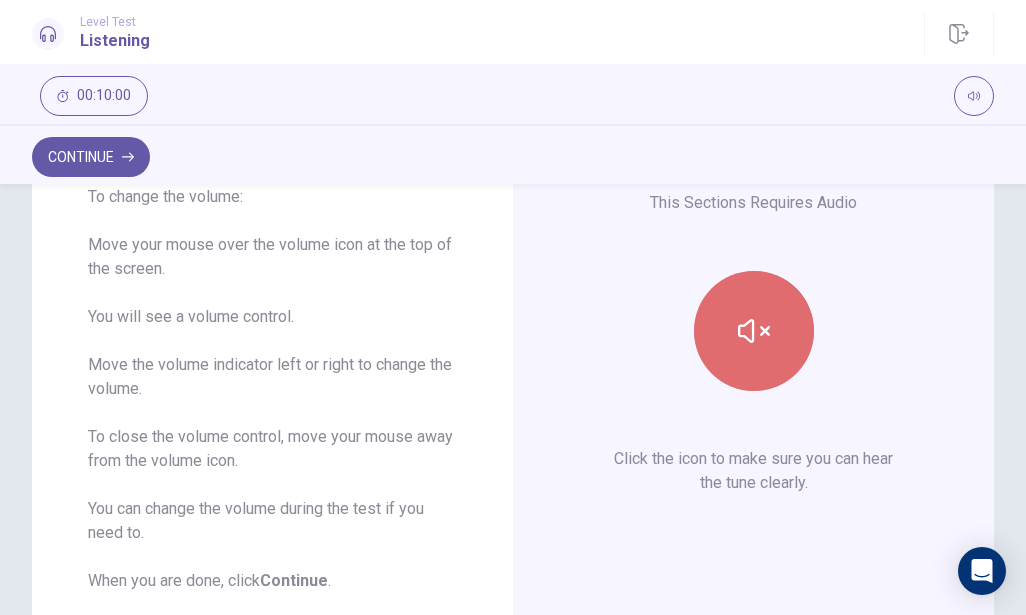 click at bounding box center (754, 331) 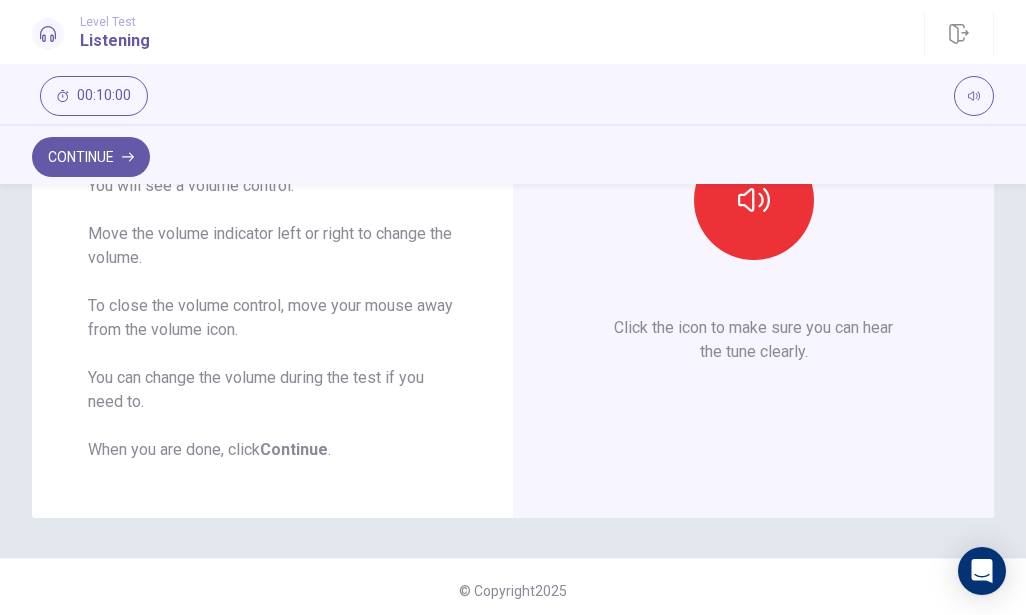 scroll, scrollTop: 325, scrollLeft: 0, axis: vertical 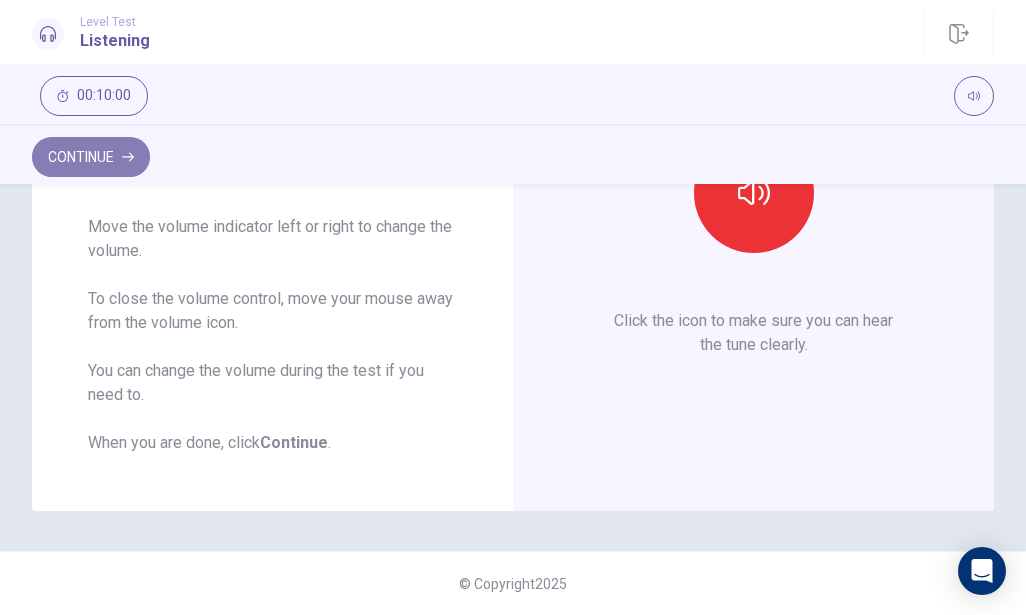 click on "Continue" at bounding box center (91, 157) 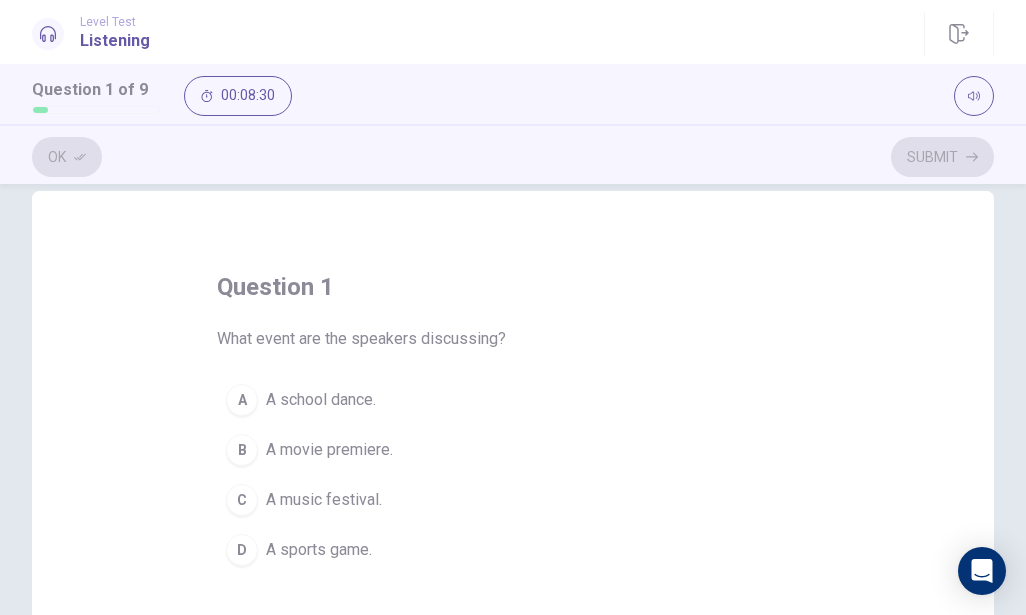 scroll, scrollTop: 57, scrollLeft: 0, axis: vertical 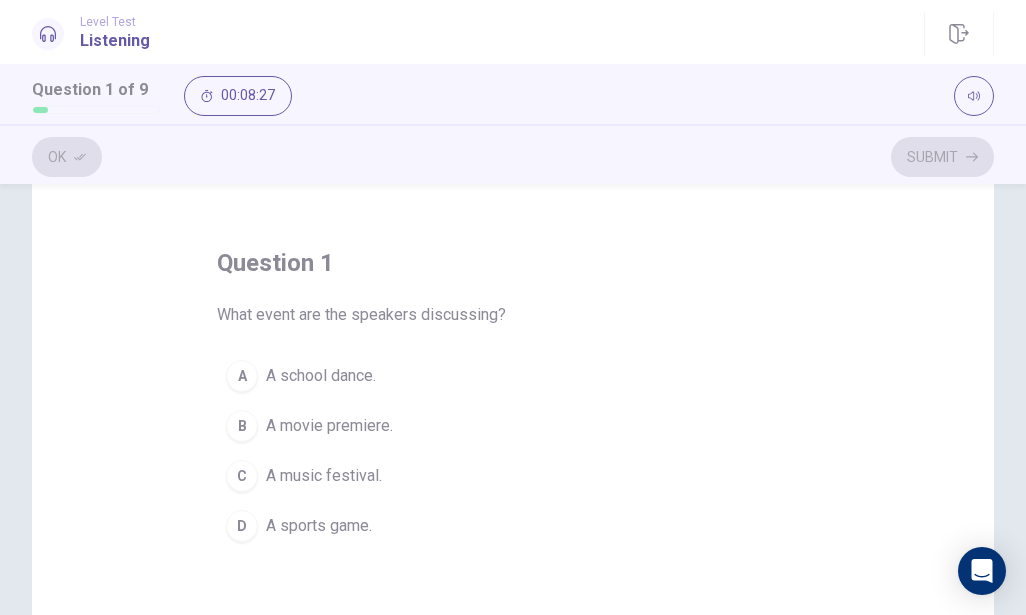 click on "C" at bounding box center (242, 476) 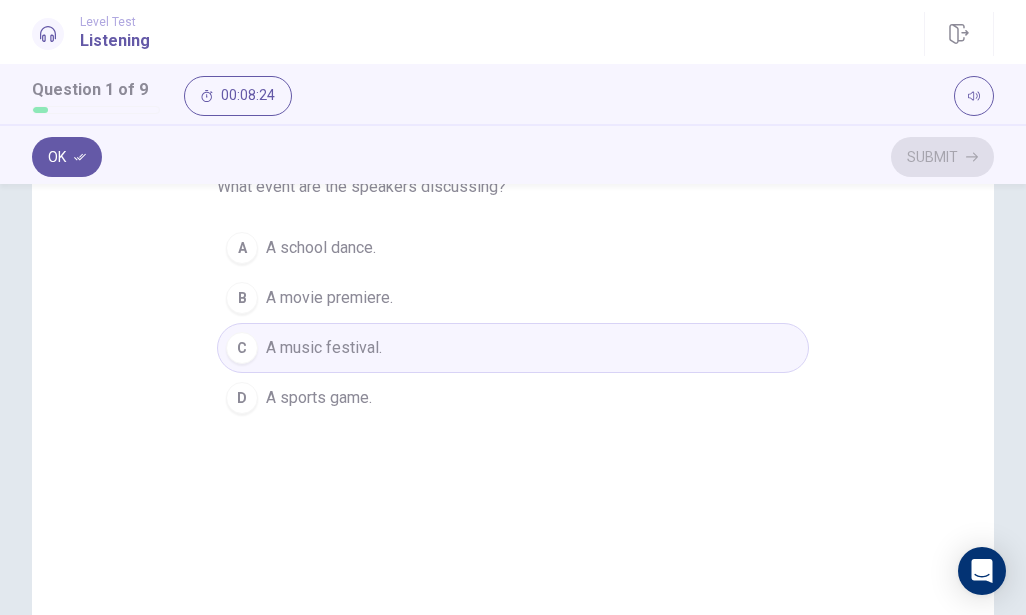 scroll, scrollTop: 176, scrollLeft: 0, axis: vertical 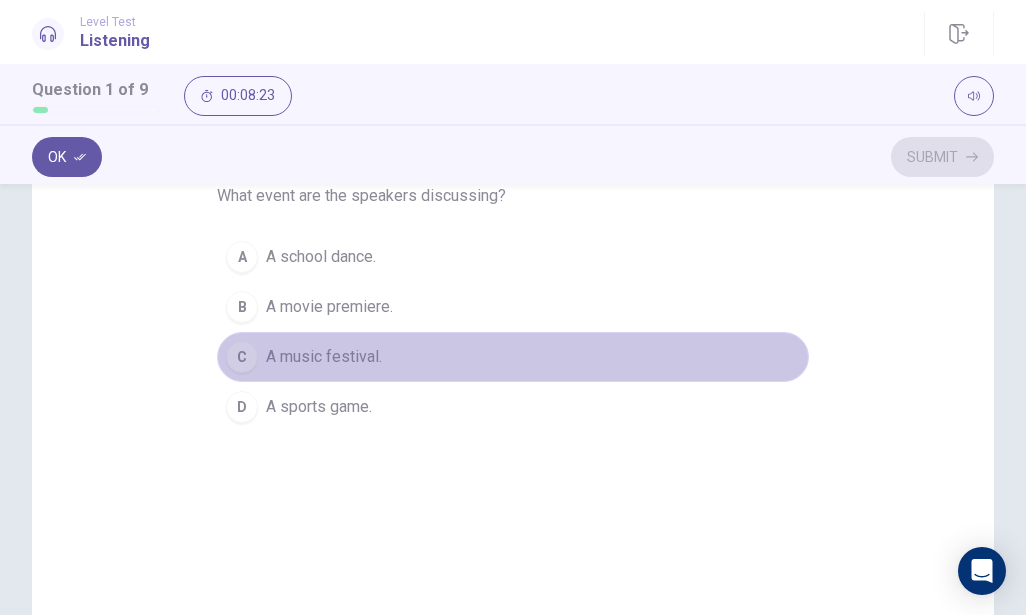 click on "C A music festival." at bounding box center [513, 357] 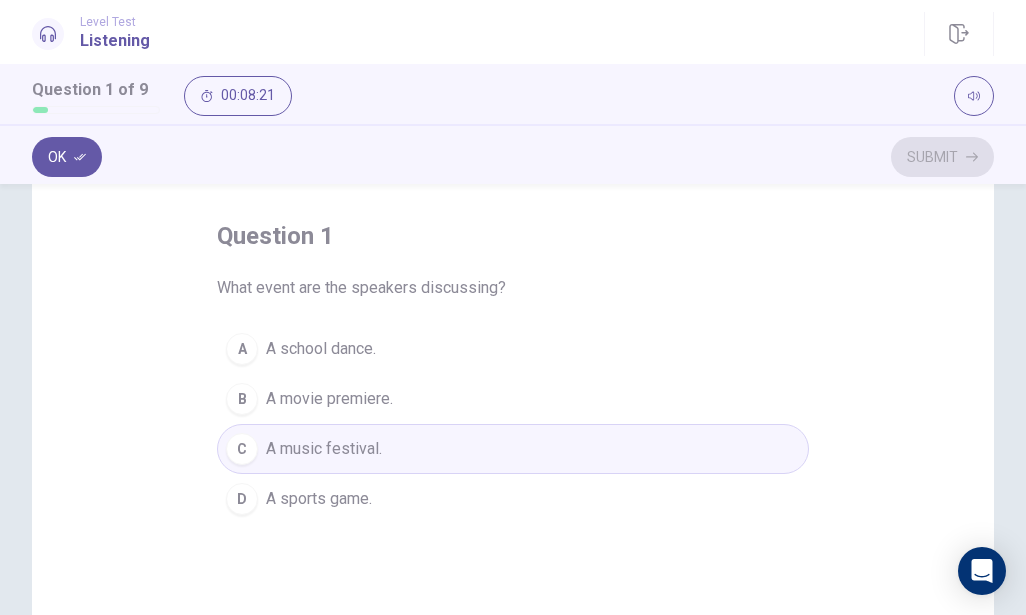 scroll, scrollTop: 83, scrollLeft: 0, axis: vertical 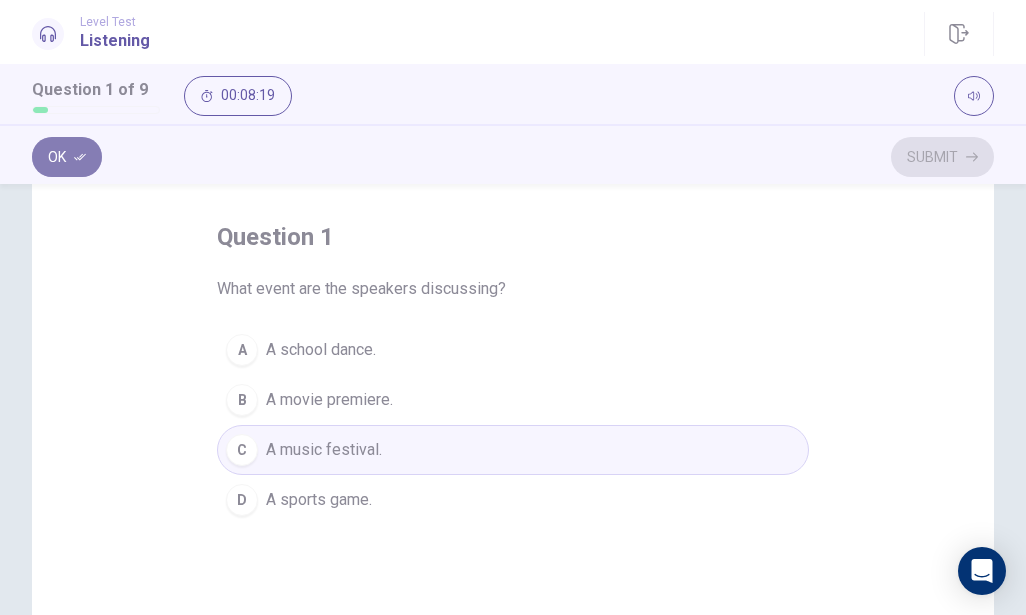 click on "Ok" at bounding box center [67, 157] 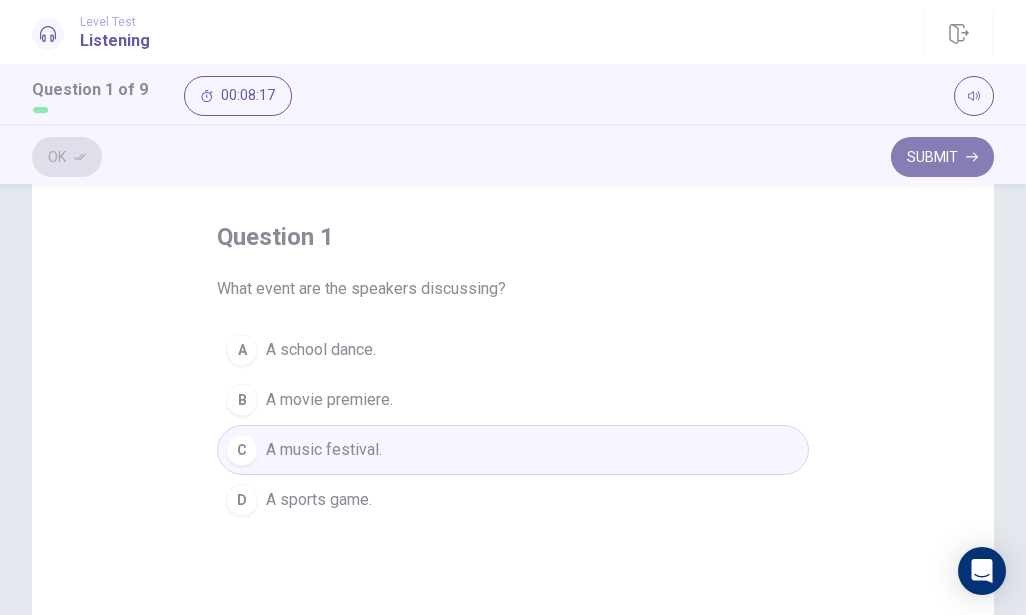click on "Submit" at bounding box center (942, 157) 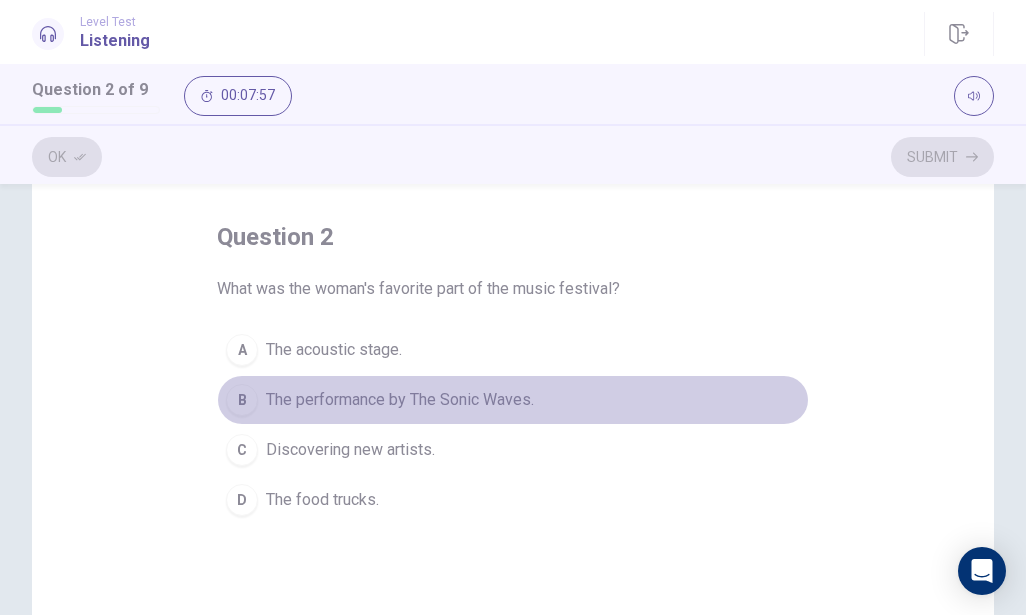 click on "The performance by The Sonic Waves." at bounding box center [400, 400] 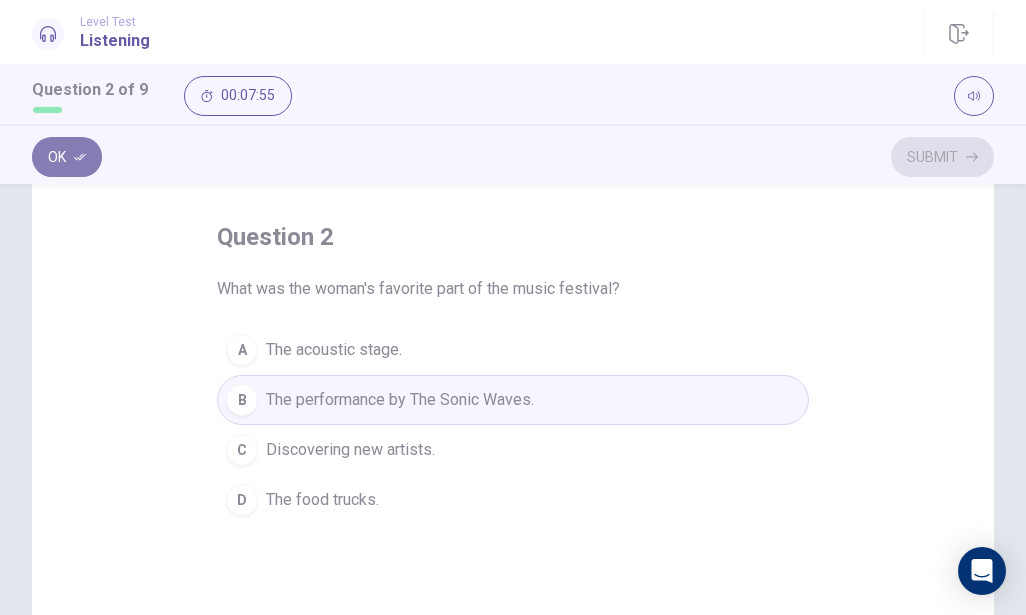 click on "Ok" at bounding box center [67, 157] 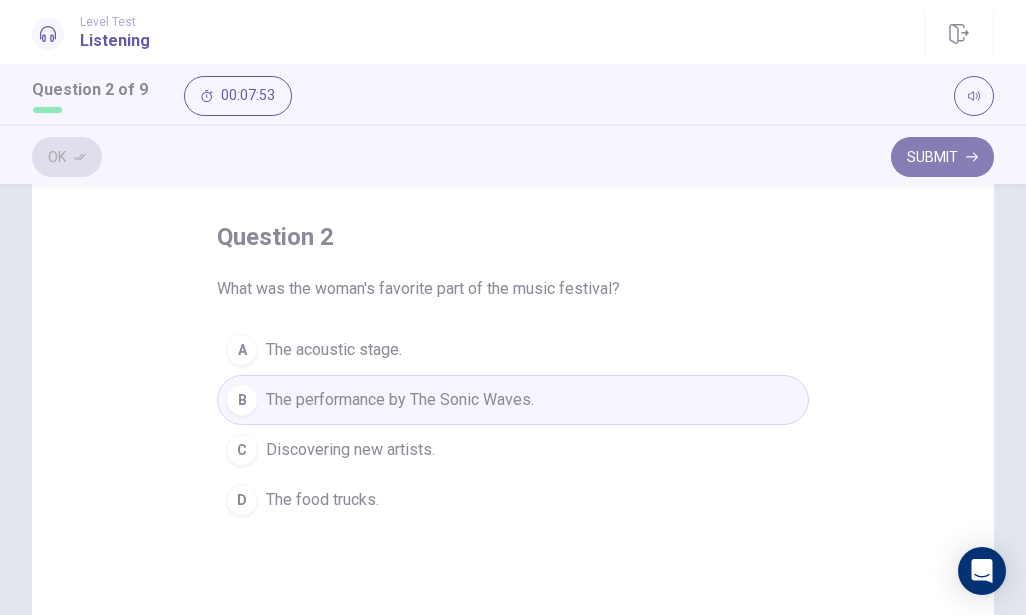 click on "Submit" at bounding box center [942, 157] 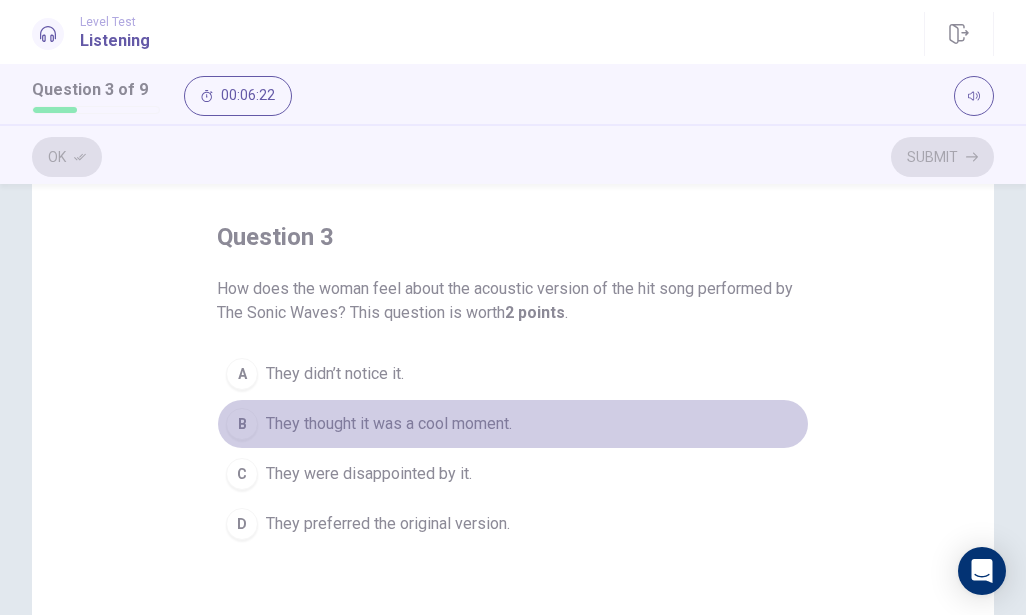 click on "They thought it was a cool moment." at bounding box center [389, 424] 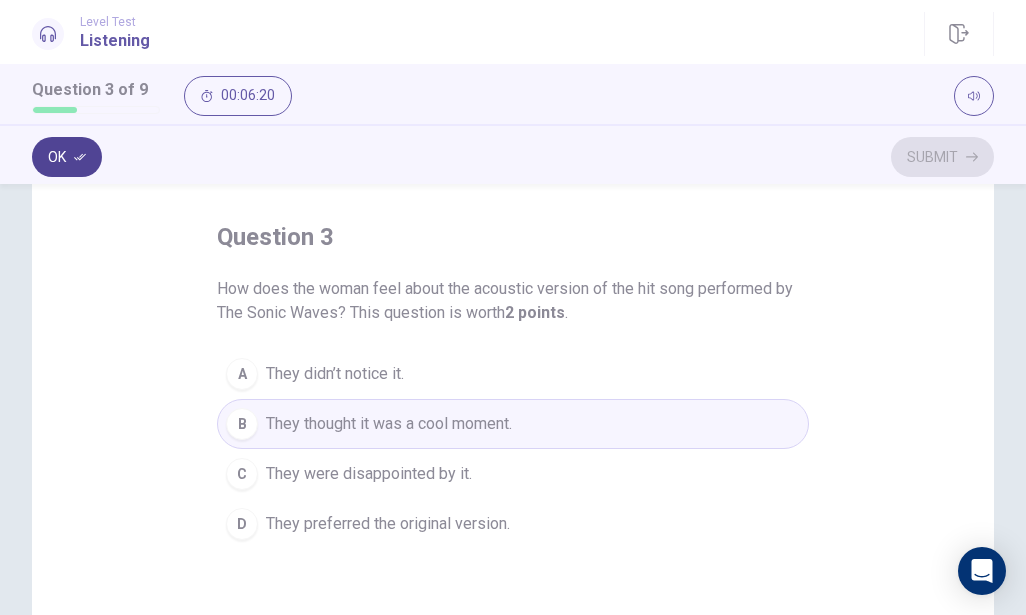 click on "Ok" at bounding box center (67, 157) 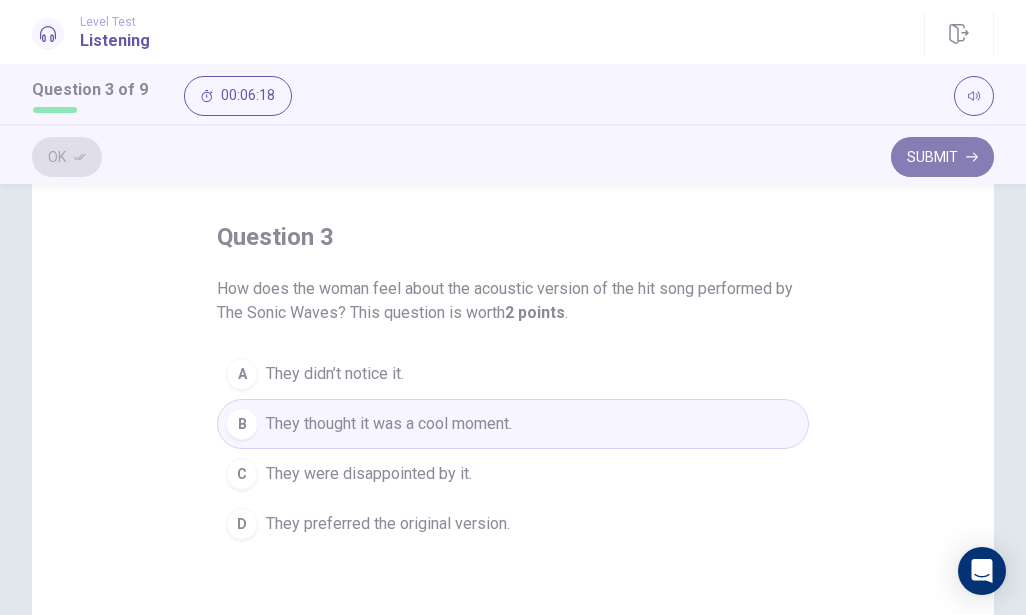 click on "Submit" at bounding box center [942, 157] 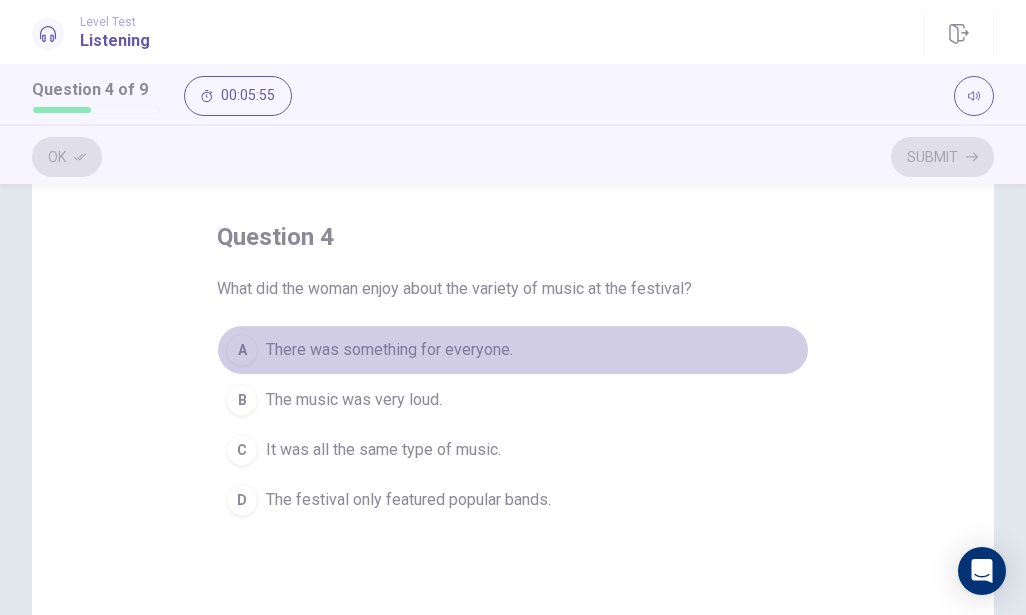 click on "There was something for everyone." at bounding box center [389, 350] 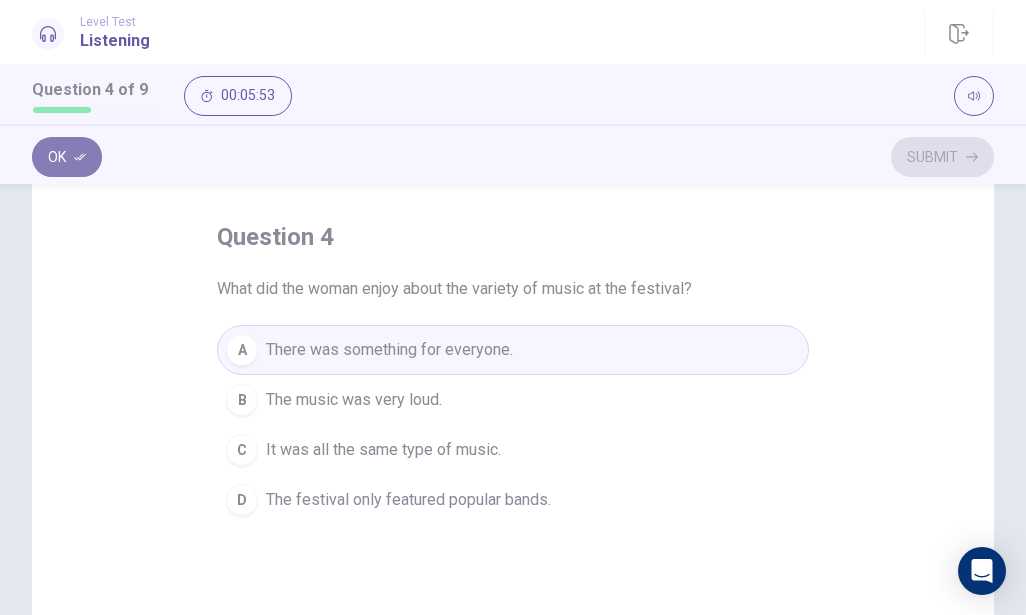 click on "Ok" at bounding box center (67, 157) 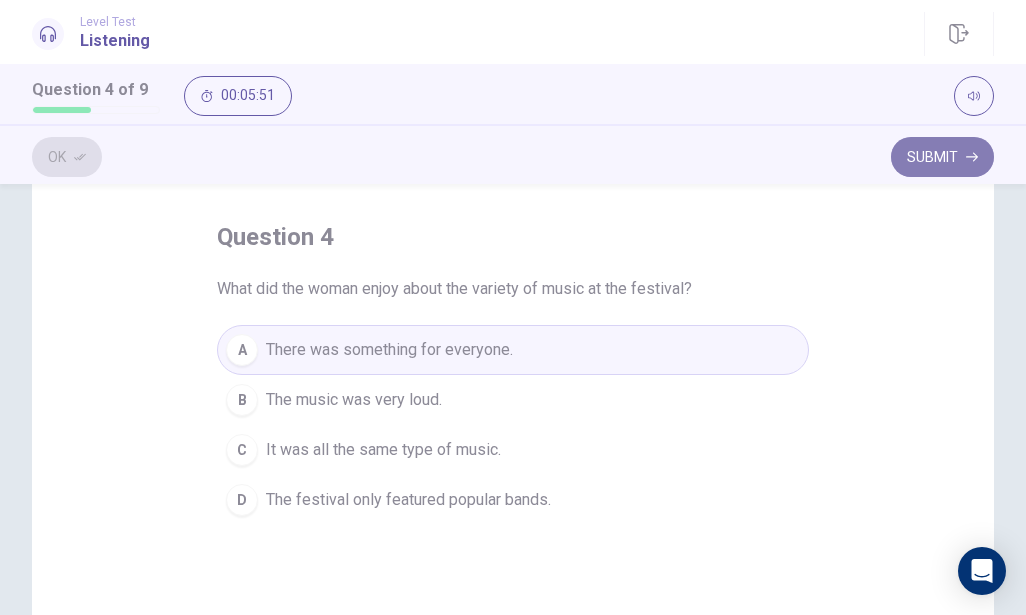 click on "Submit" at bounding box center [942, 157] 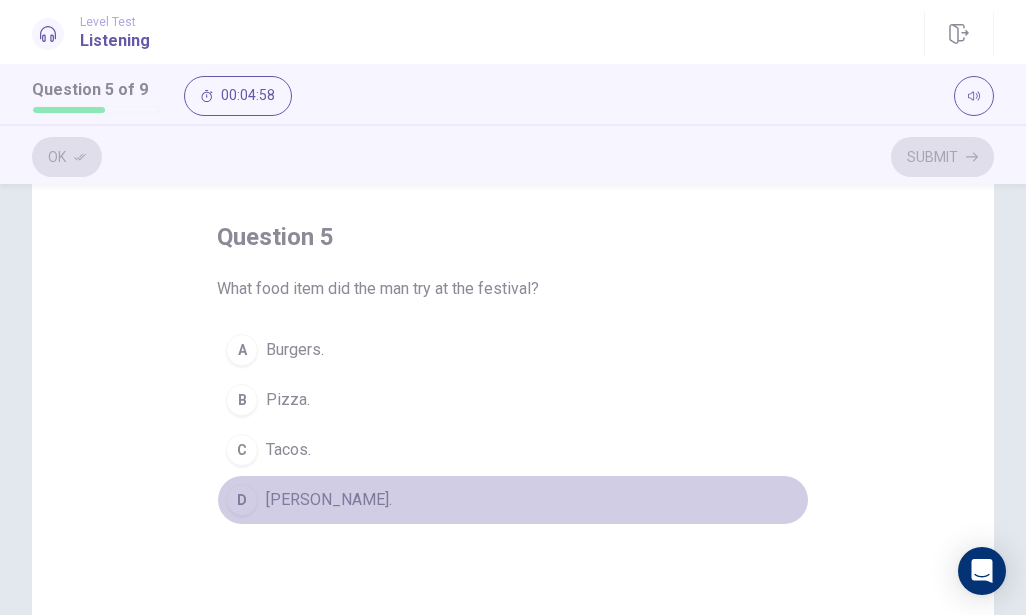 click on "[PERSON_NAME]." at bounding box center [329, 500] 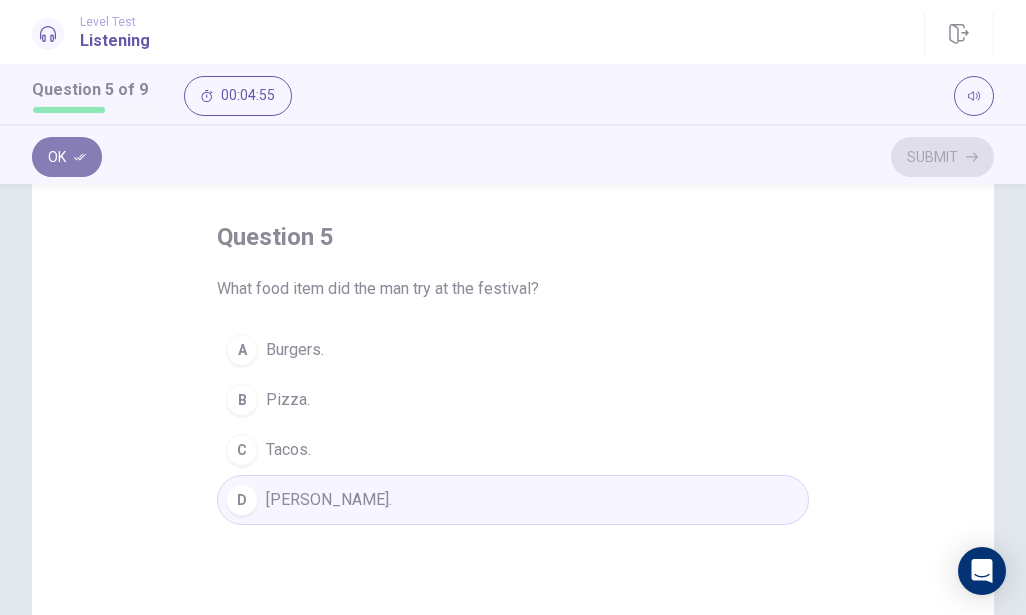 click on "Ok" at bounding box center (67, 157) 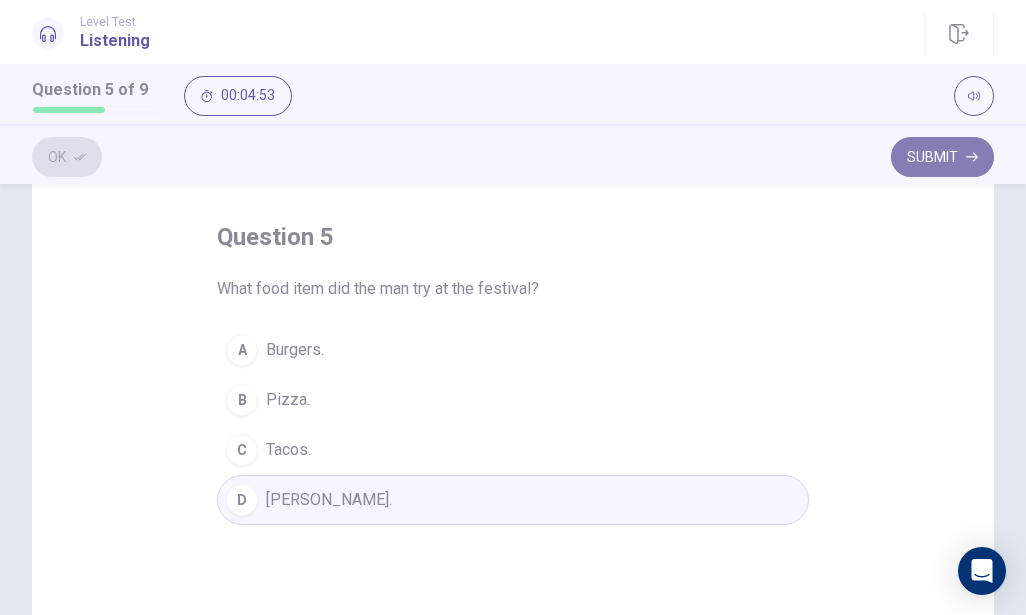 click on "Submit" at bounding box center [942, 157] 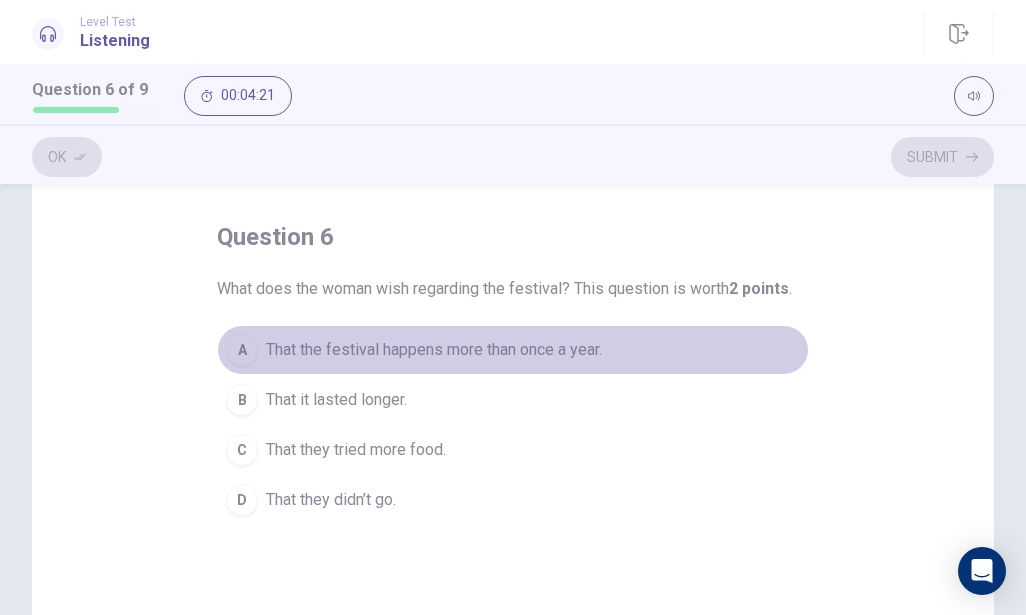 click on "That the festival happens more than once a year." at bounding box center (434, 350) 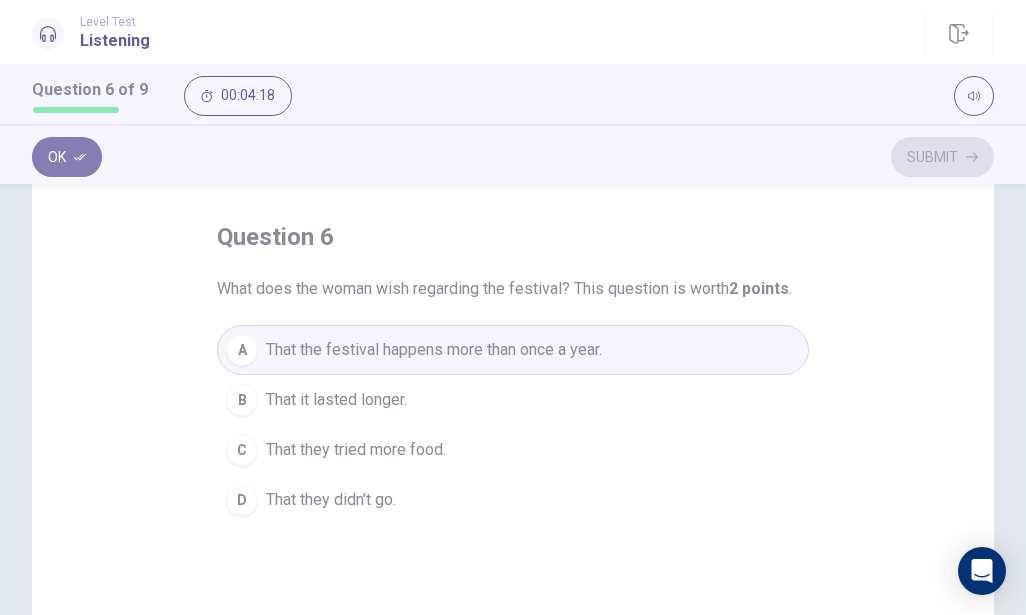 click on "Ok" at bounding box center (67, 157) 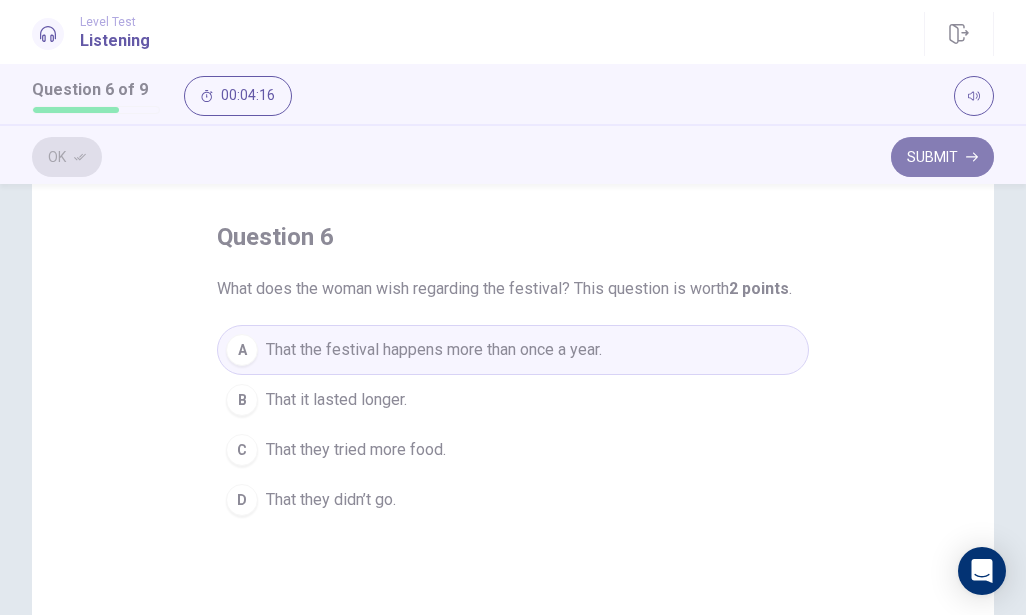 click on "Submit" at bounding box center [942, 157] 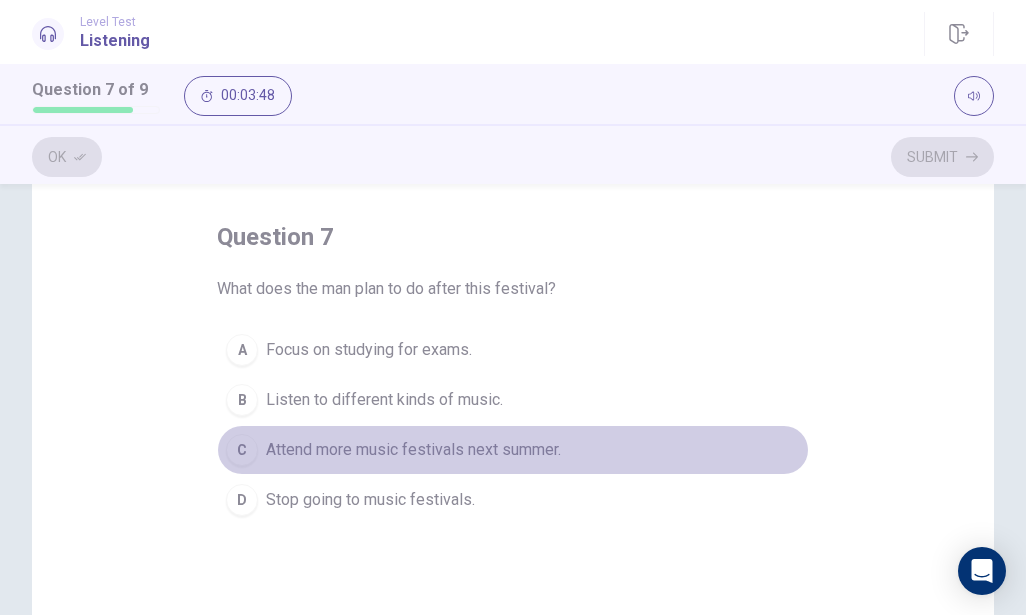 click on "C Attend more music festivals next summer." at bounding box center (513, 450) 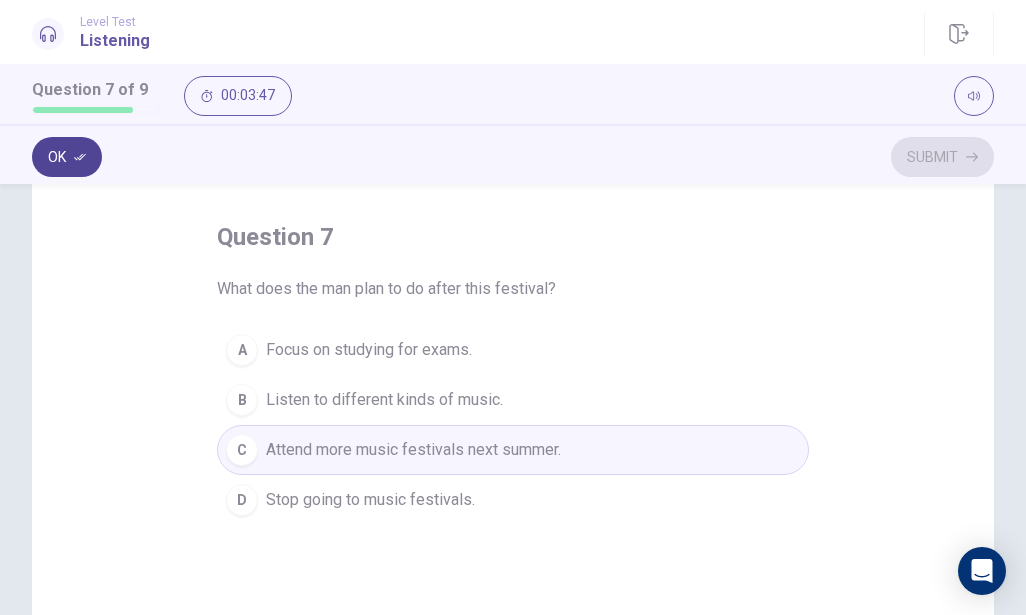 click on "Ok" at bounding box center [67, 157] 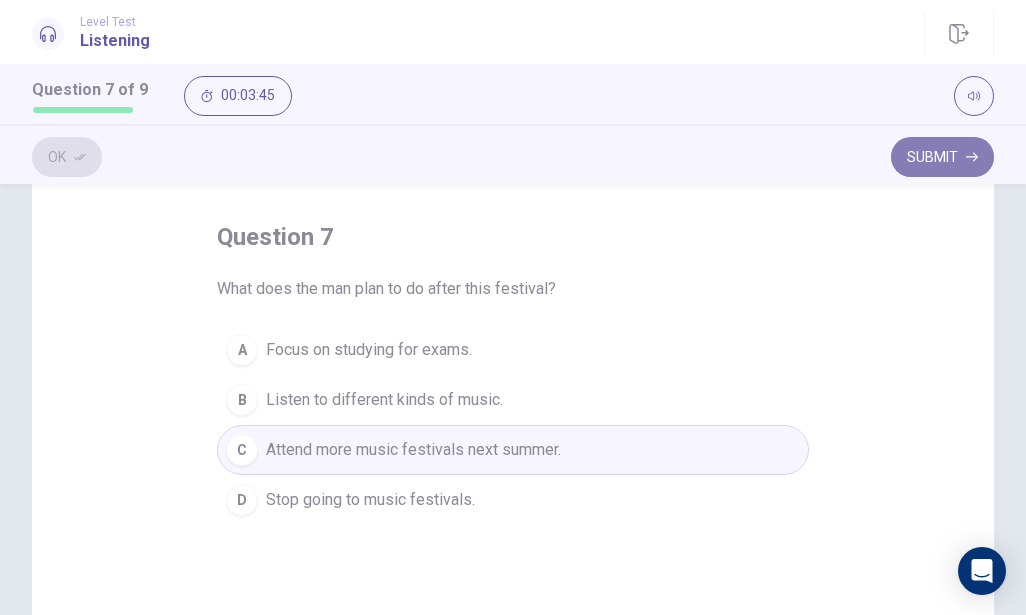click on "Submit" at bounding box center [942, 157] 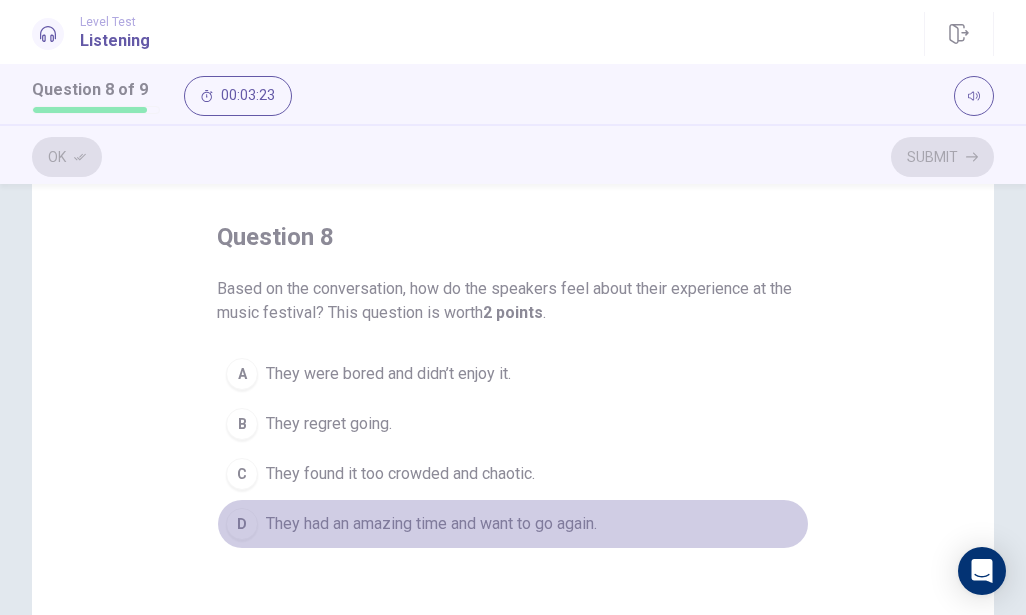 click on "They had an amazing time and want to go again." at bounding box center [431, 524] 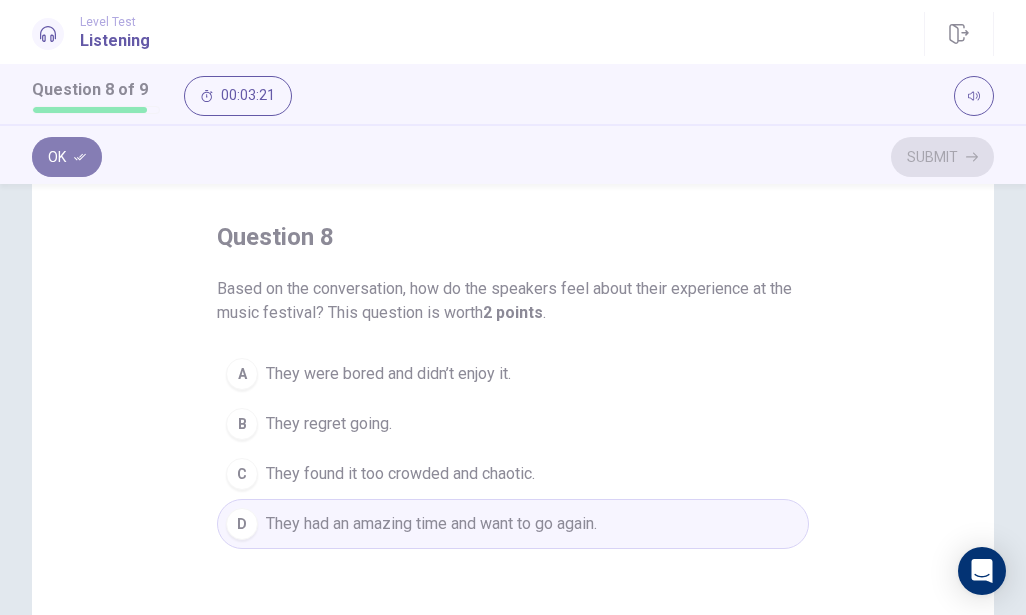 click on "Ok" at bounding box center [67, 157] 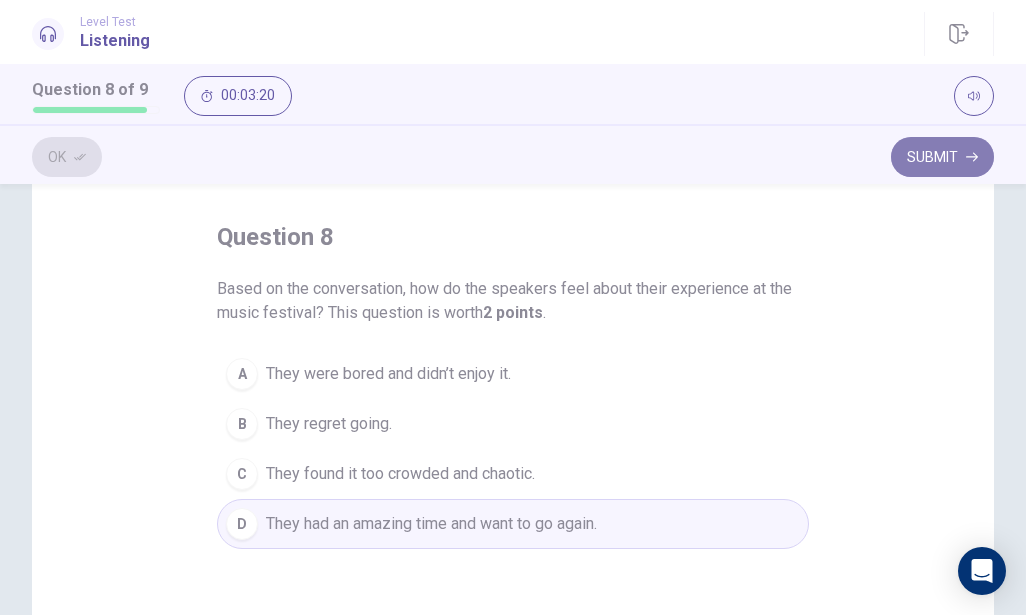 click on "Submit" at bounding box center (942, 157) 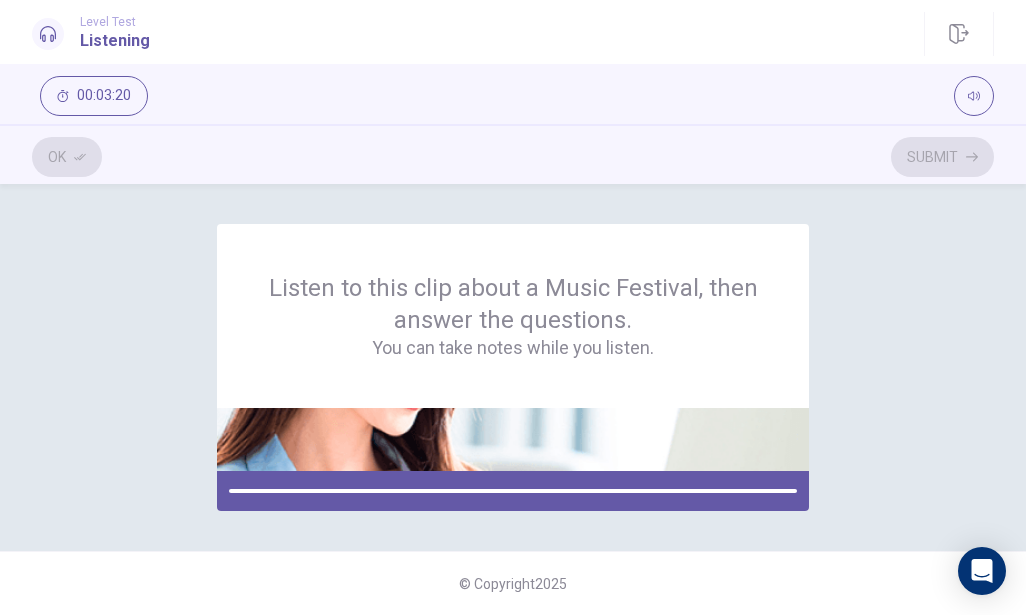 scroll, scrollTop: 0, scrollLeft: 0, axis: both 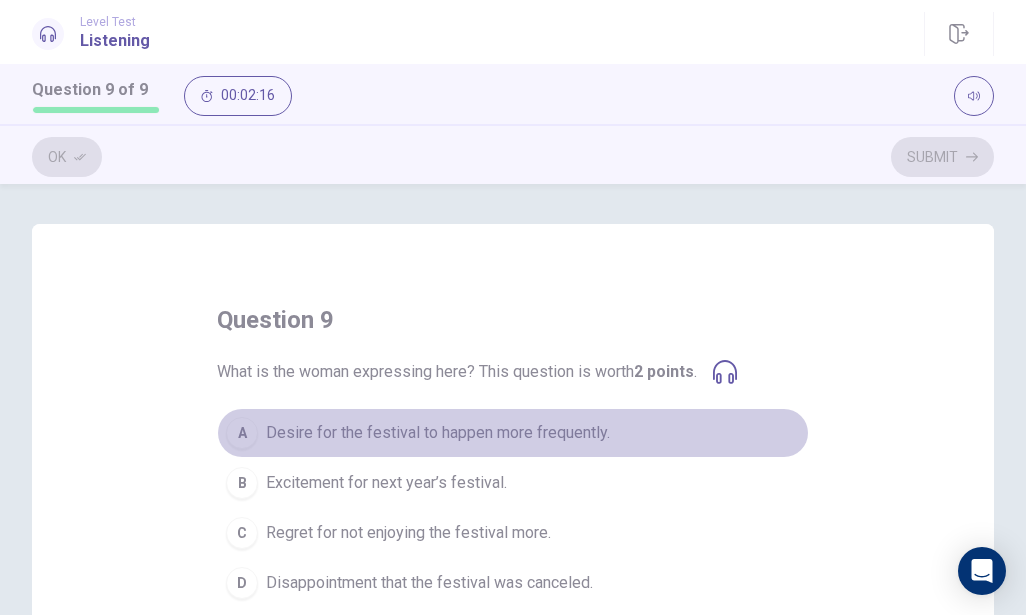 click on "A" at bounding box center (242, 433) 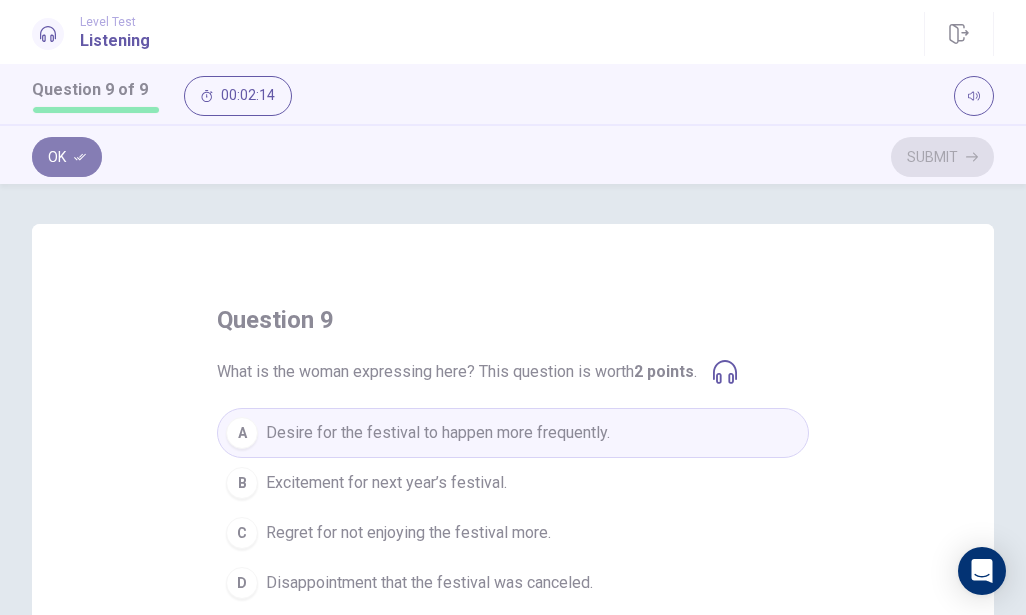 click on "Ok" at bounding box center [67, 157] 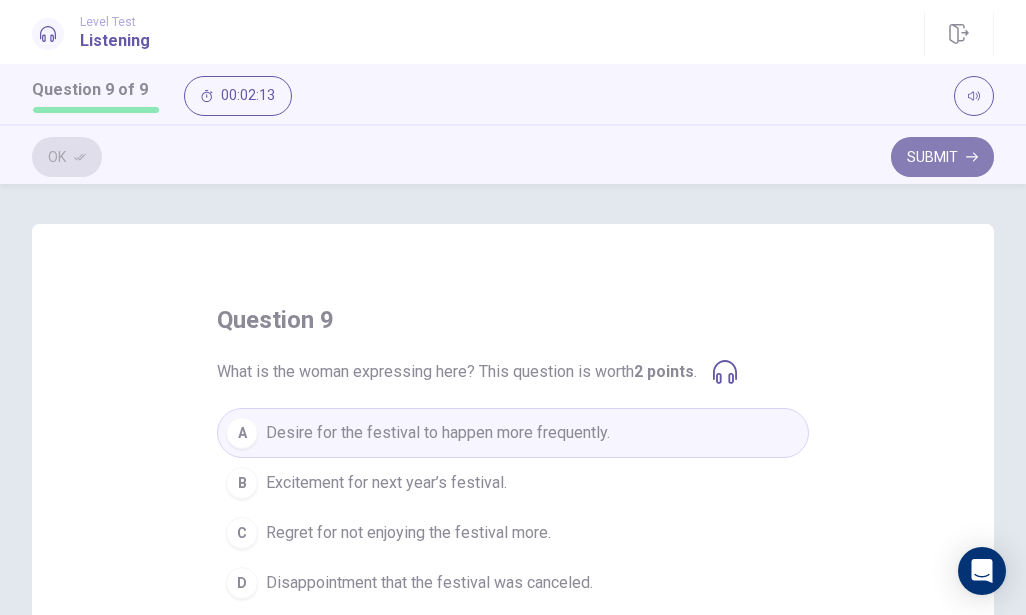 click on "Submit" at bounding box center [942, 157] 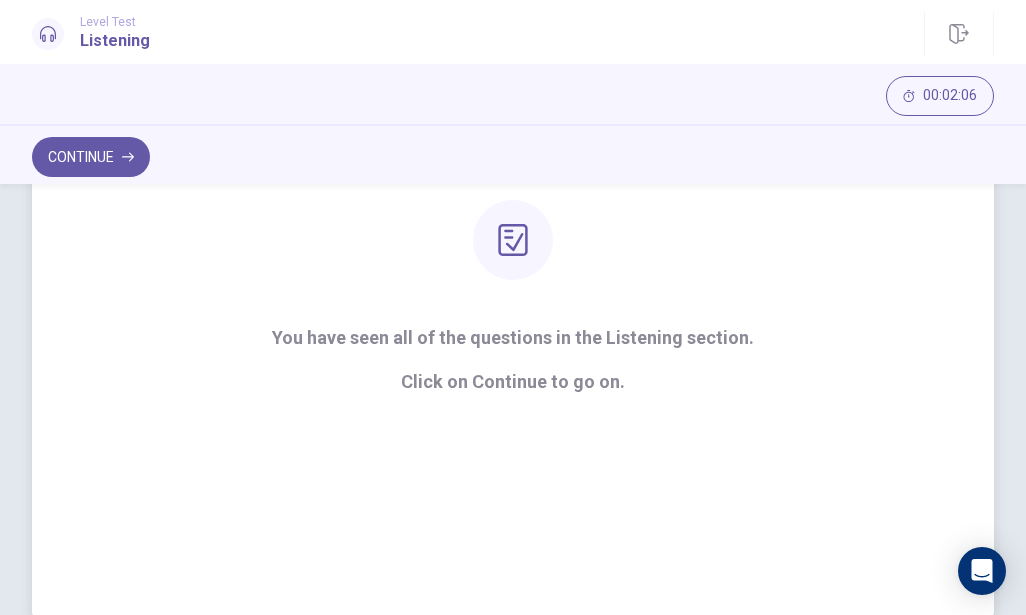 scroll, scrollTop: 155, scrollLeft: 0, axis: vertical 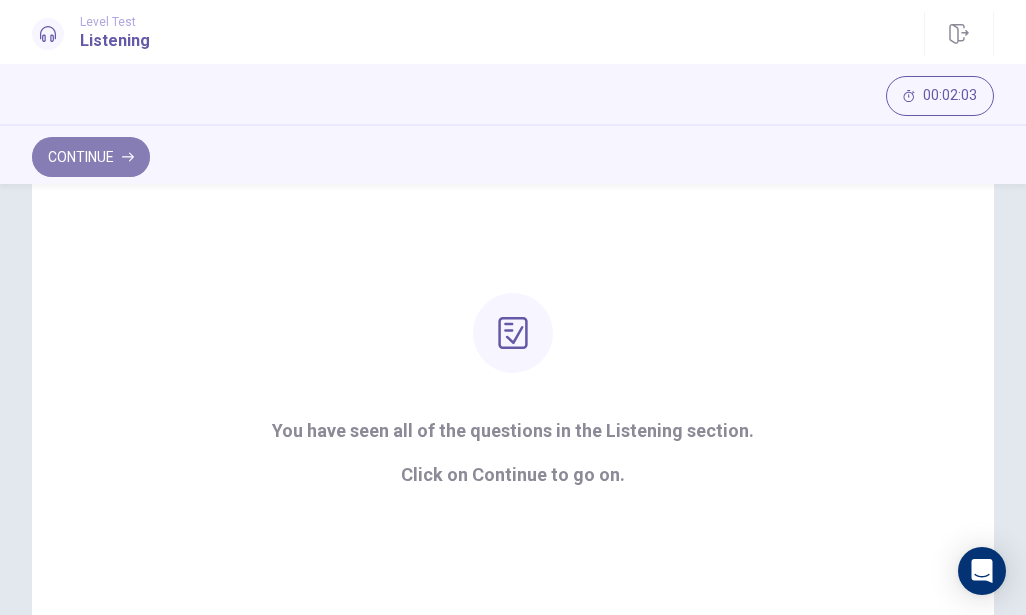 click on "Continue" at bounding box center [91, 157] 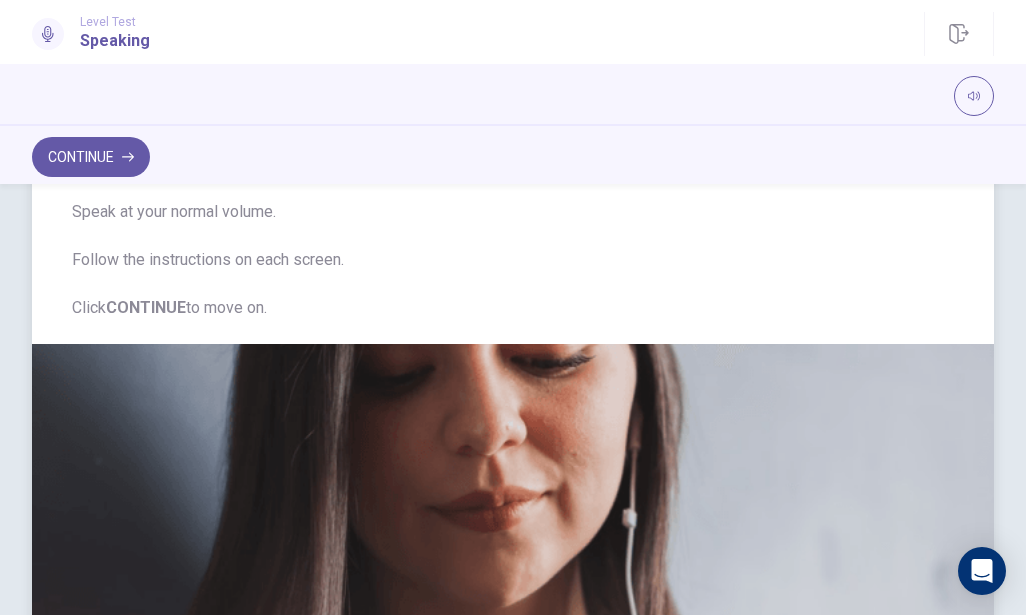 scroll, scrollTop: 295, scrollLeft: 0, axis: vertical 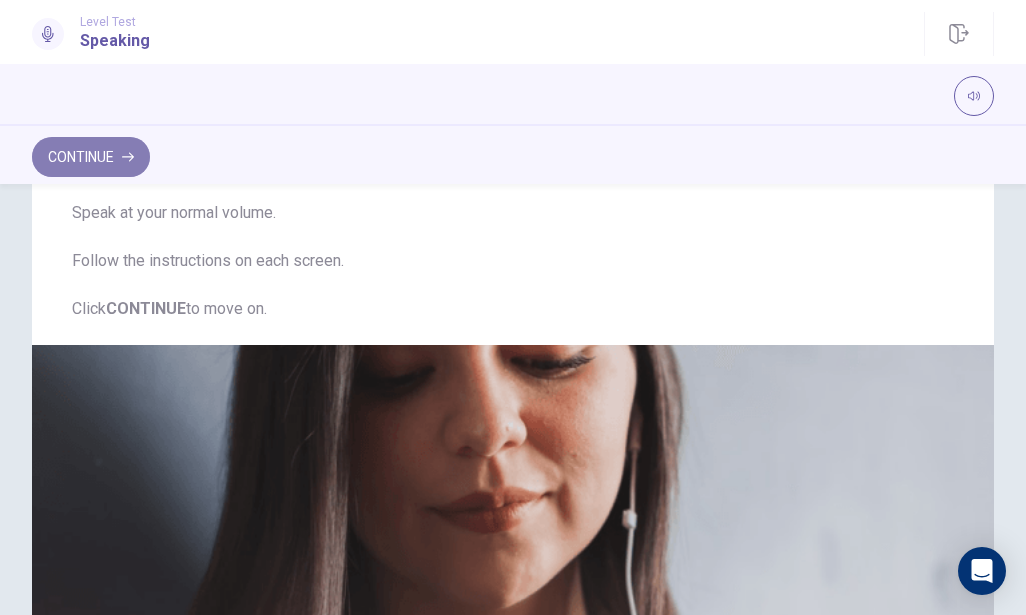 click on "Continue" at bounding box center (91, 157) 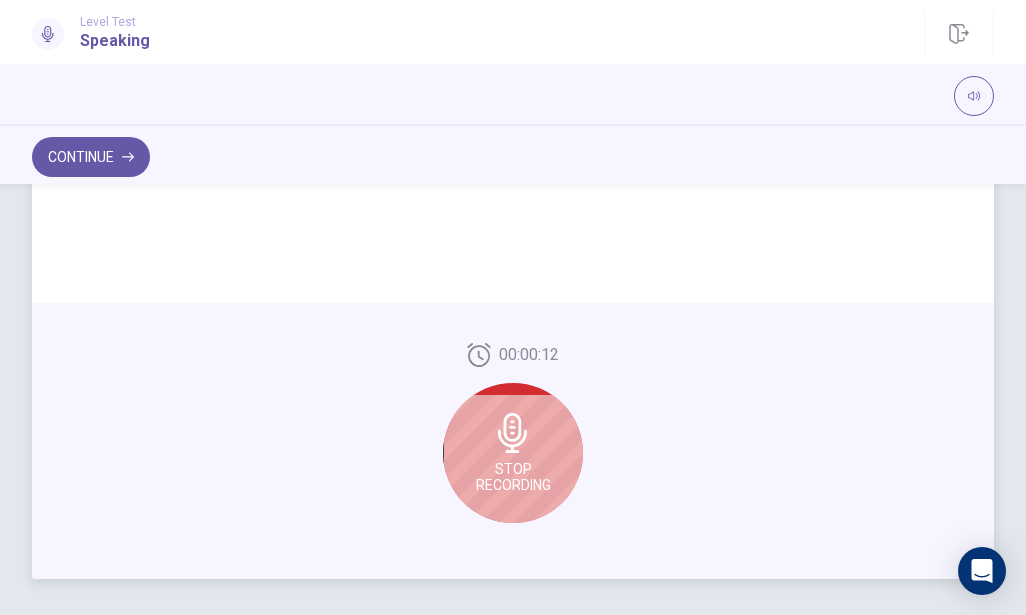 scroll, scrollTop: 521, scrollLeft: 0, axis: vertical 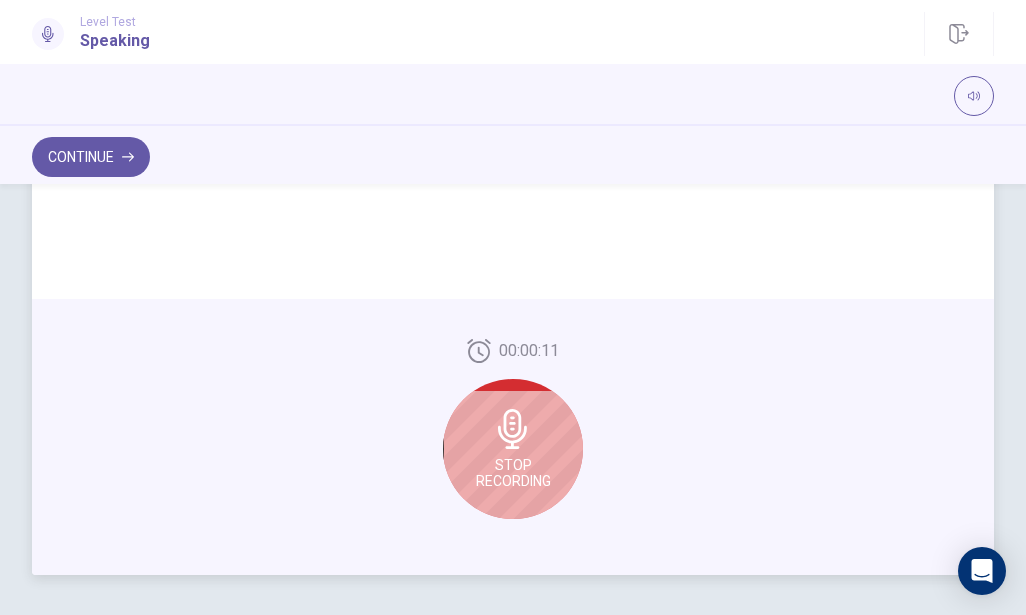 click on "Stop   Recording" at bounding box center [513, 473] 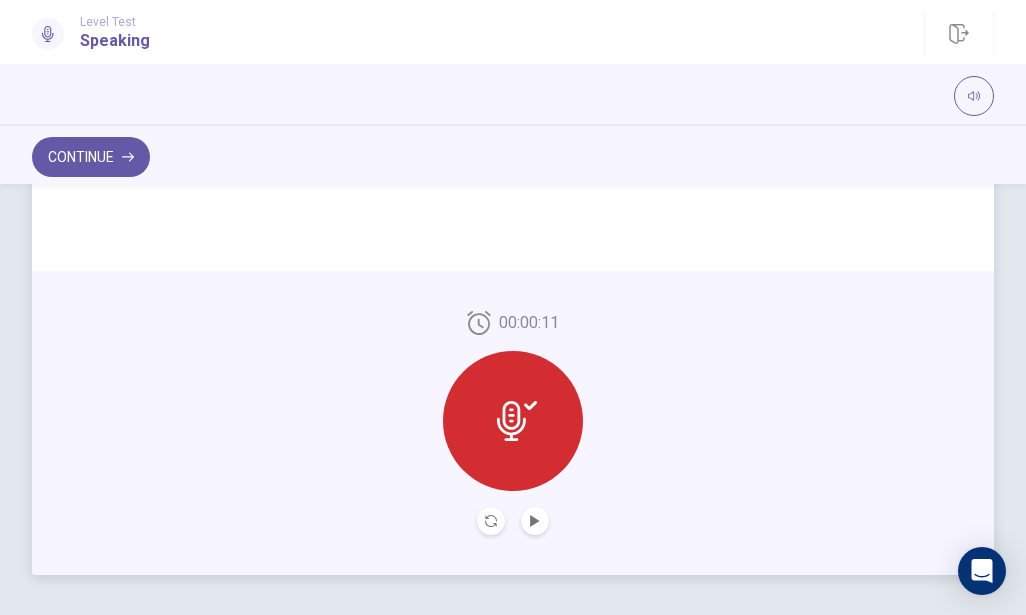 click 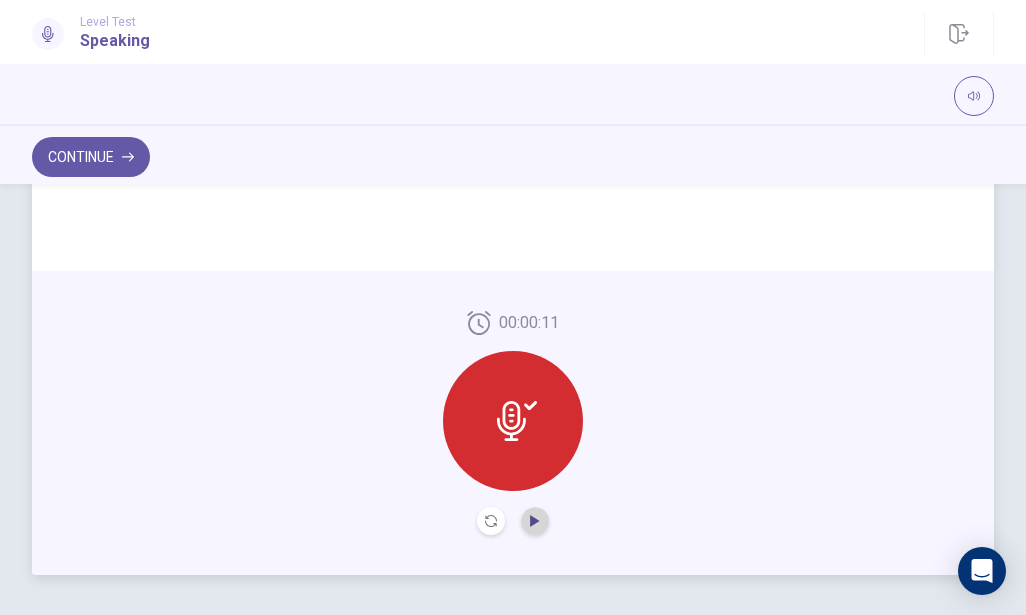 click 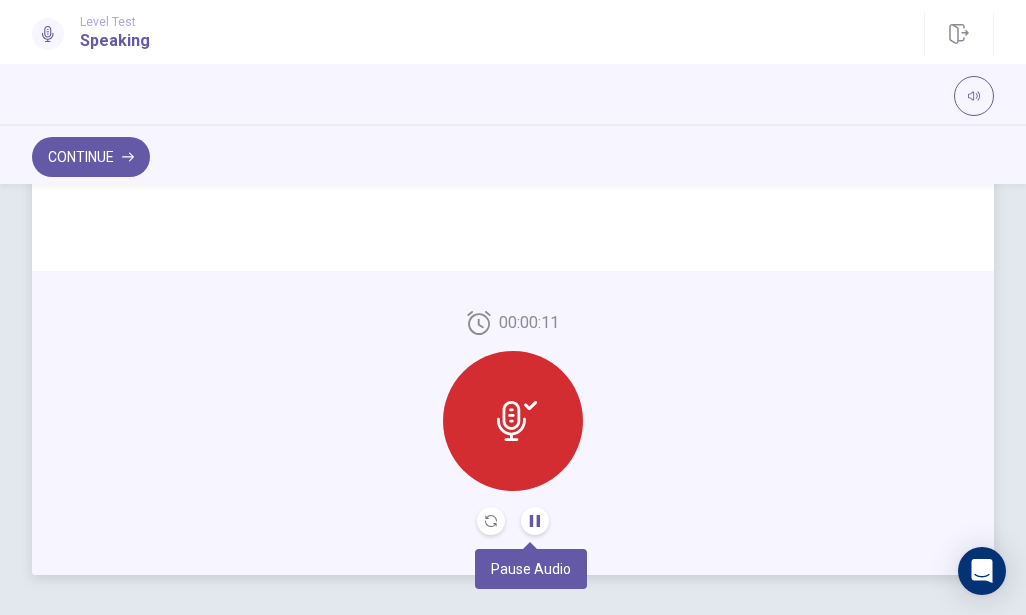 click at bounding box center [535, 521] 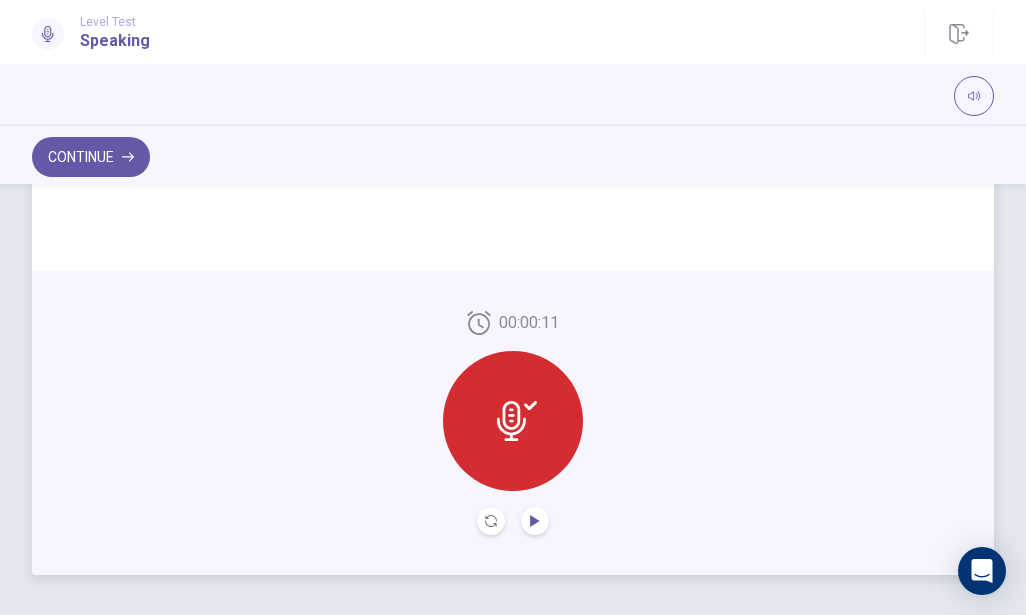 click 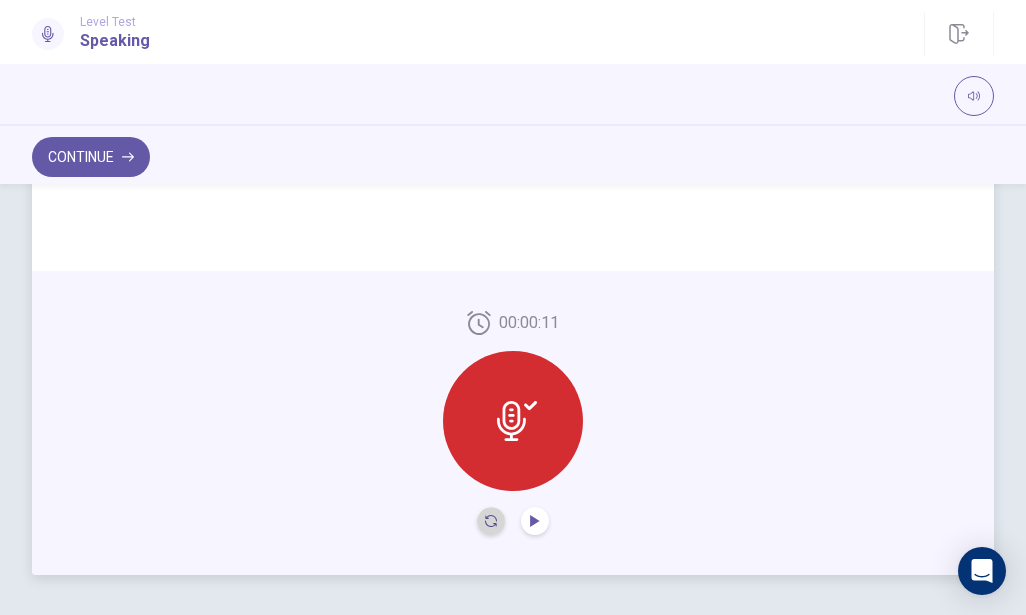 click 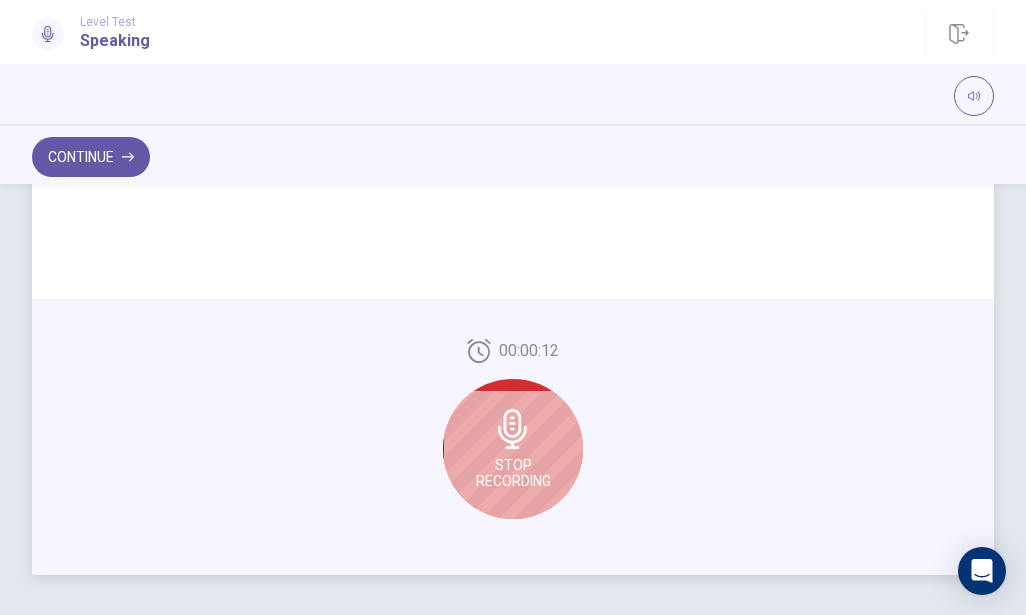 click on "Stop   Recording" at bounding box center (513, 449) 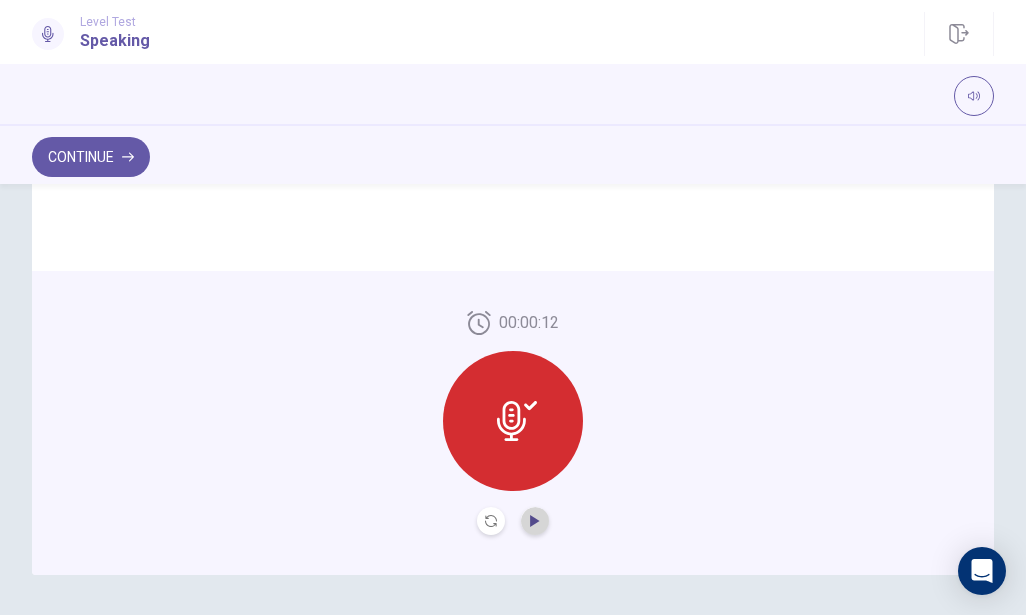 click 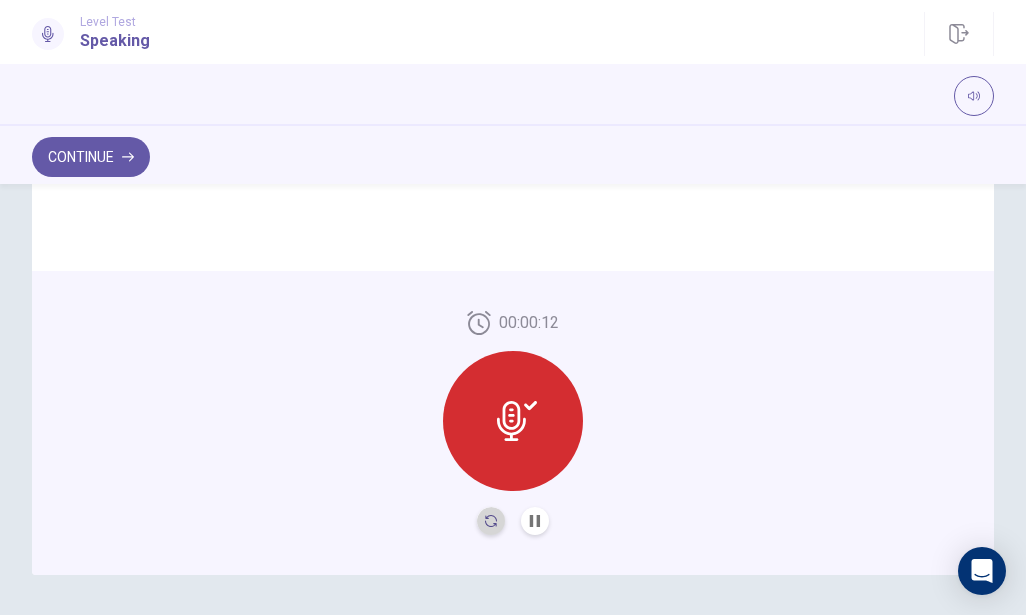 click 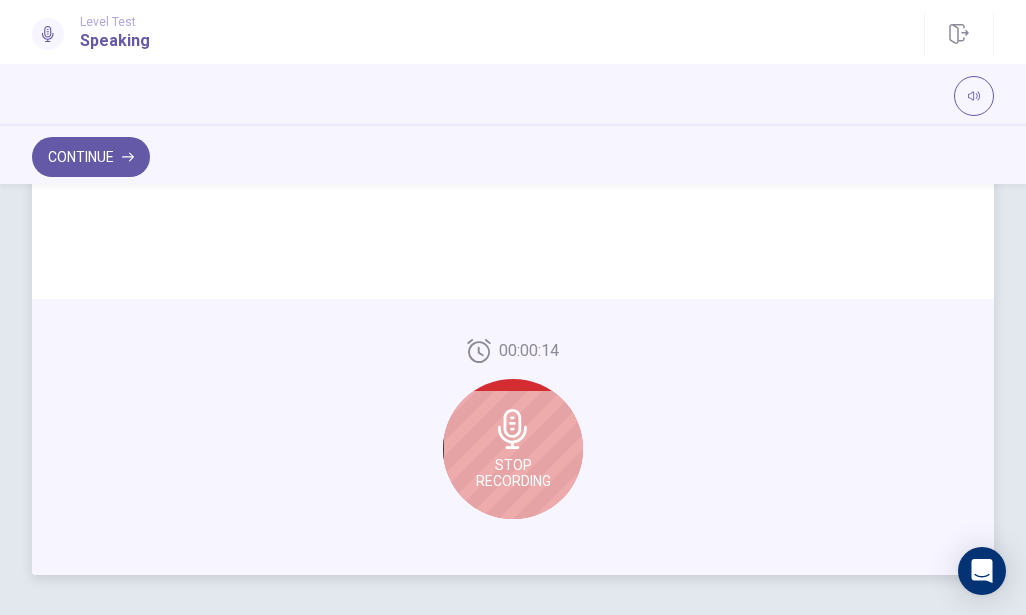 click on "Stop   Recording" at bounding box center (513, 449) 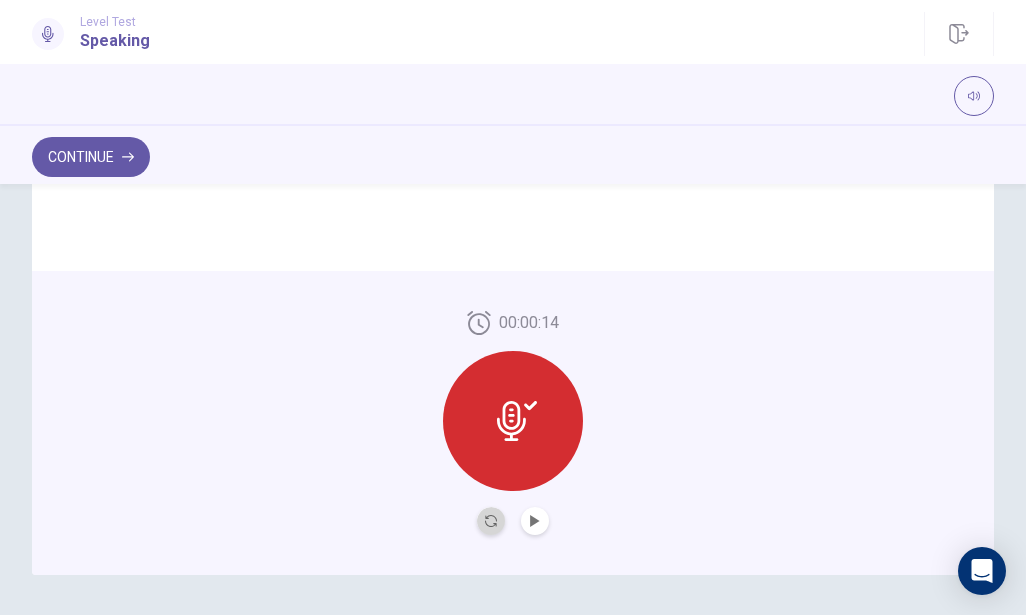 click at bounding box center [491, 521] 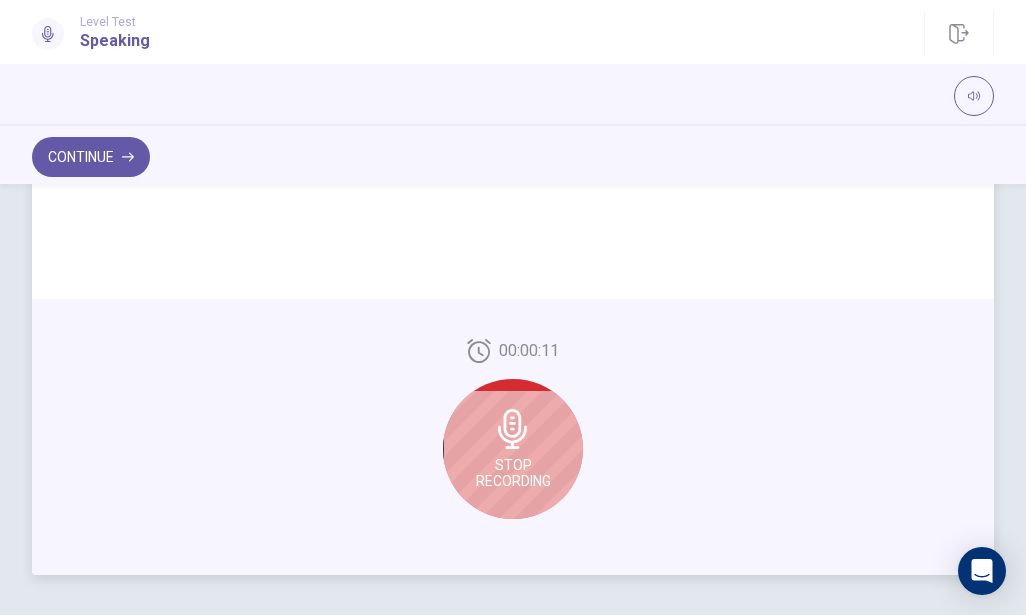 click 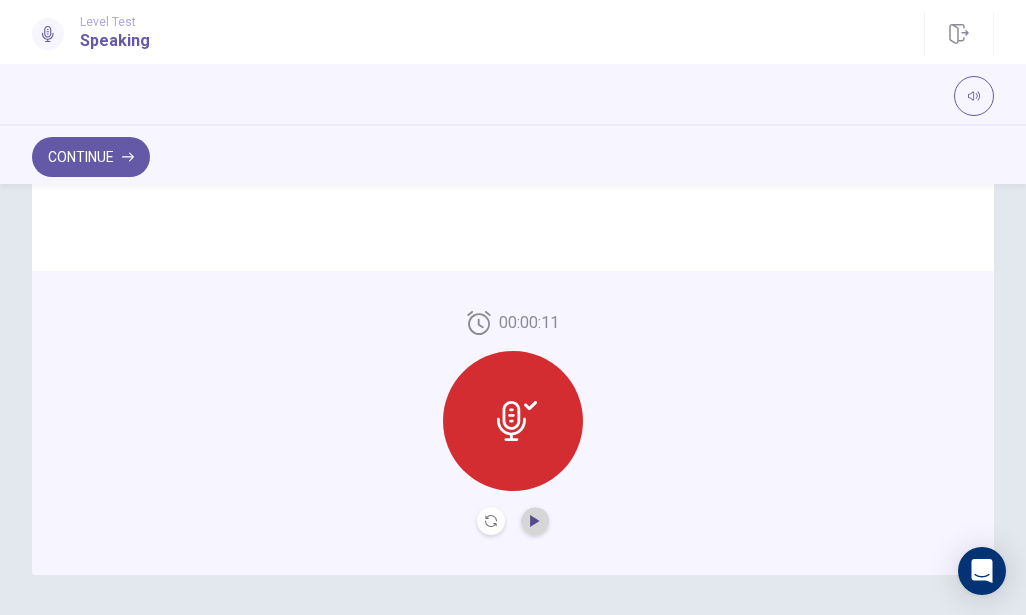 click 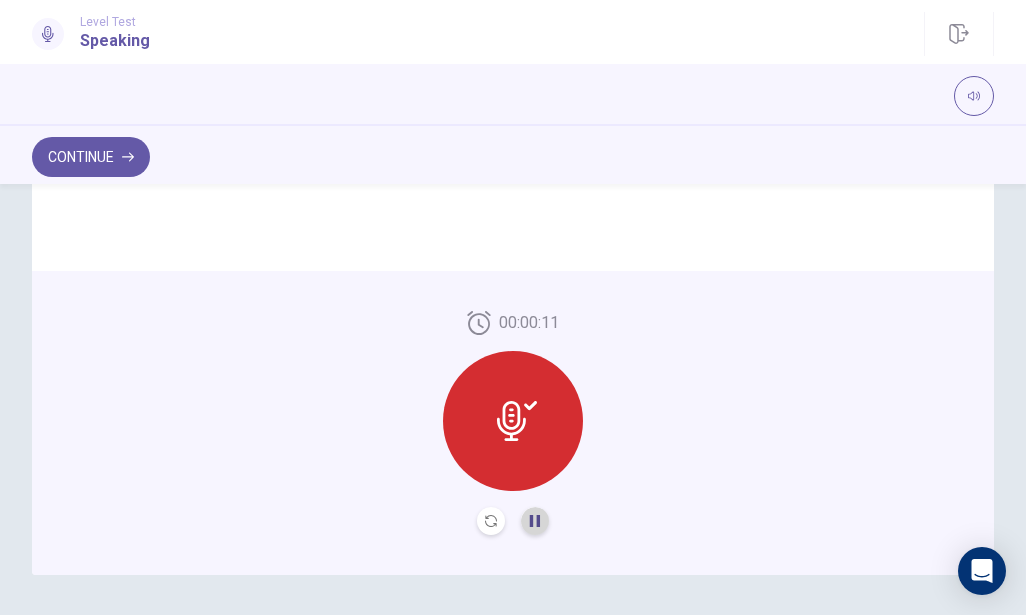 click 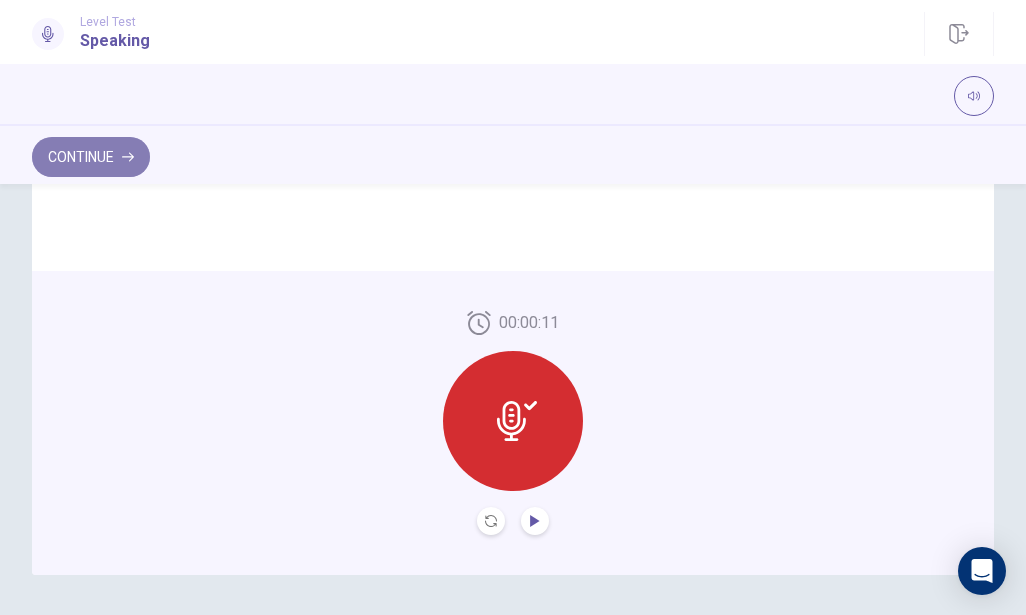 click on "Continue" at bounding box center (91, 157) 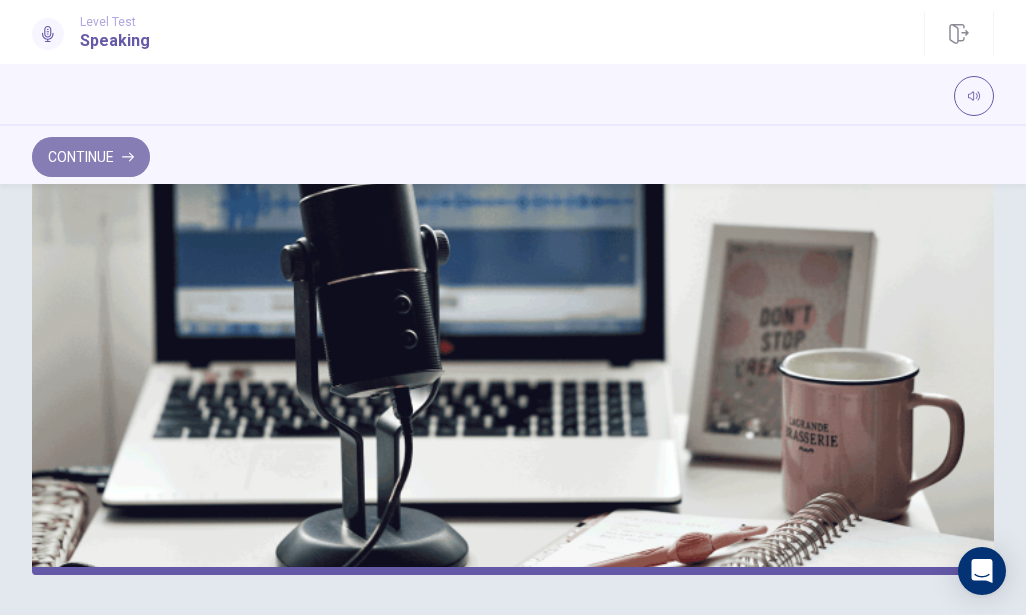 click on "Continue" at bounding box center (91, 157) 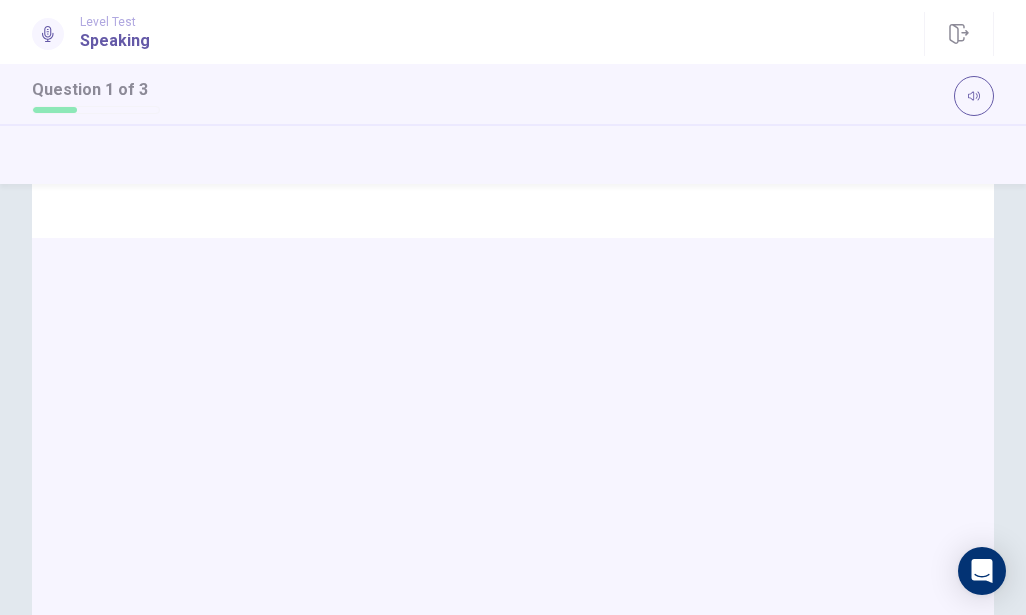 scroll, scrollTop: 521, scrollLeft: 0, axis: vertical 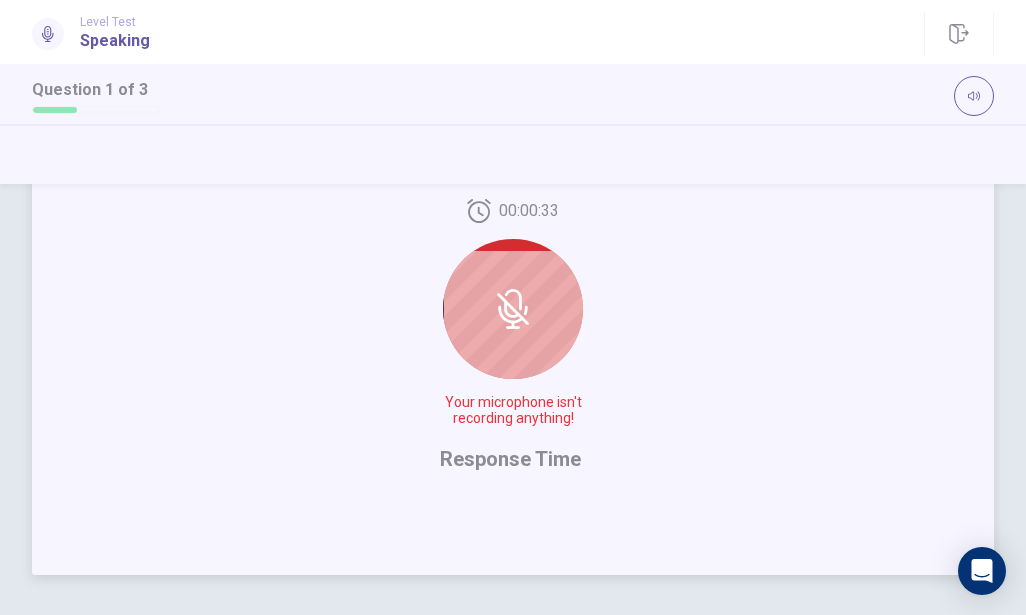click 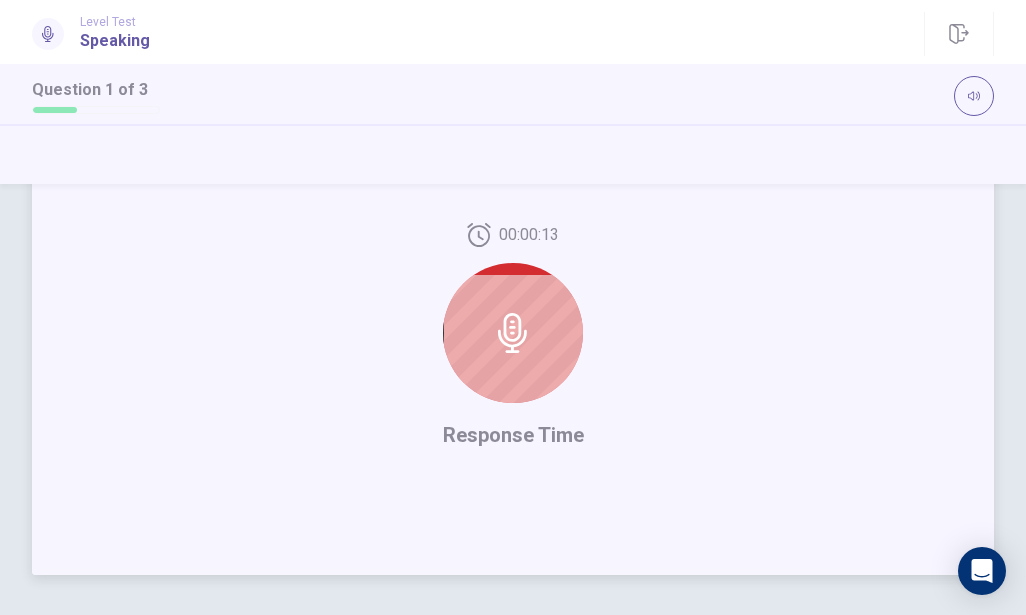 click at bounding box center [513, 333] 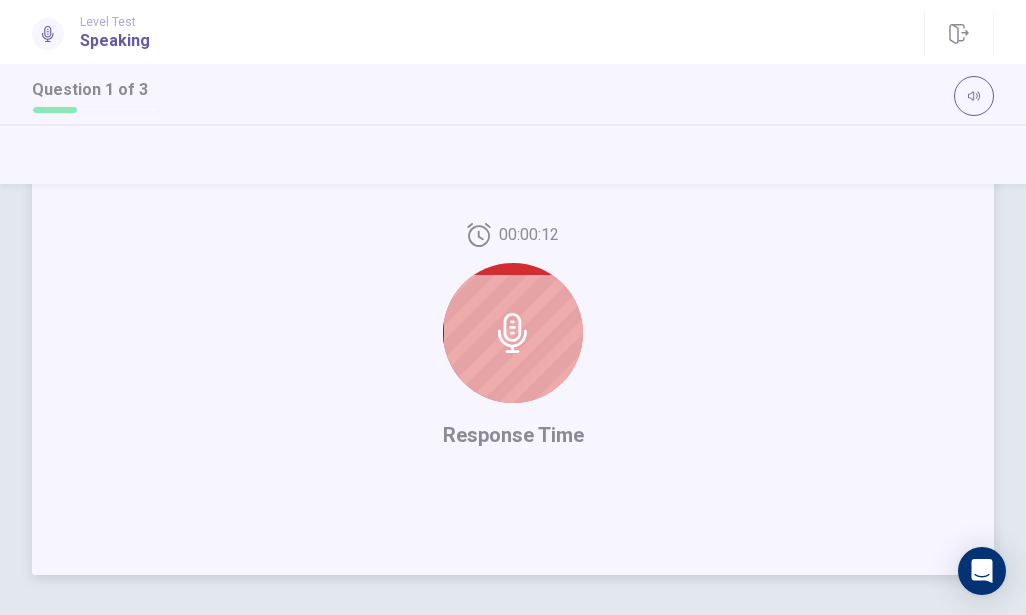 click 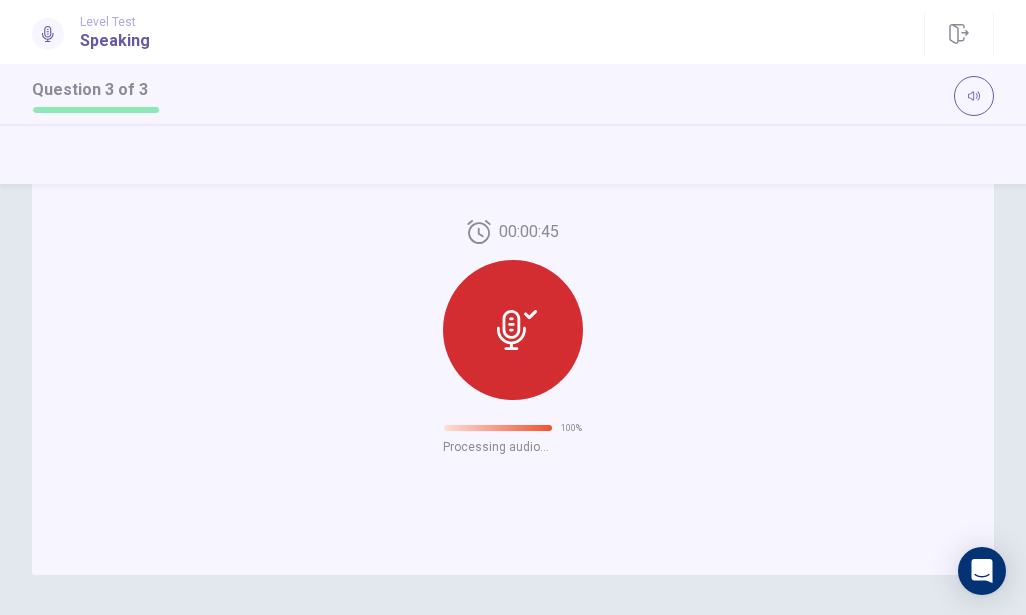 scroll, scrollTop: 233, scrollLeft: 0, axis: vertical 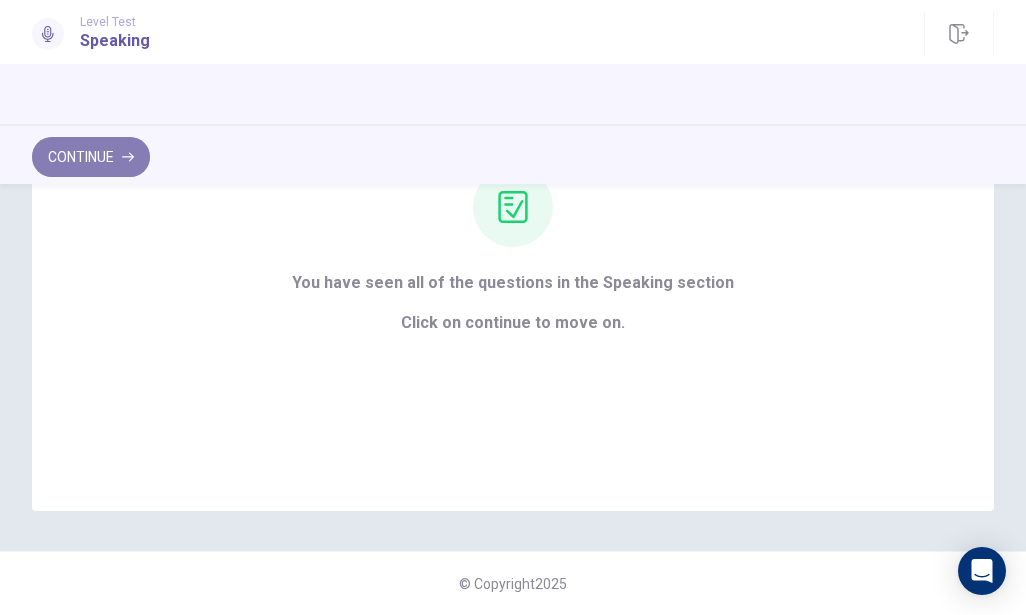 click on "Continue" at bounding box center [91, 157] 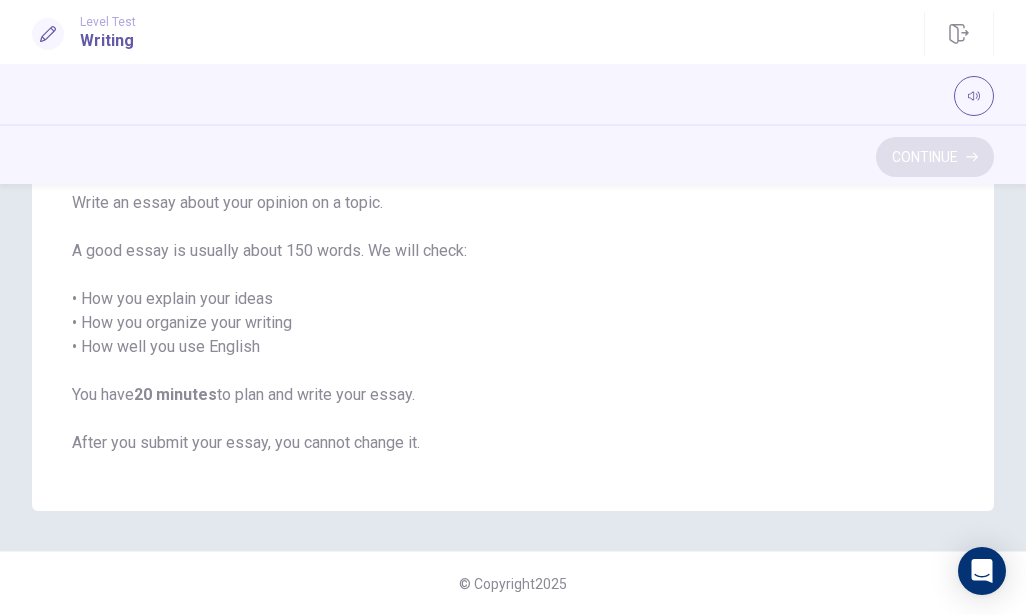 scroll, scrollTop: 161, scrollLeft: 0, axis: vertical 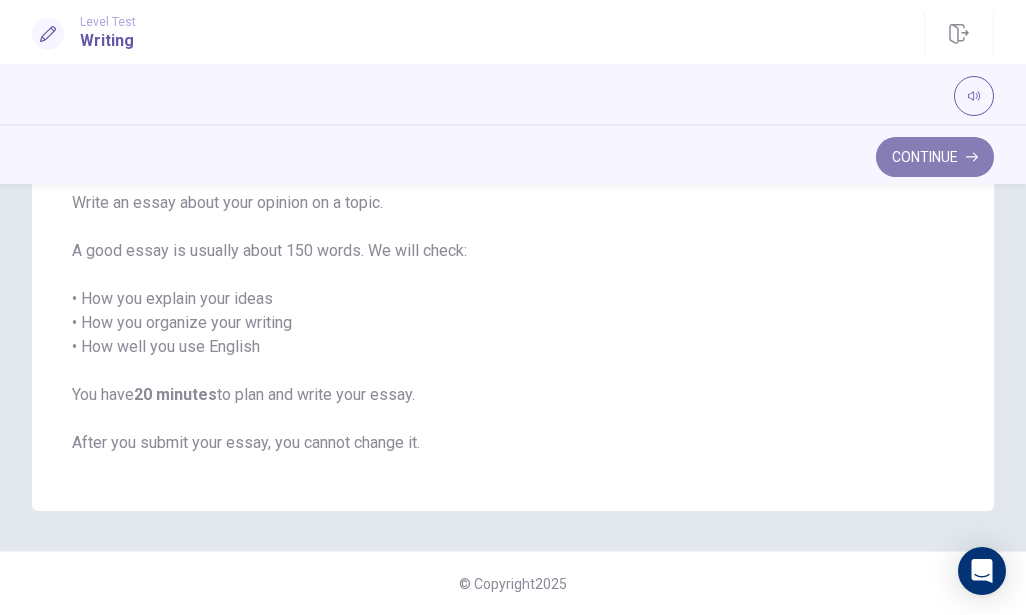 click on "Continue" at bounding box center (935, 157) 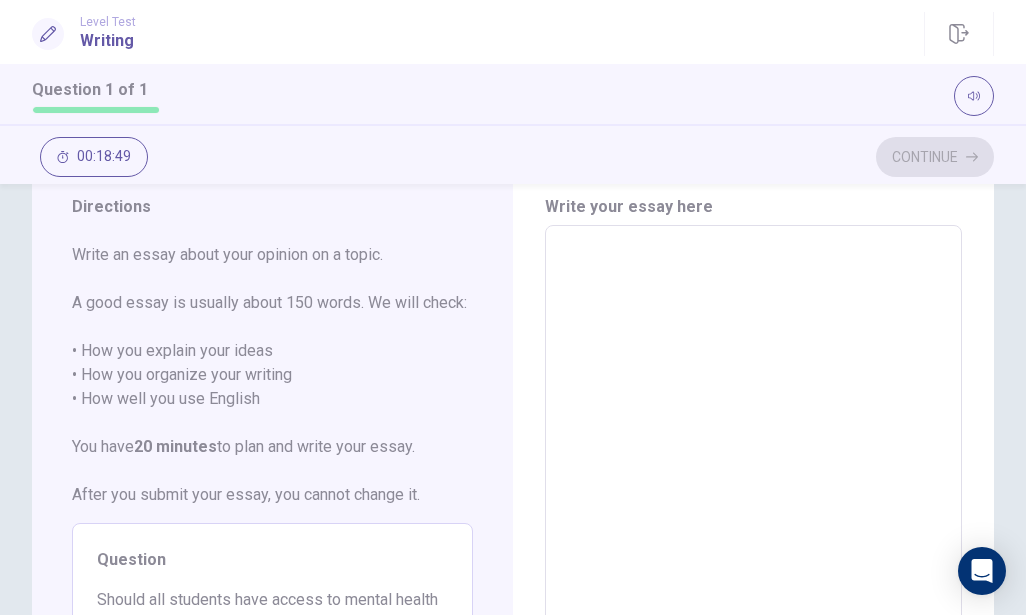 scroll, scrollTop: 53, scrollLeft: 0, axis: vertical 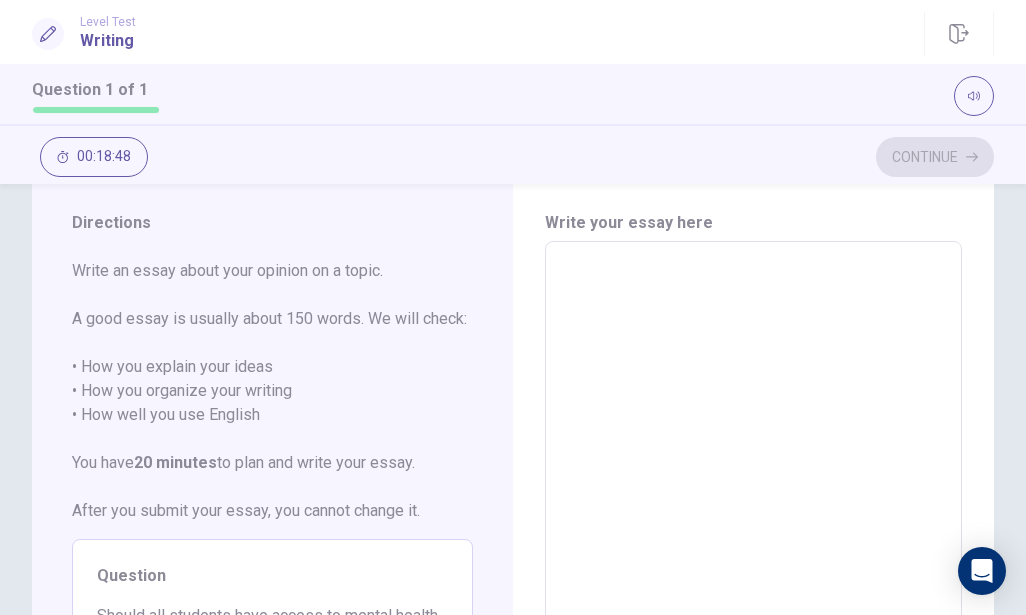 click at bounding box center (753, 518) 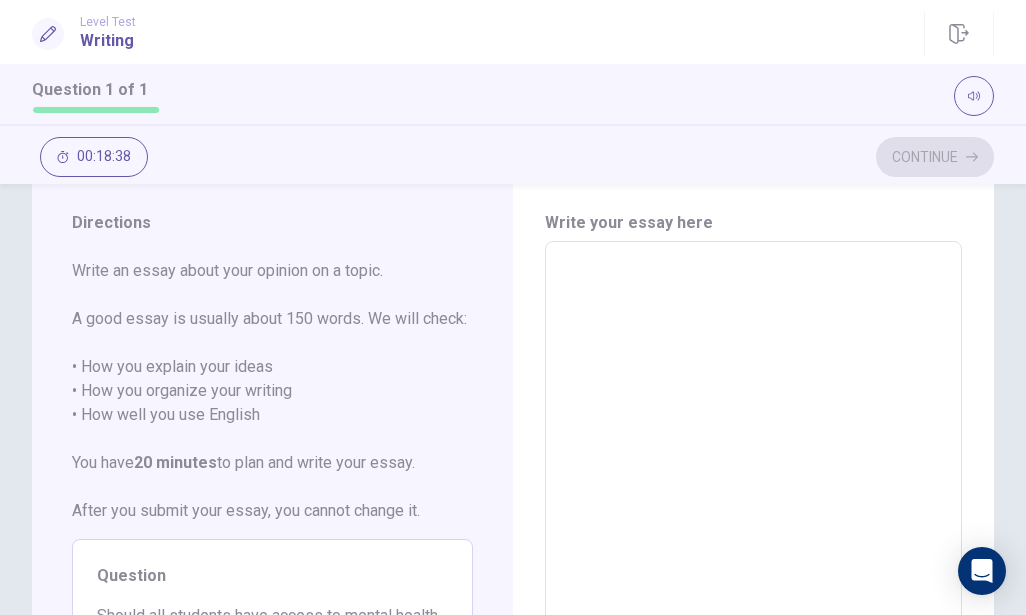 type on "*" 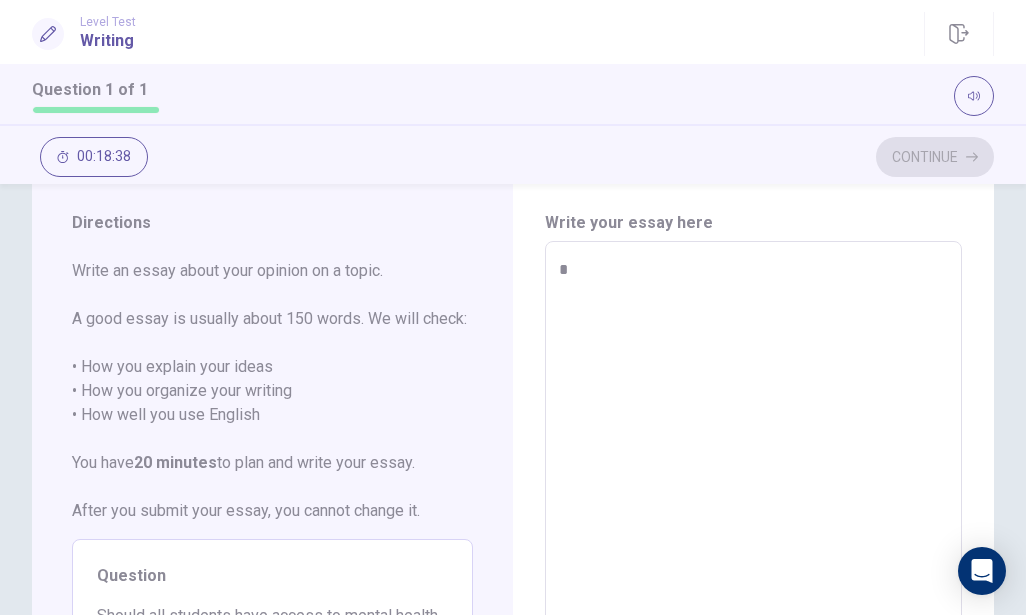 type on "*" 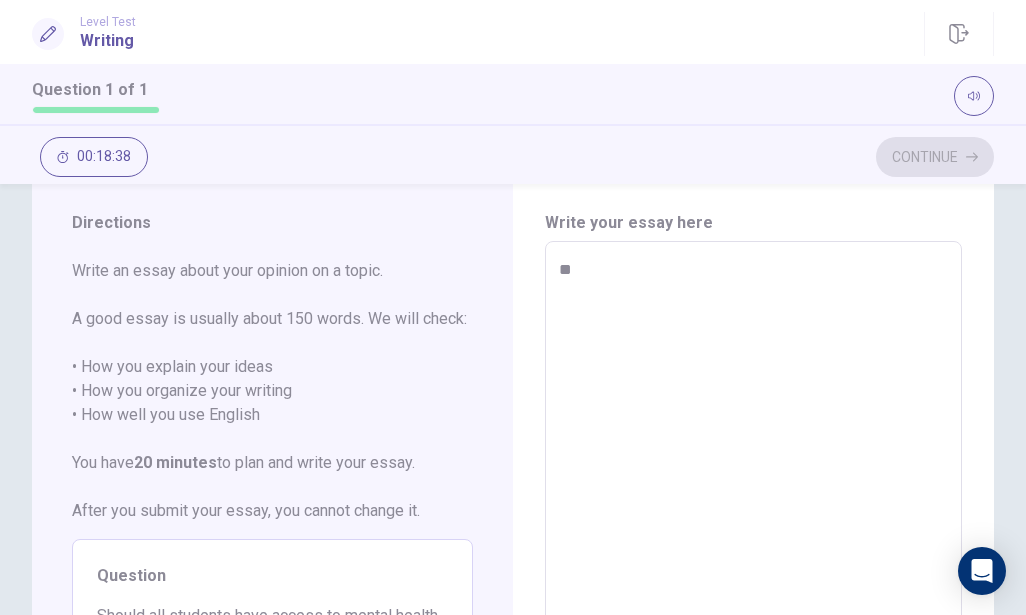 type on "*" 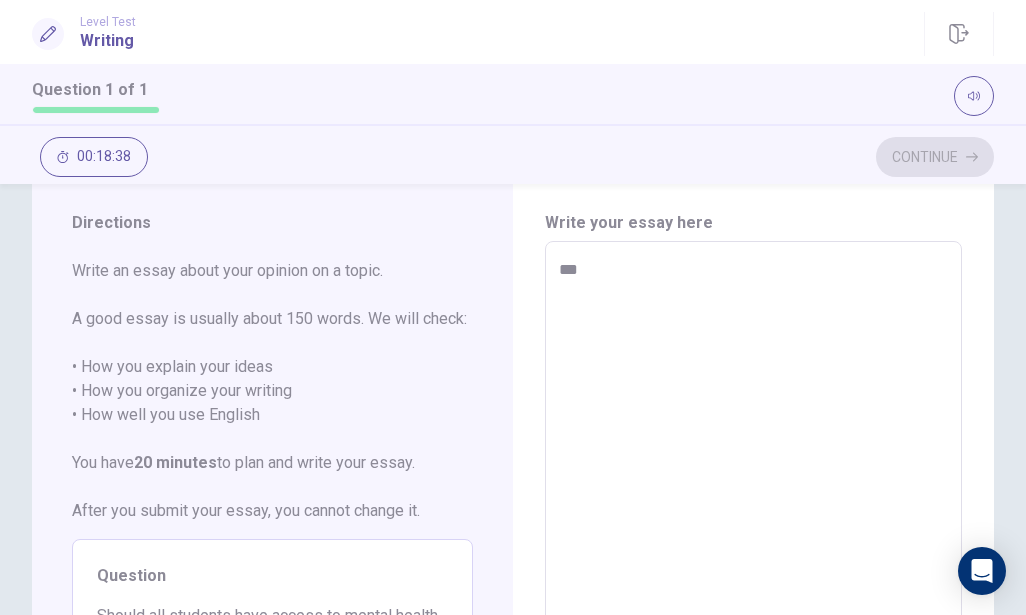 type on "*" 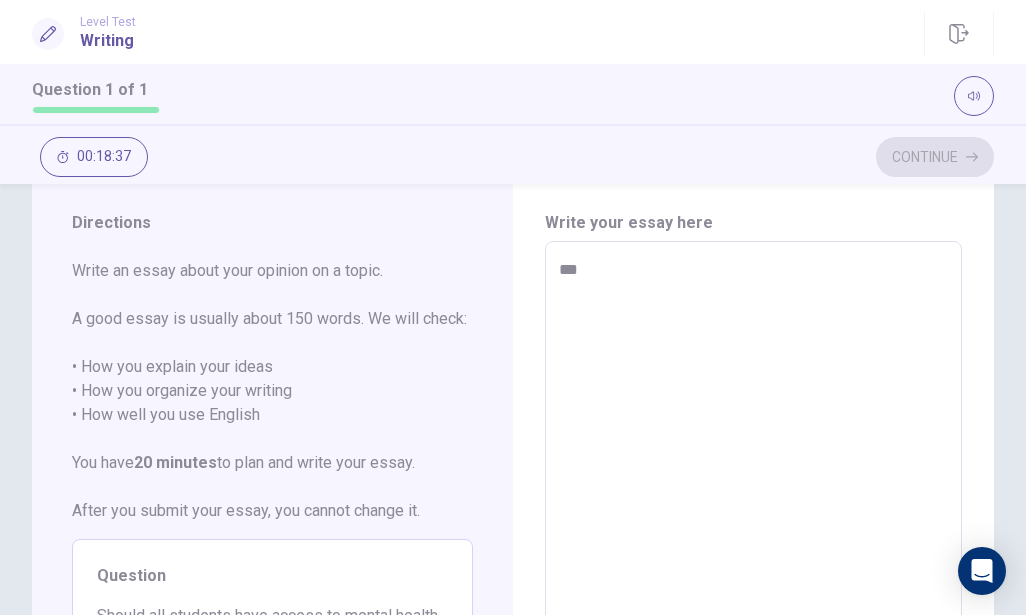 type on "****" 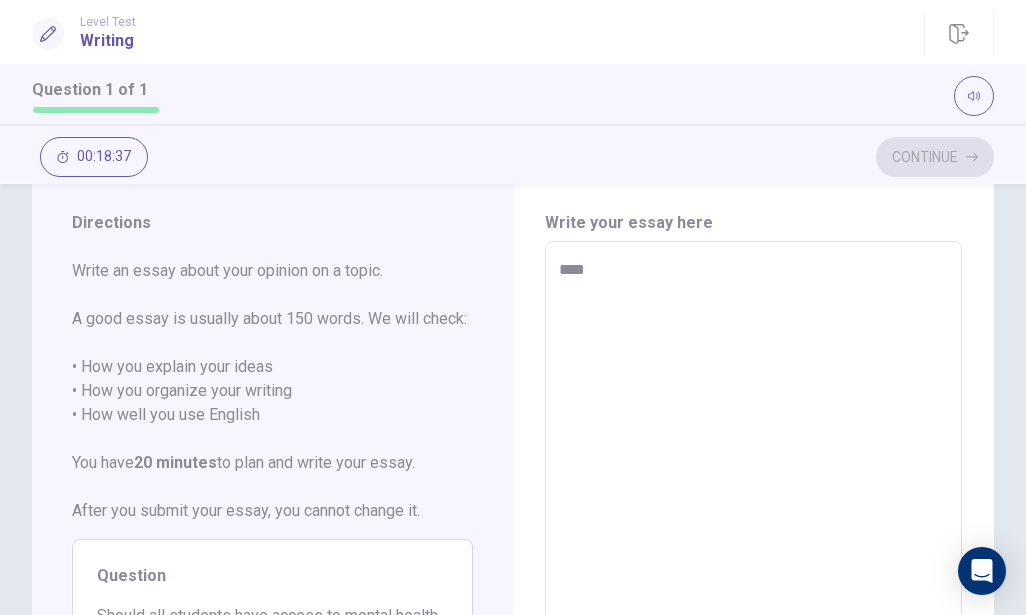 type on "*" 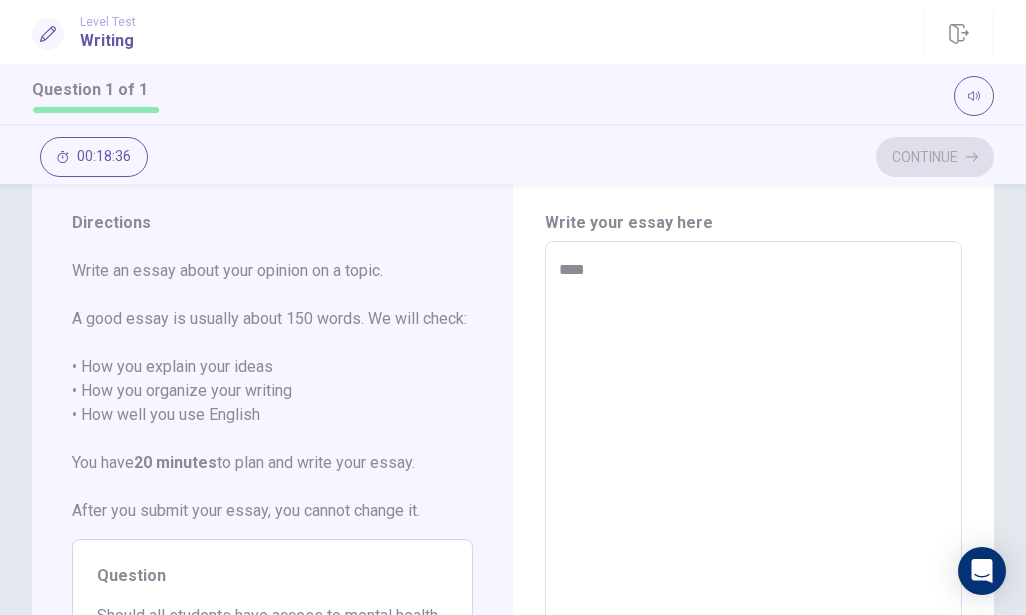 type on "****" 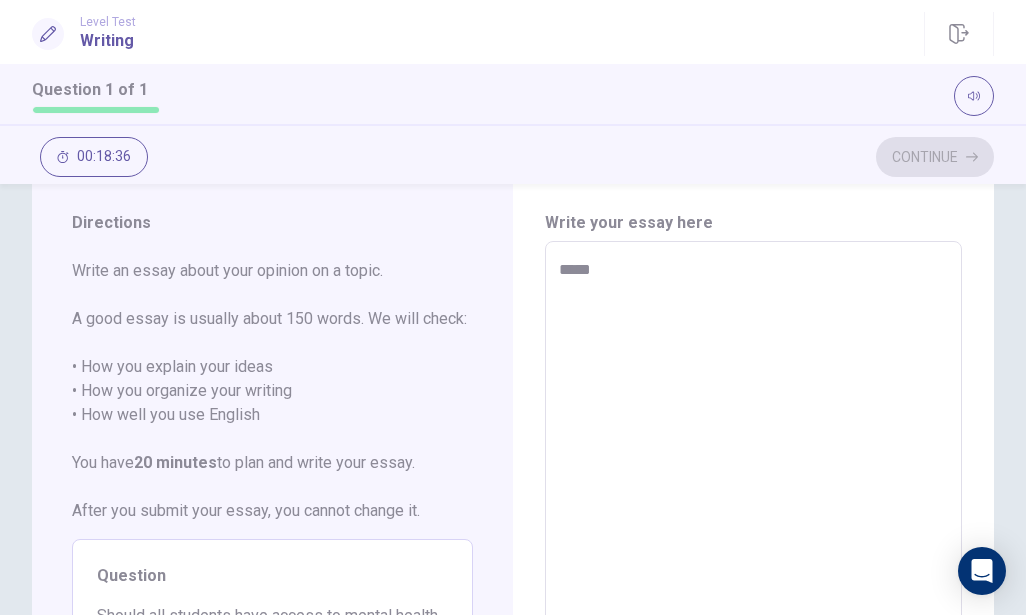 type on "*" 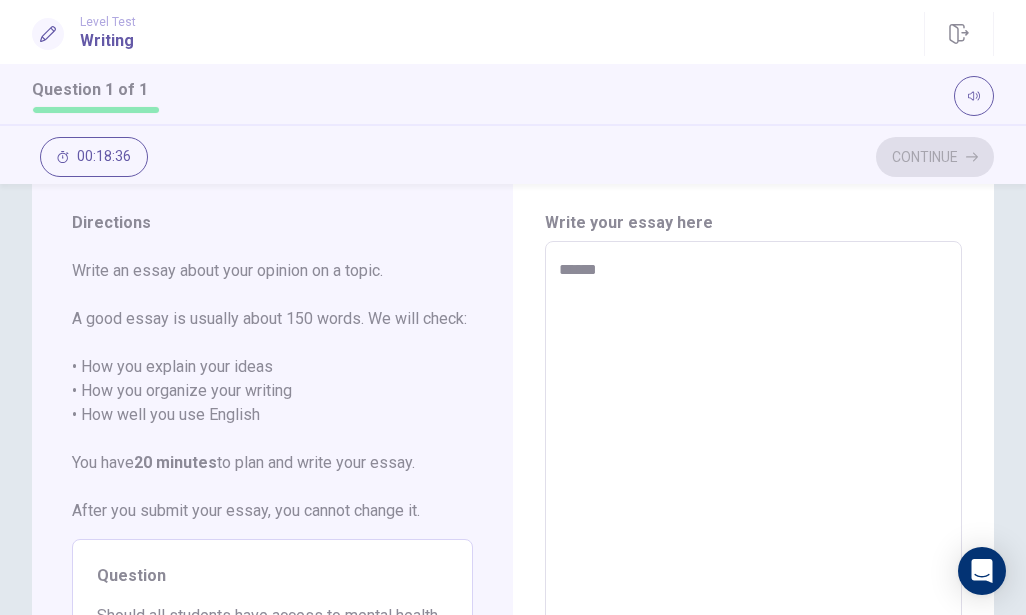 type on "*" 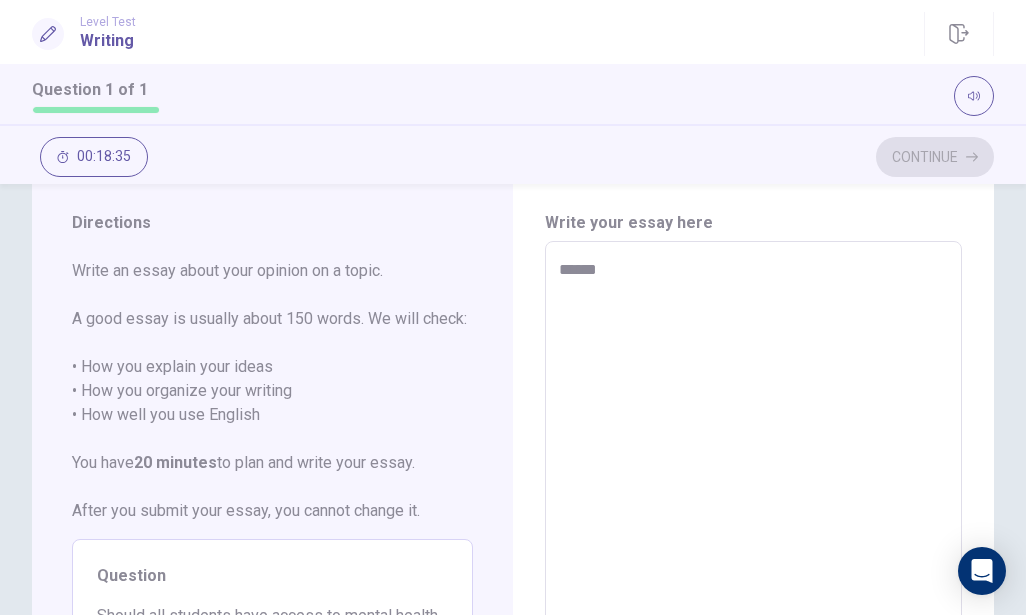 type on "******" 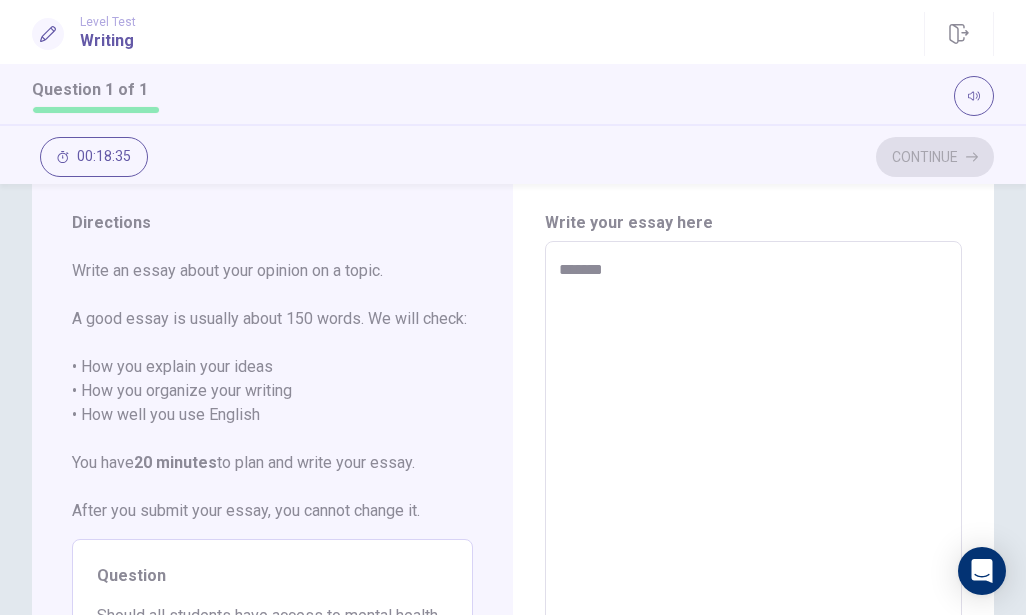 type on "*" 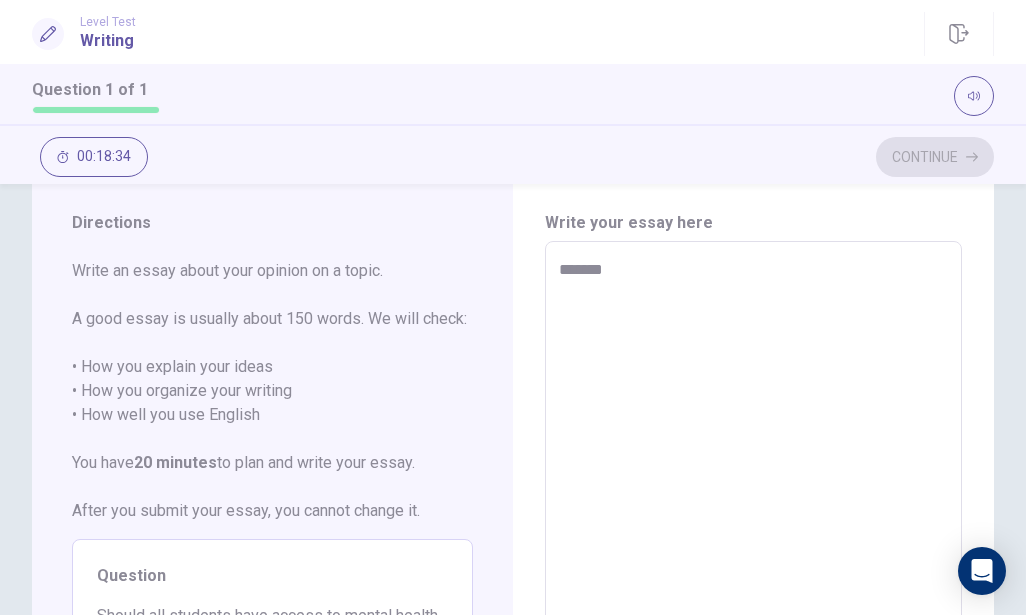 type on "********" 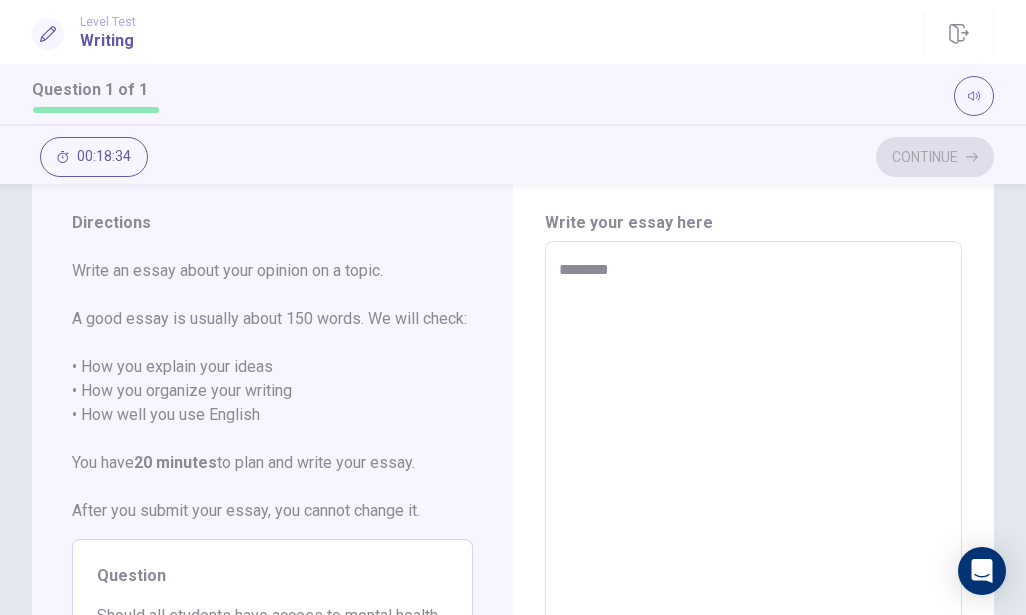 type on "*" 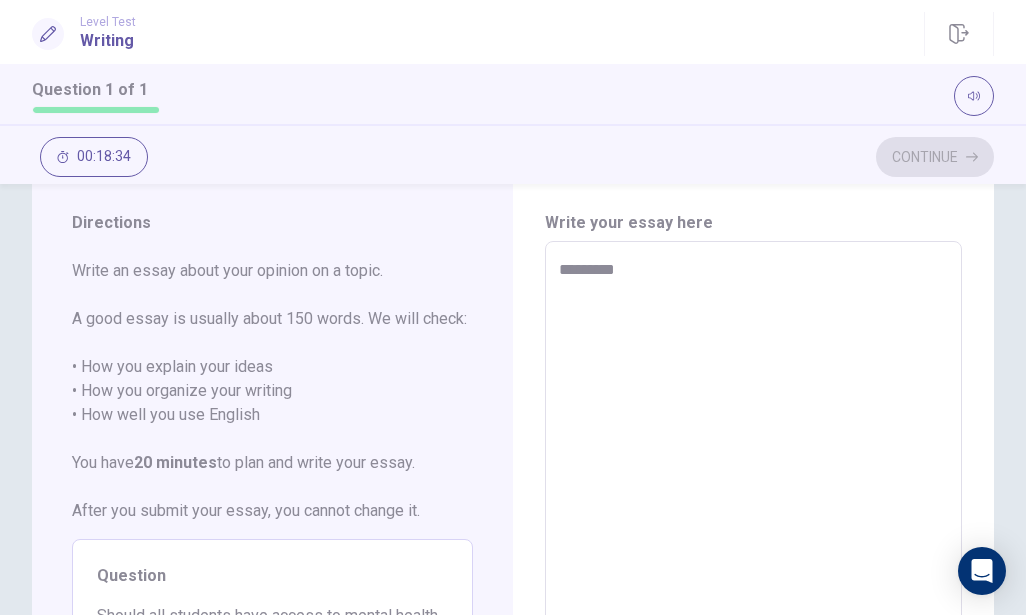 type on "*" 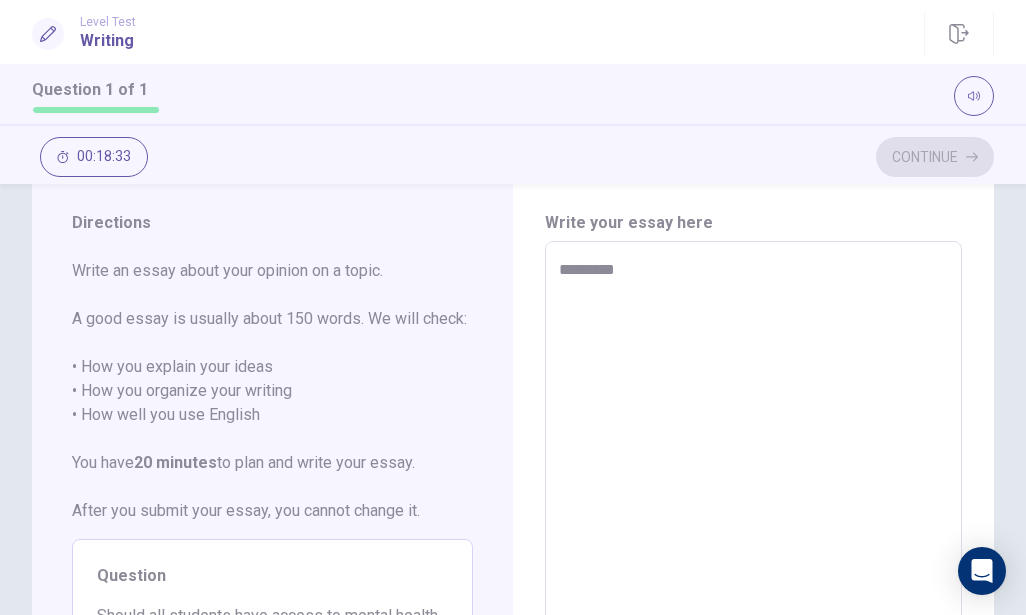 type on "**********" 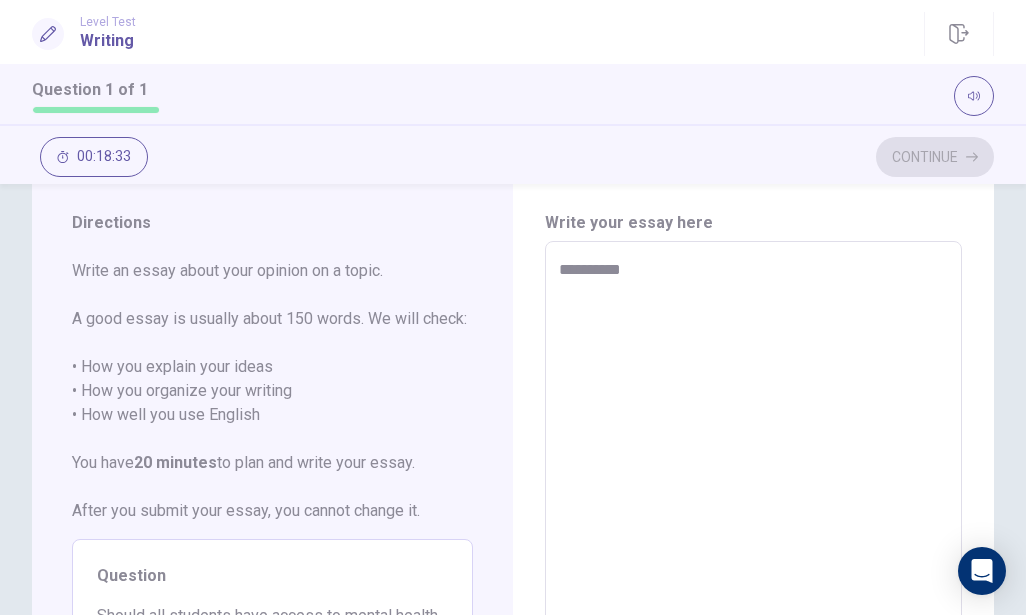 type on "*" 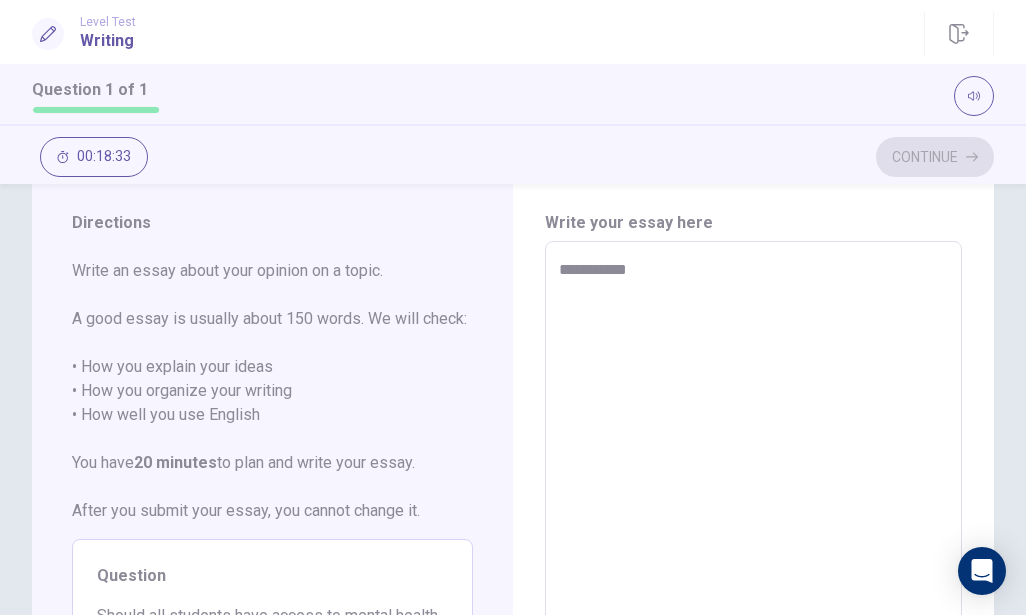 type on "*" 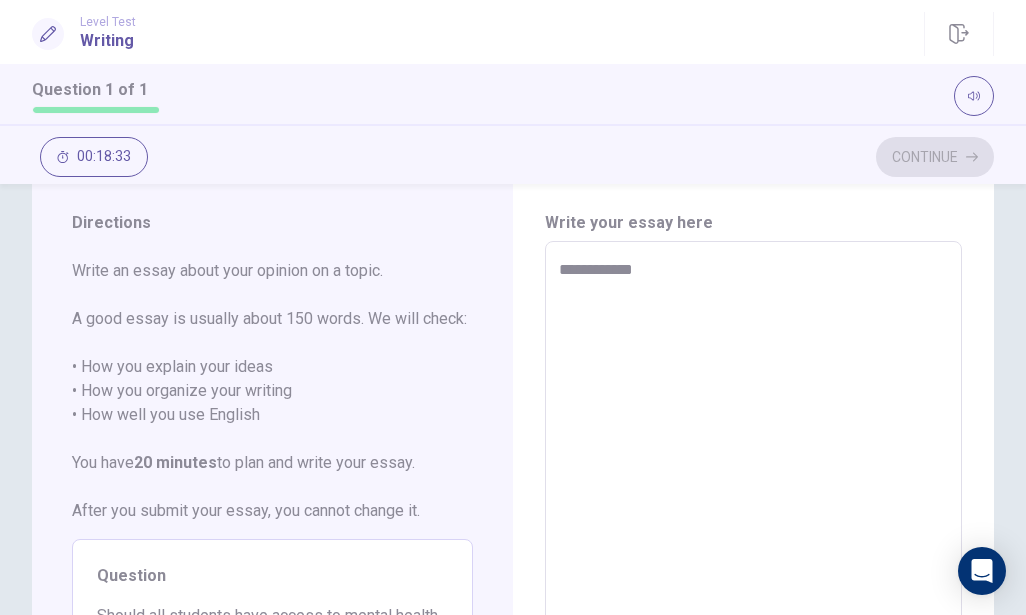 type on "*" 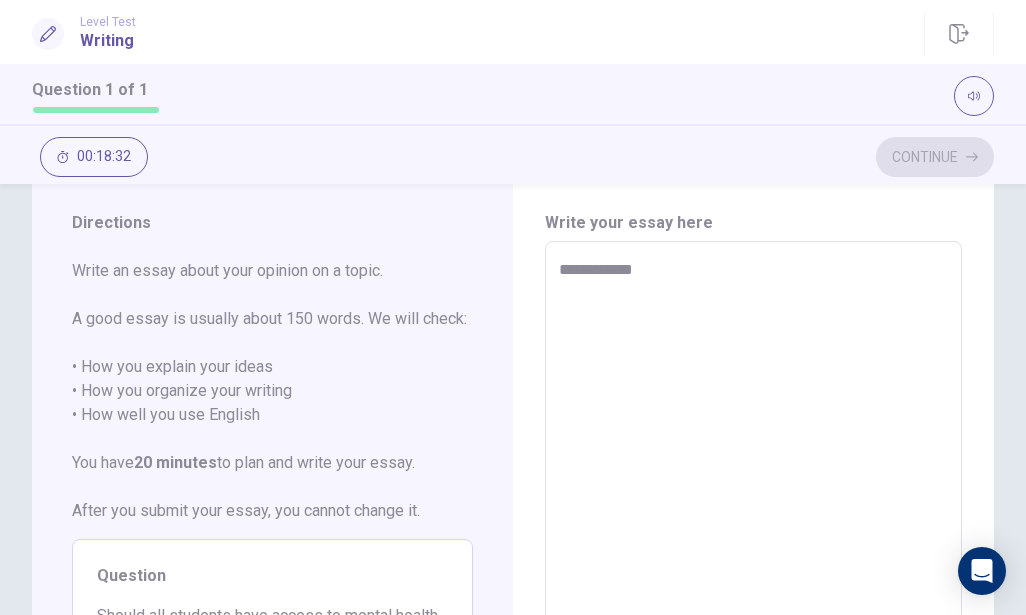 type on "**********" 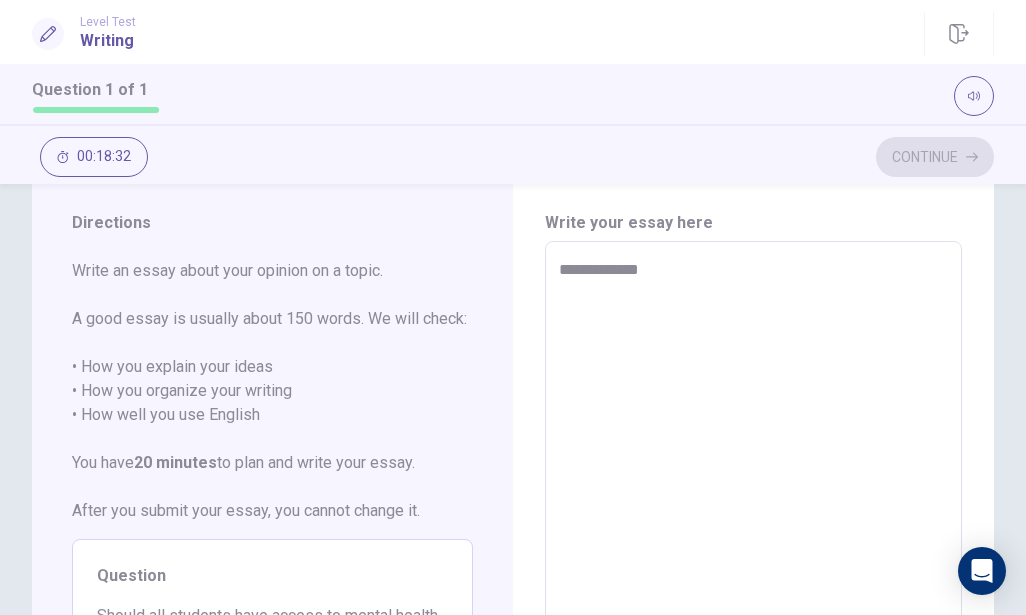 type on "*" 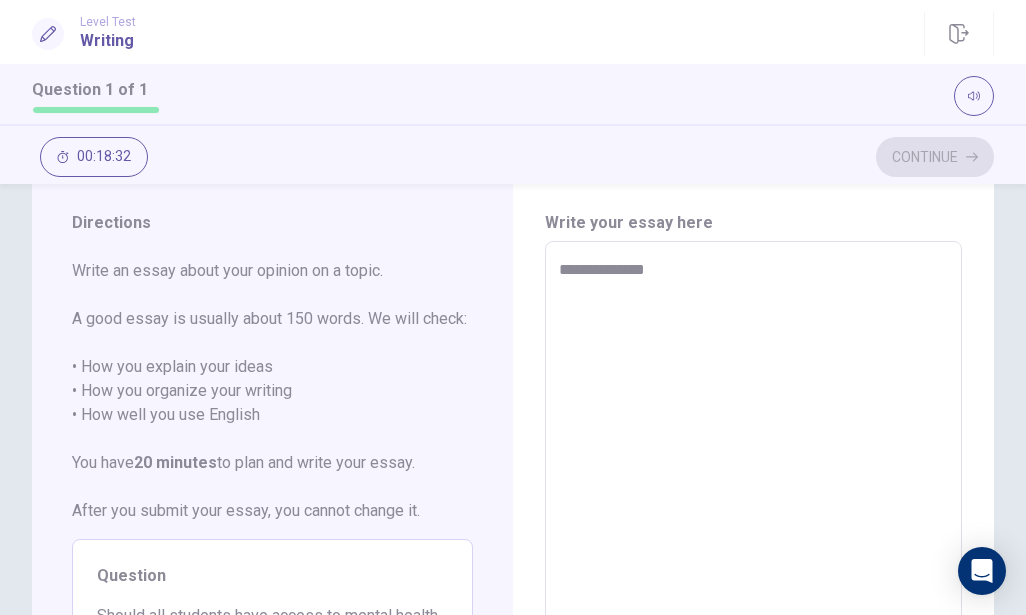 type on "*" 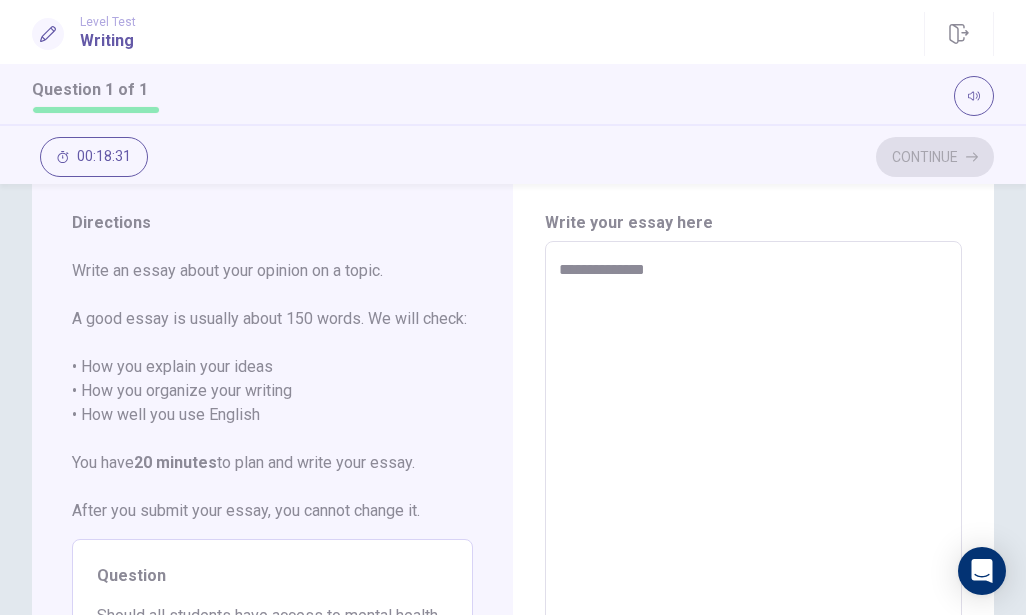 type on "**********" 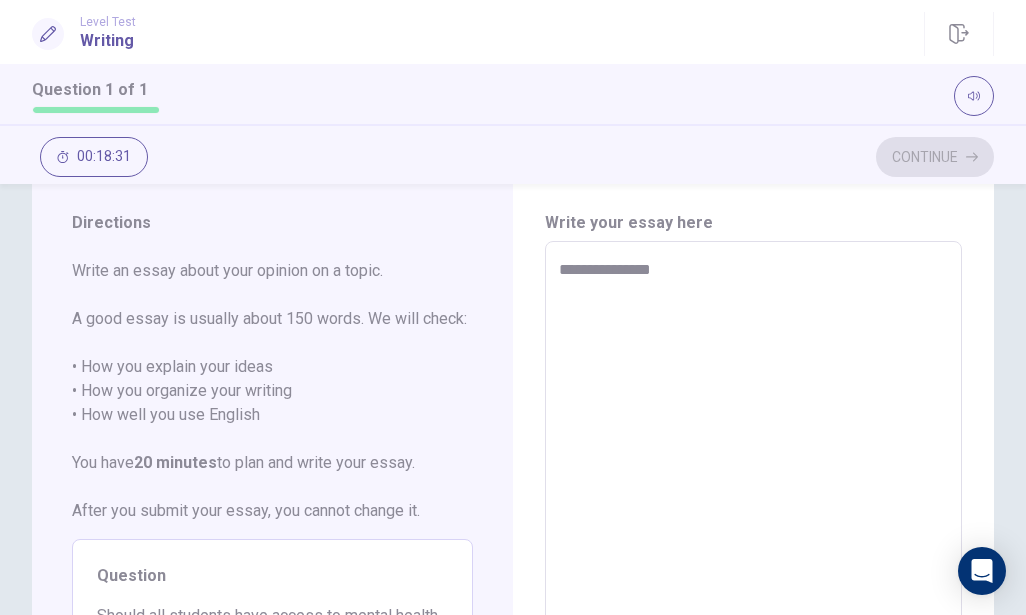 type on "*" 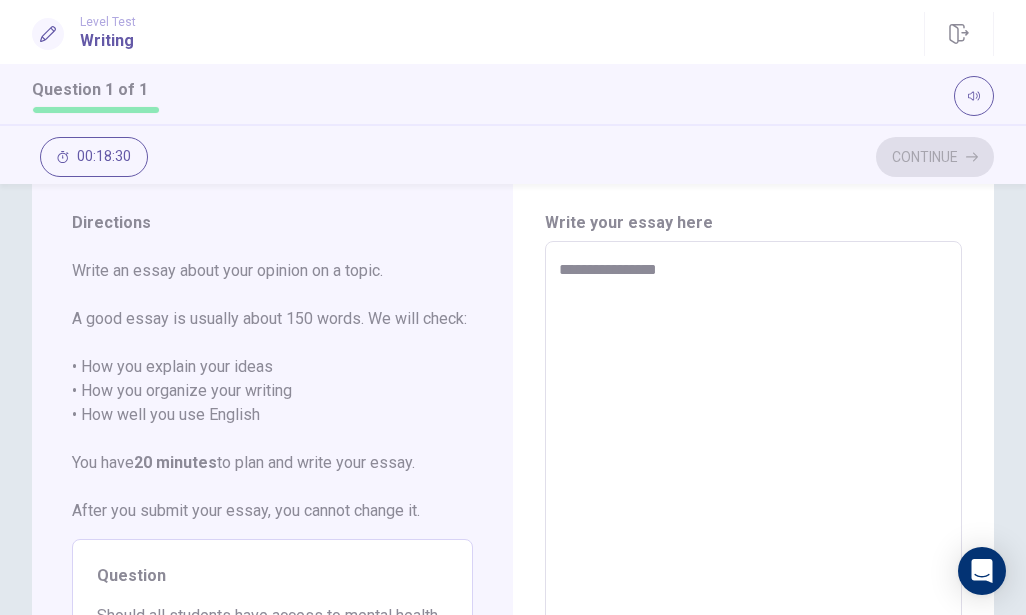 type on "*" 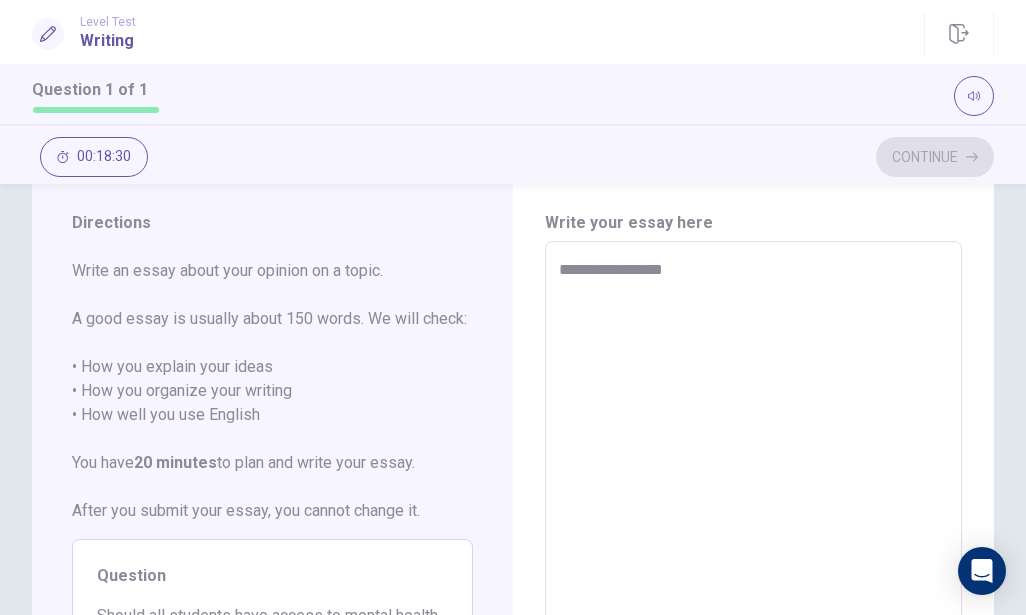 type on "*" 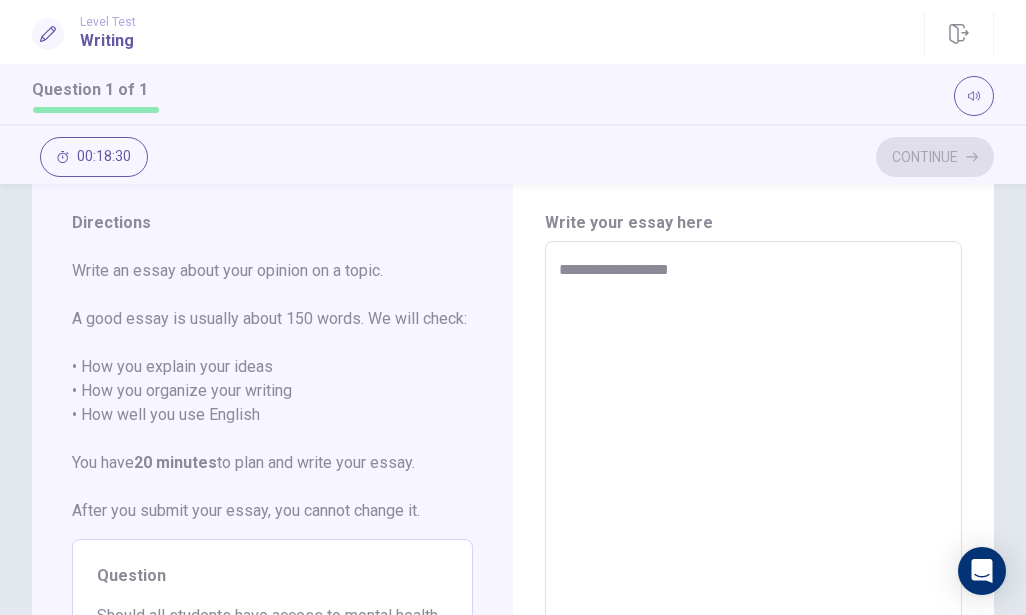 type on "*" 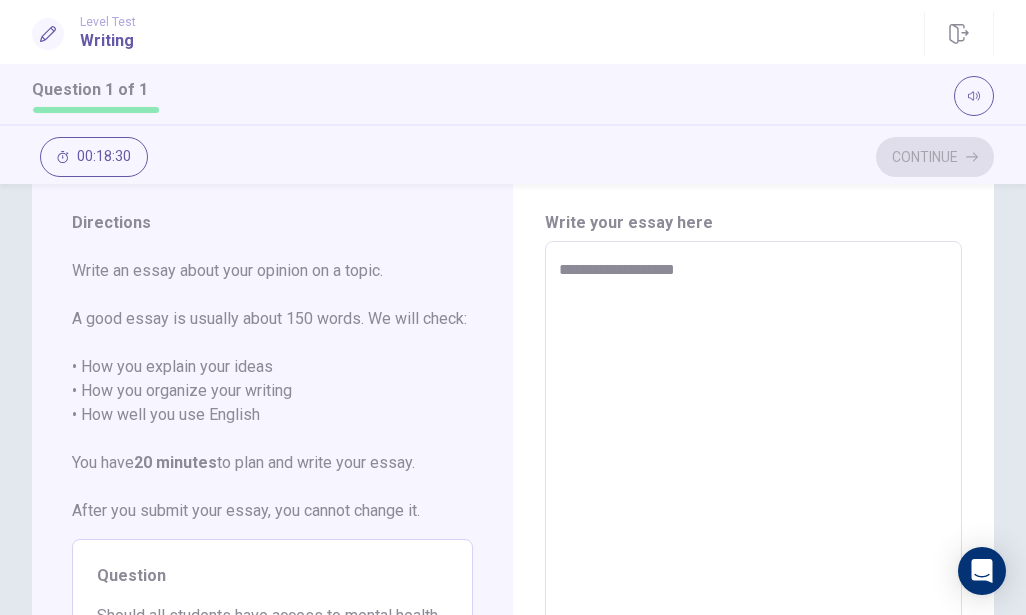 type on "*" 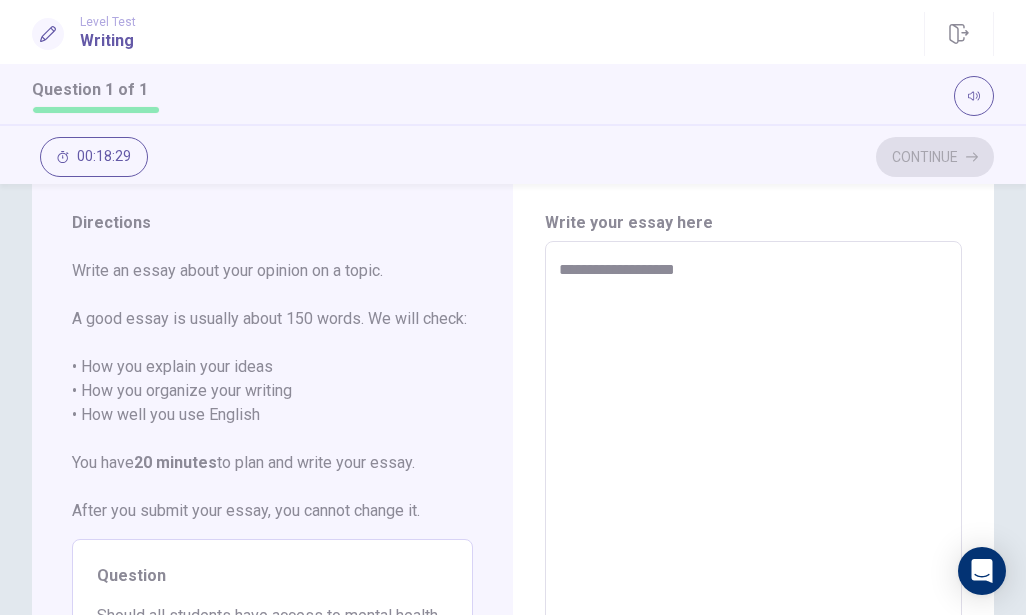 type on "**********" 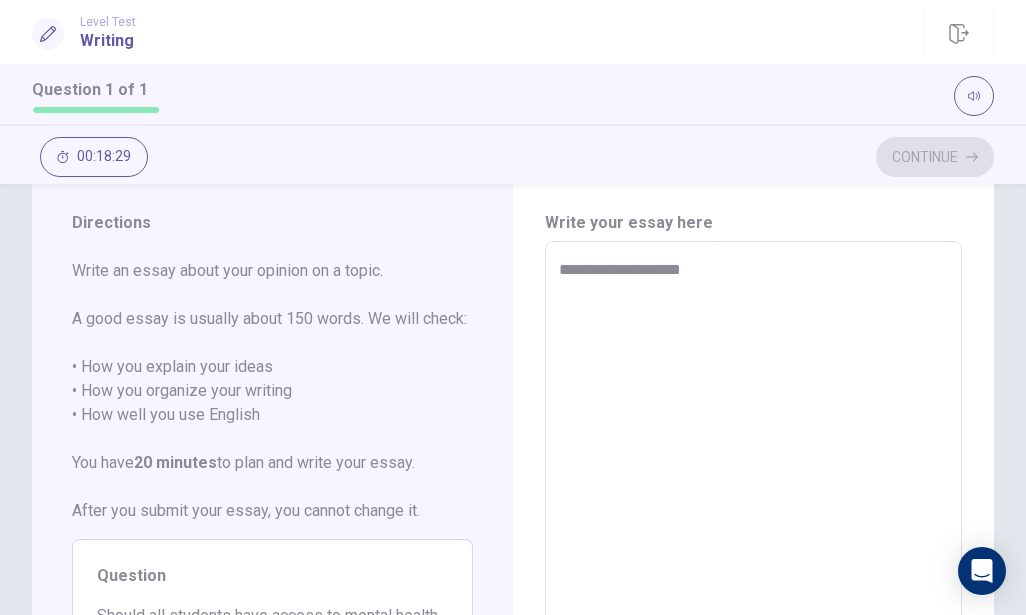 type on "*" 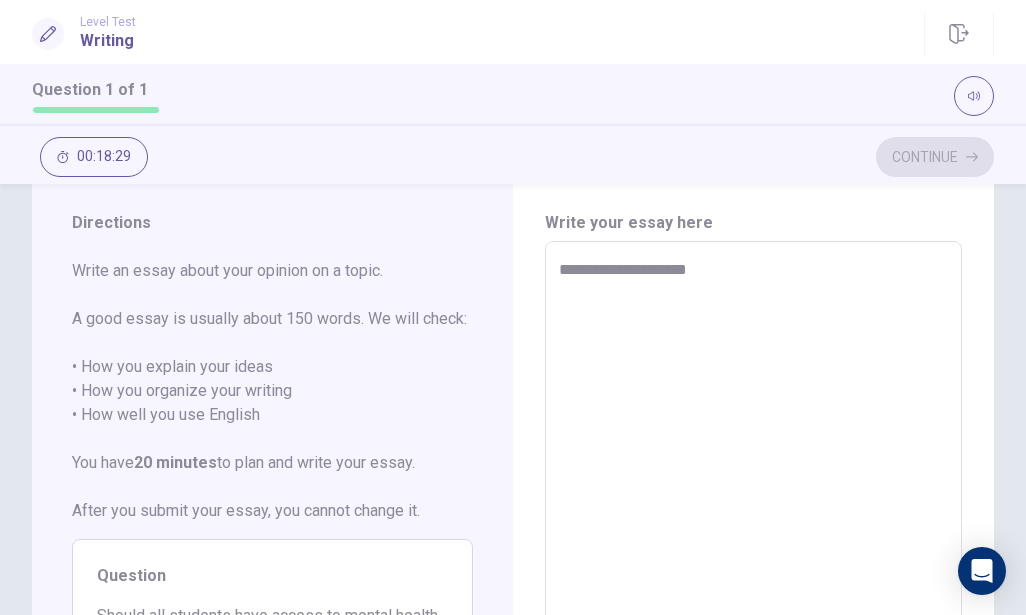 type on "*" 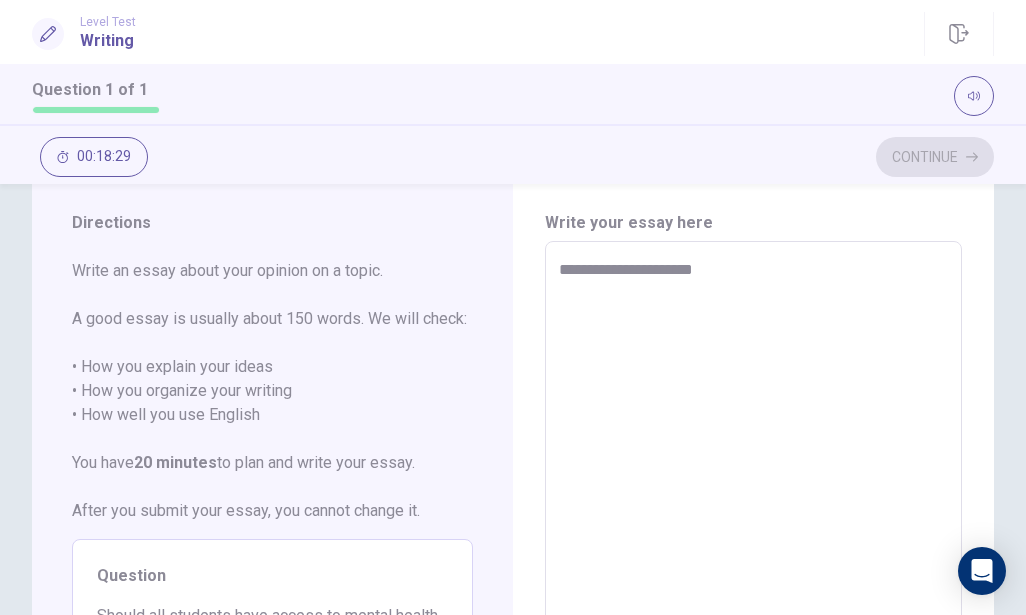 type on "*" 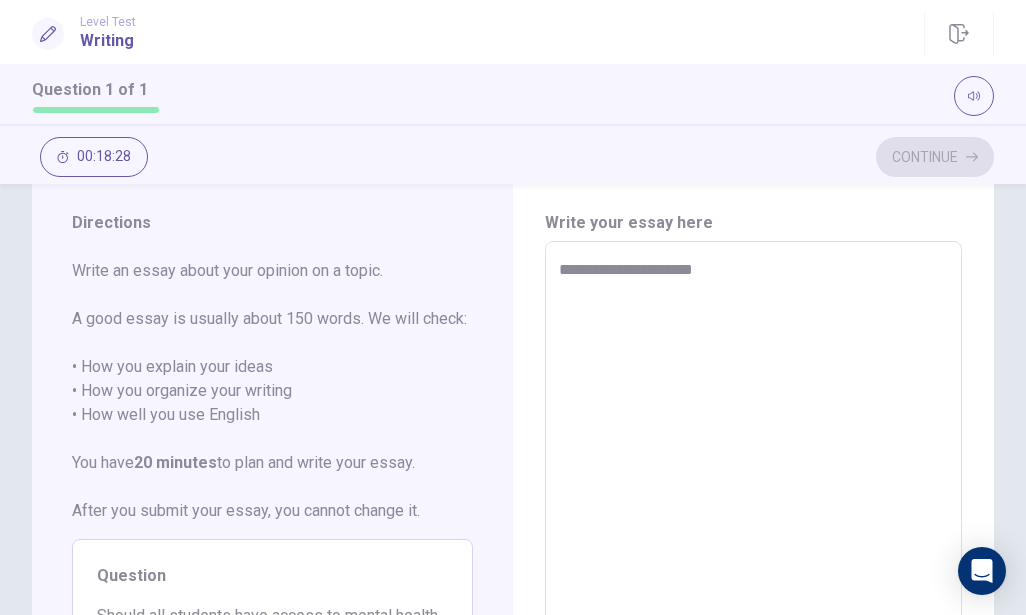 type on "**********" 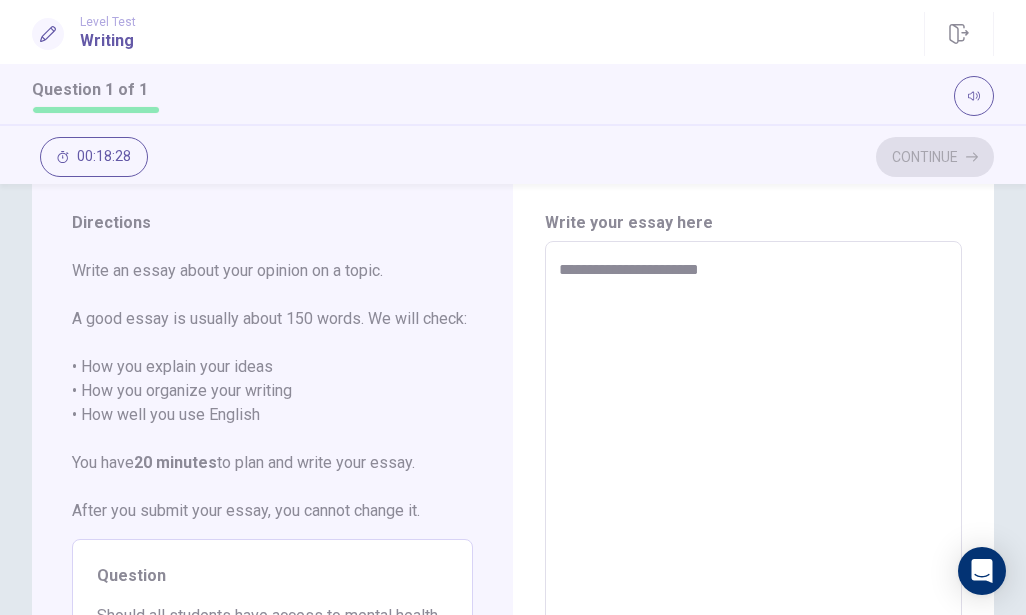 type on "*" 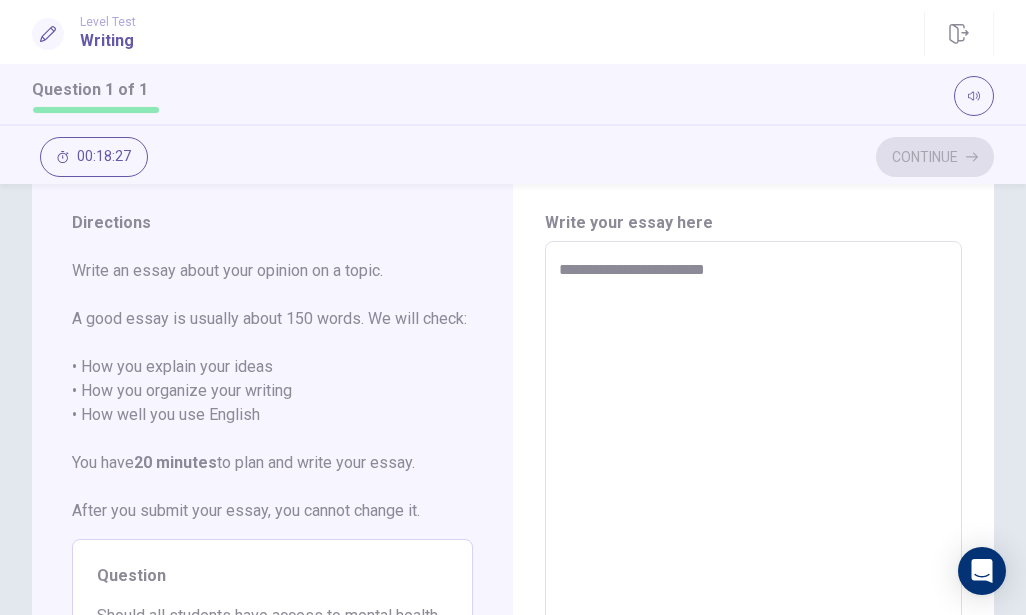 type on "*" 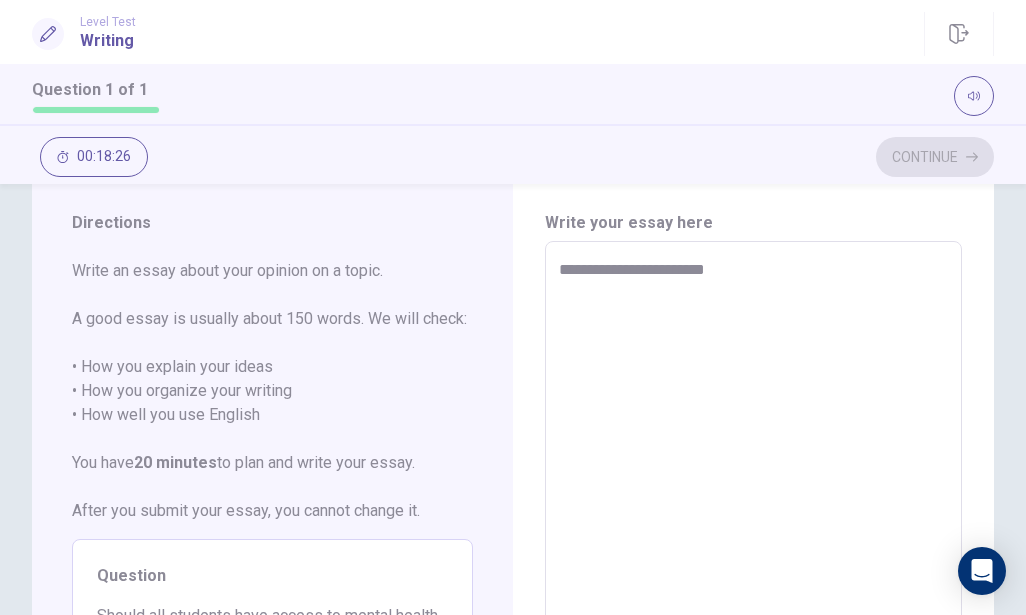 type on "**********" 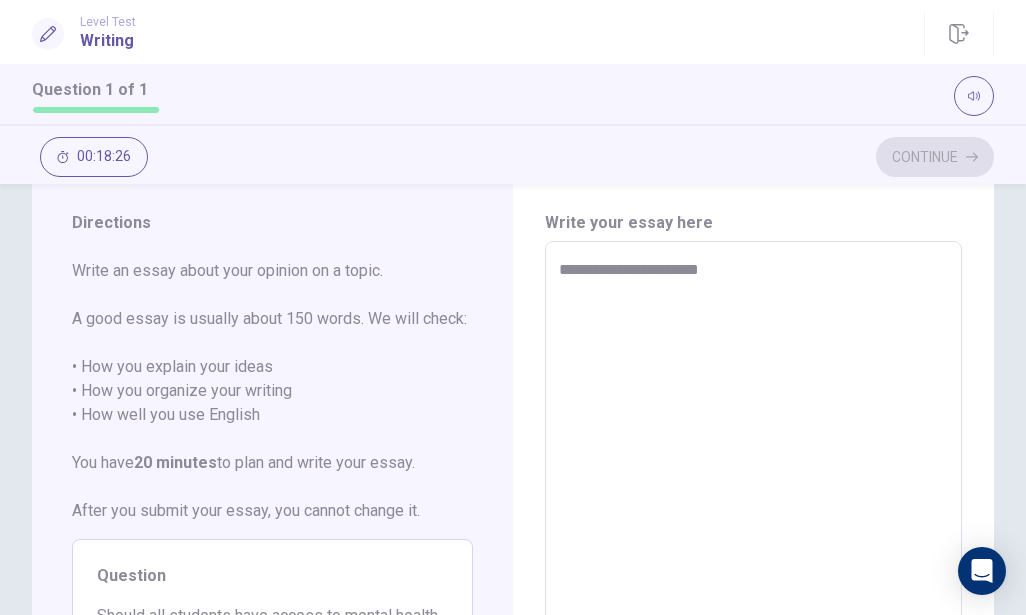 type on "*" 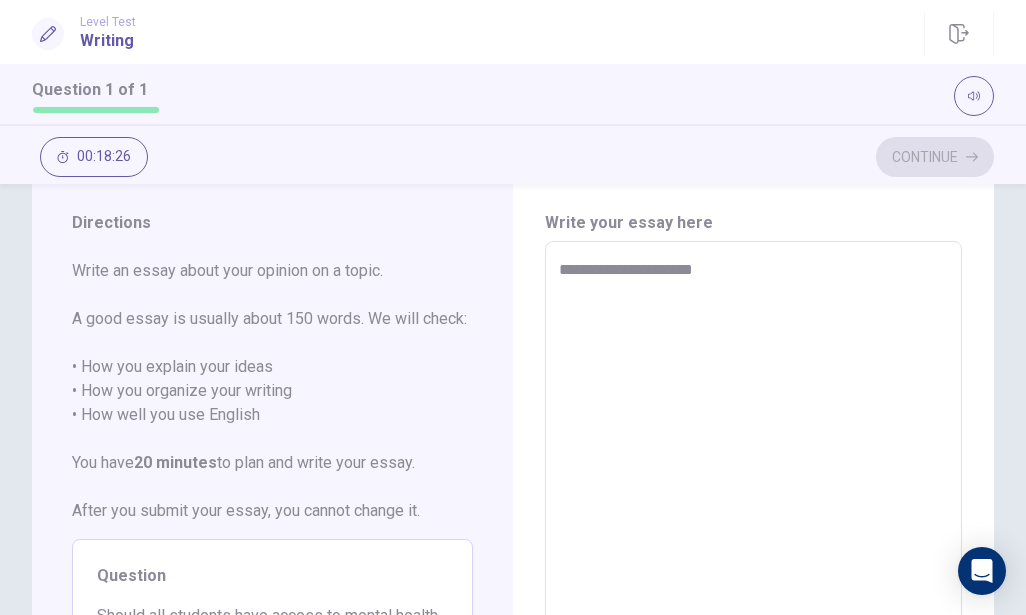 type on "*" 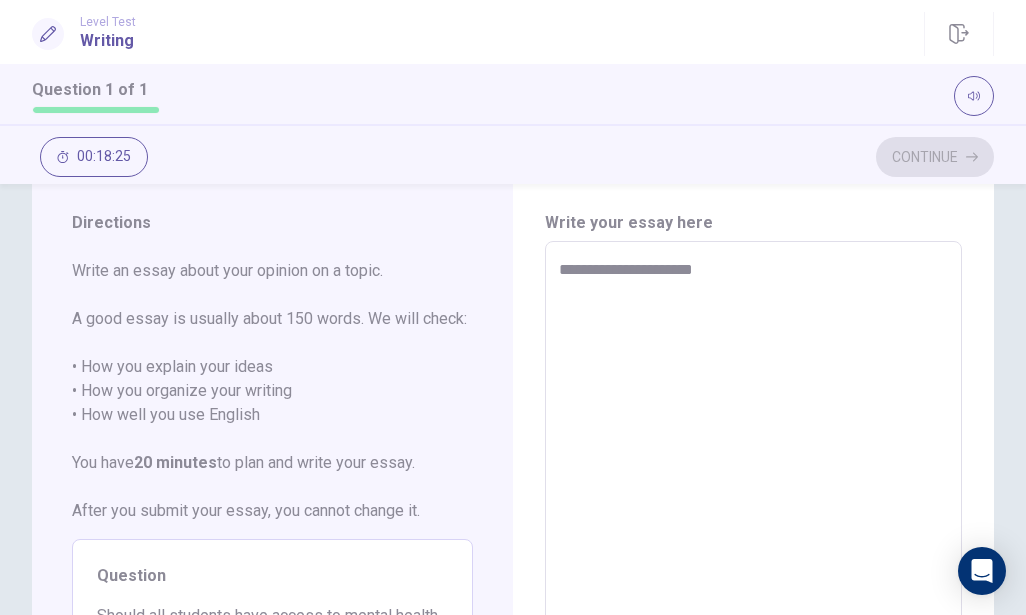 type on "**********" 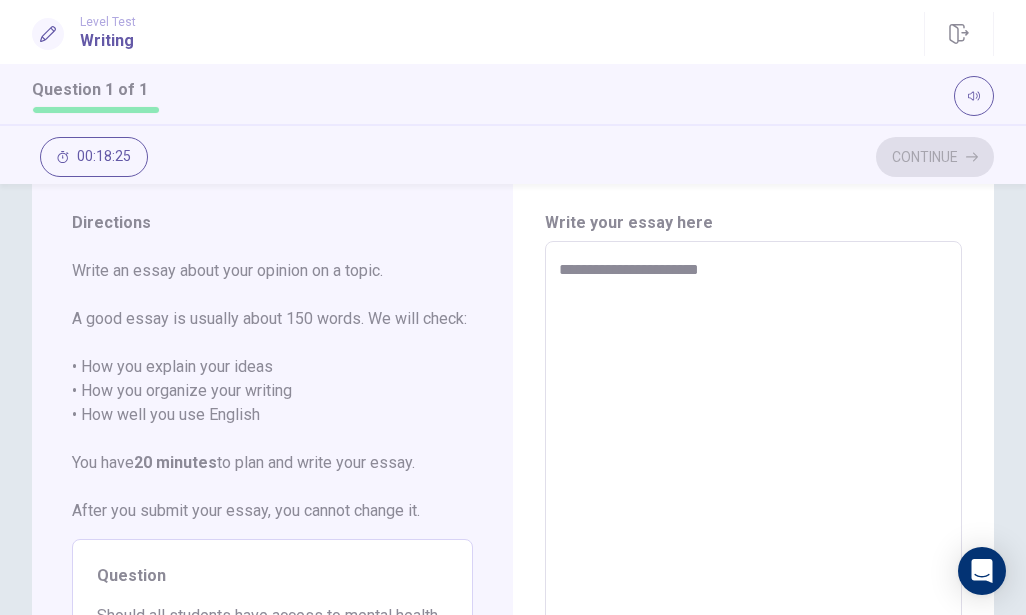 type on "*" 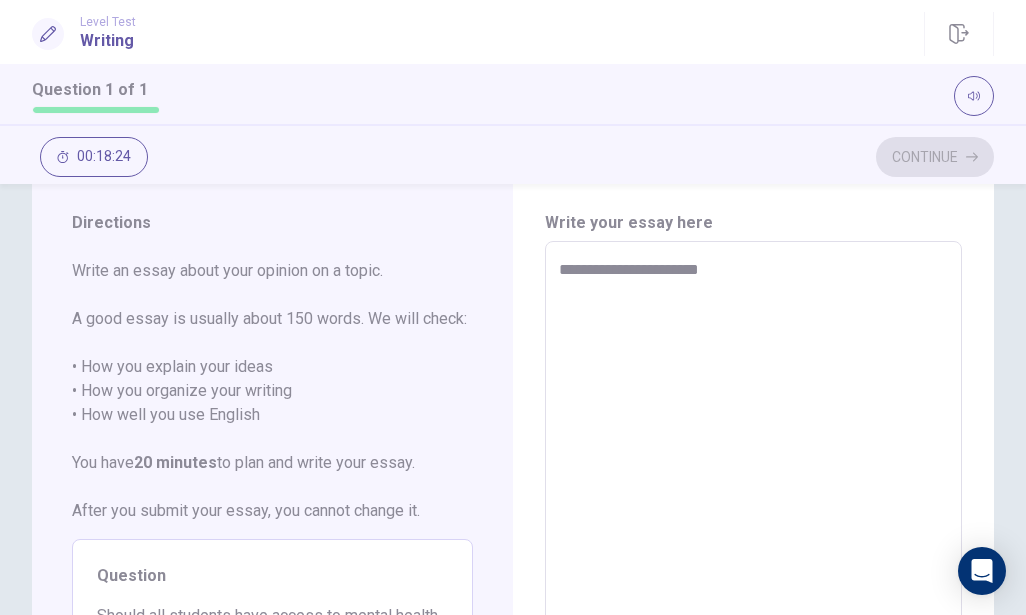 type on "**********" 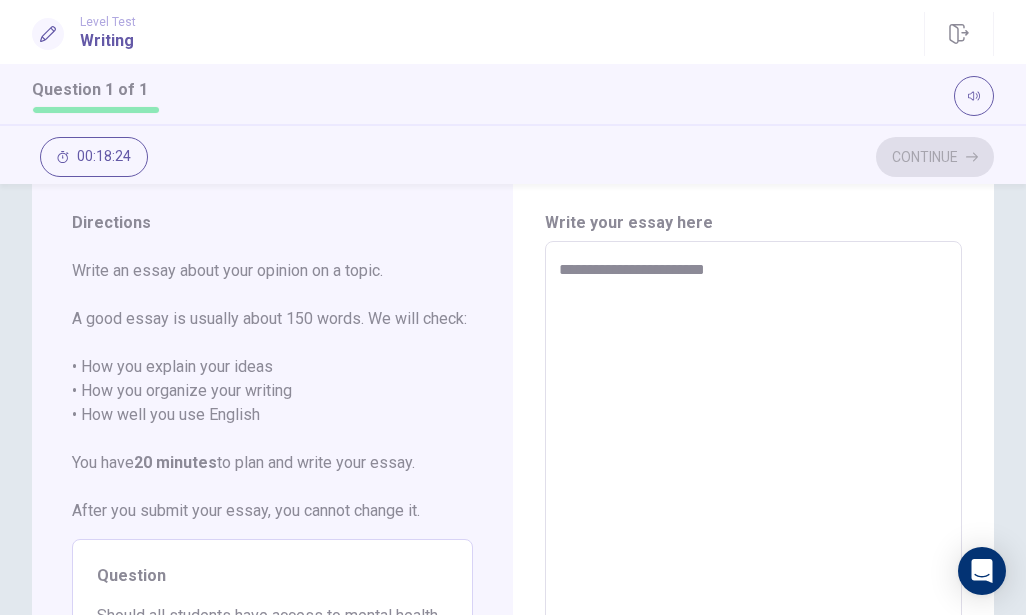 type on "*" 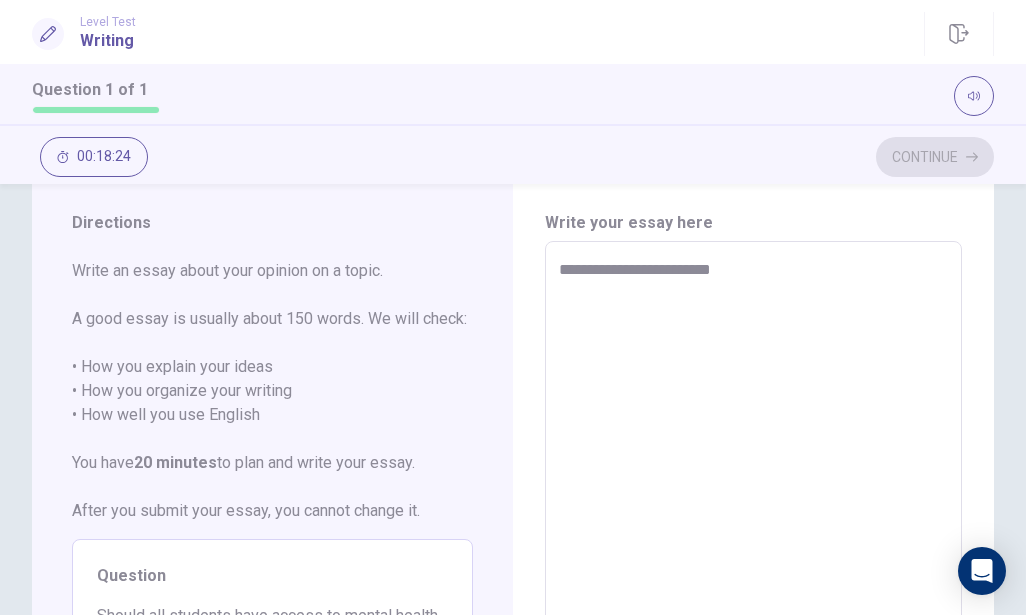 type on "*" 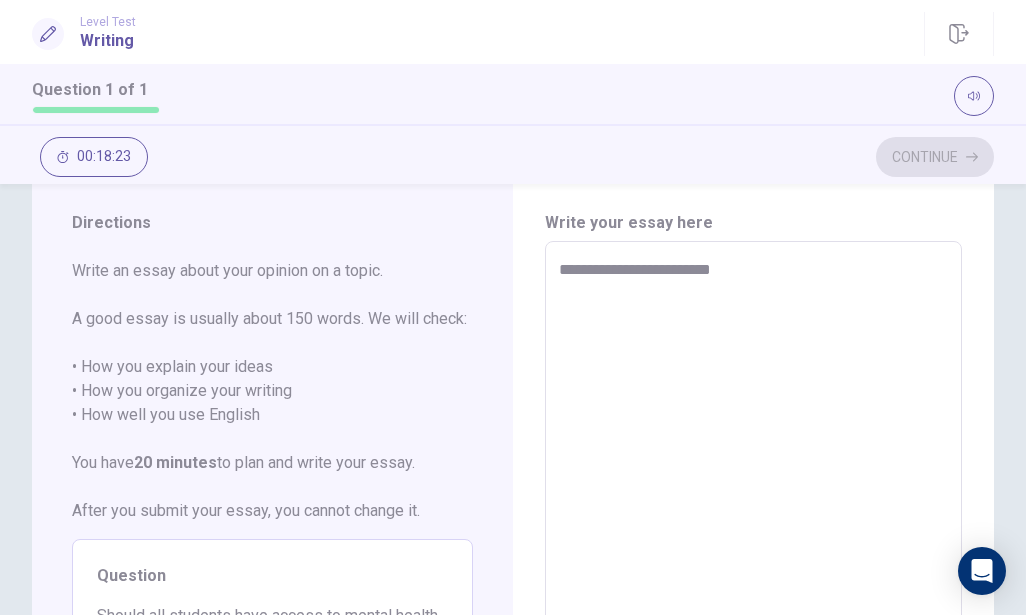 type on "**********" 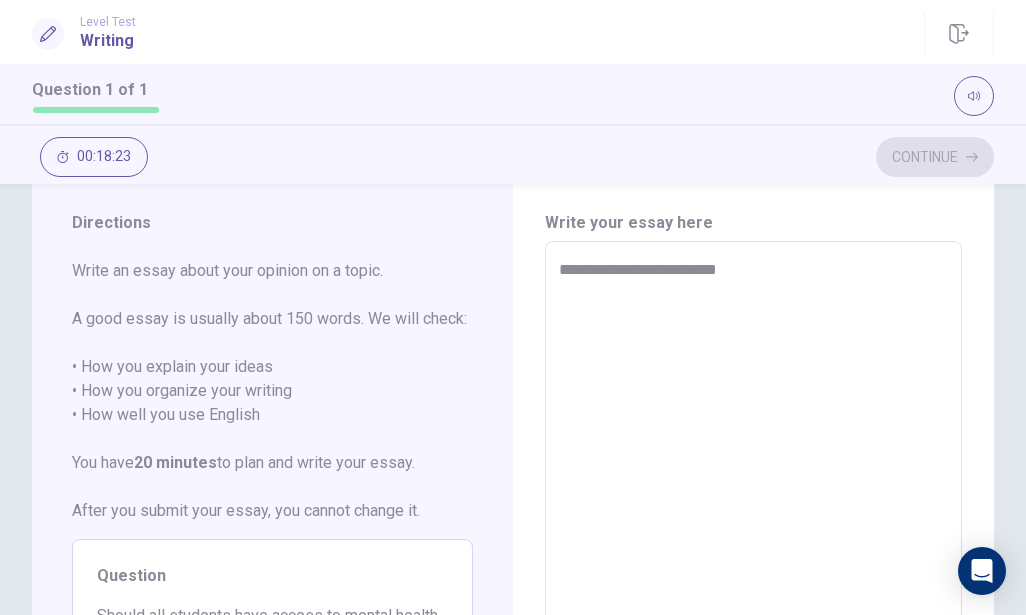 type on "*" 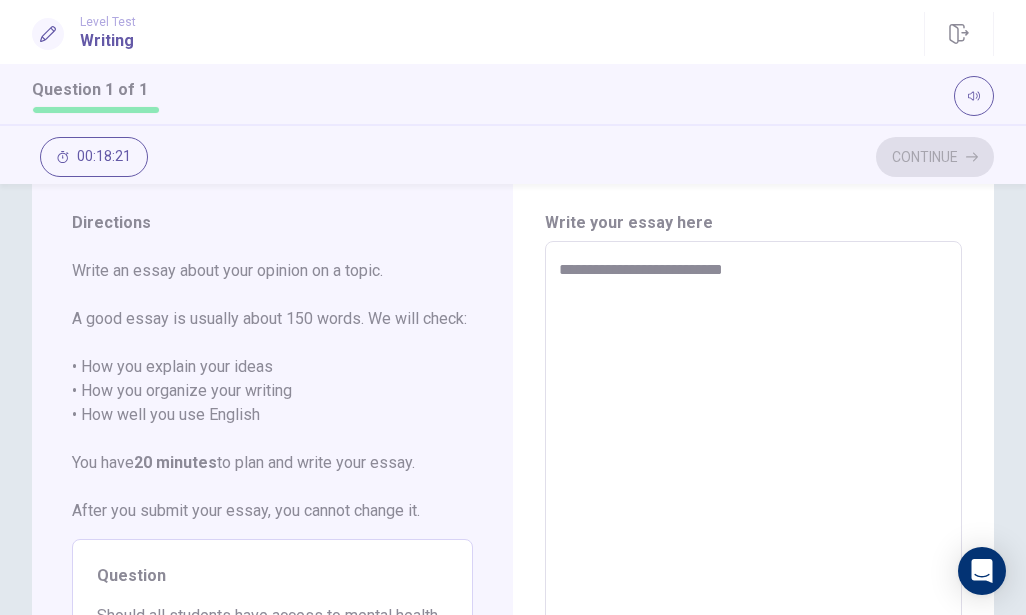 type on "*" 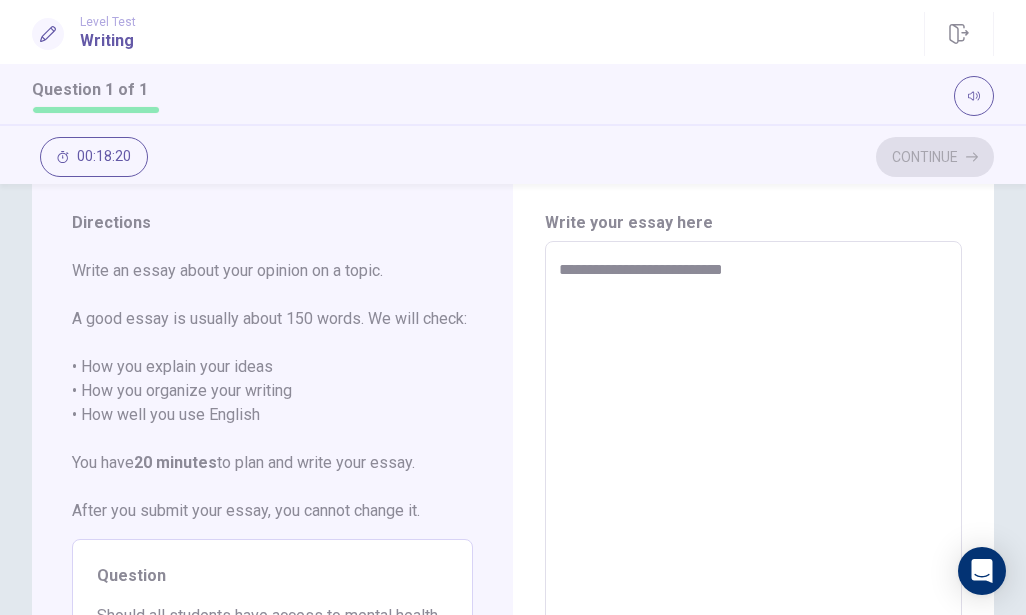 type on "**********" 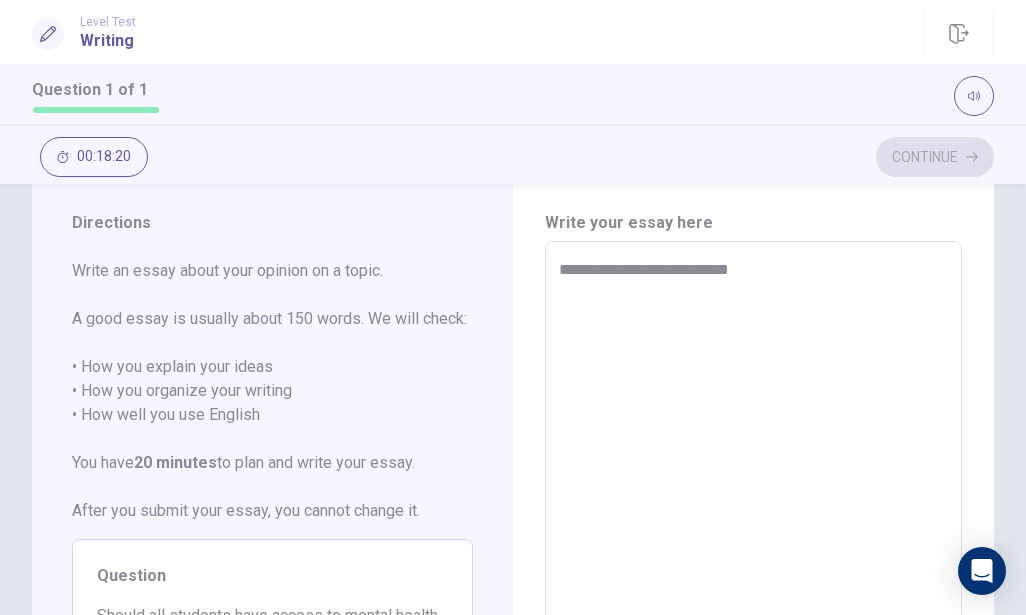 type on "*" 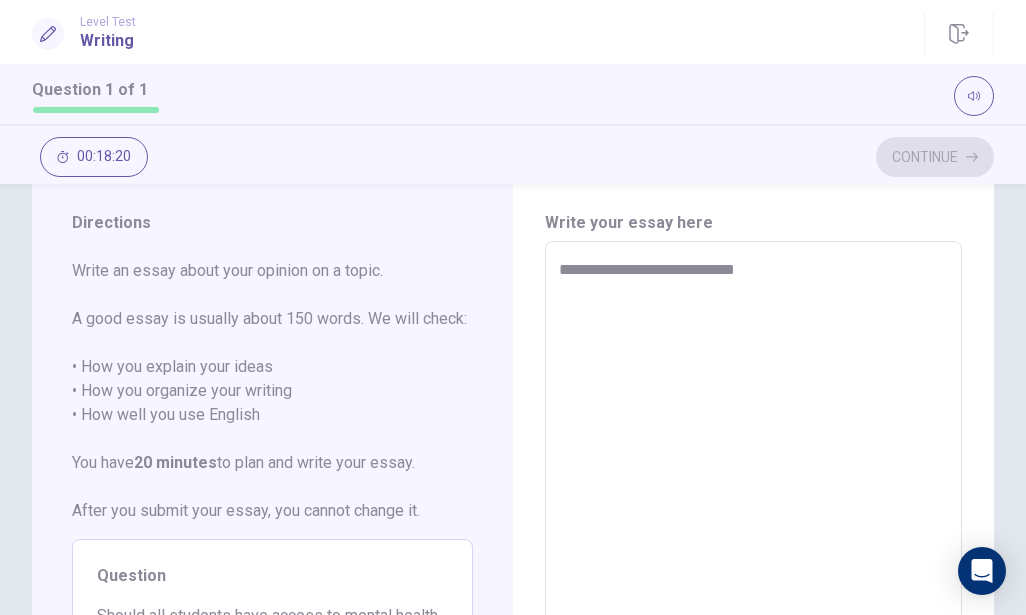 type on "*" 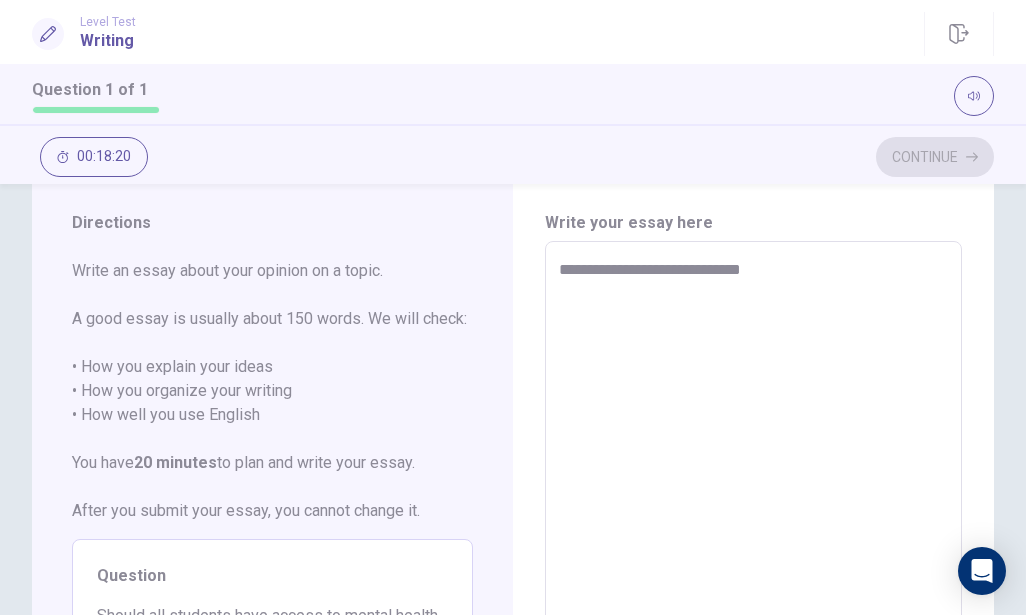 type on "*" 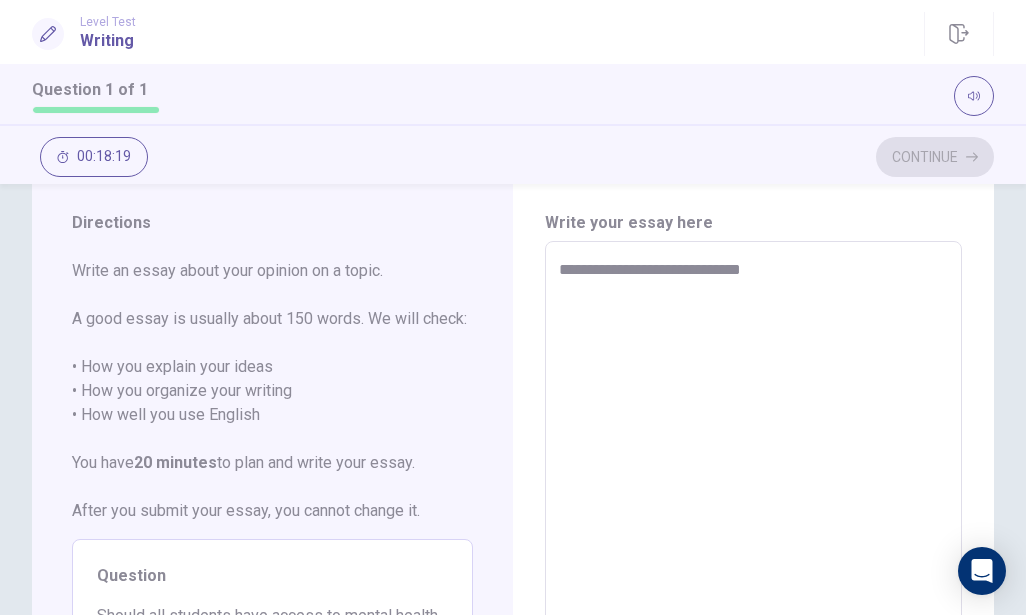 type on "**********" 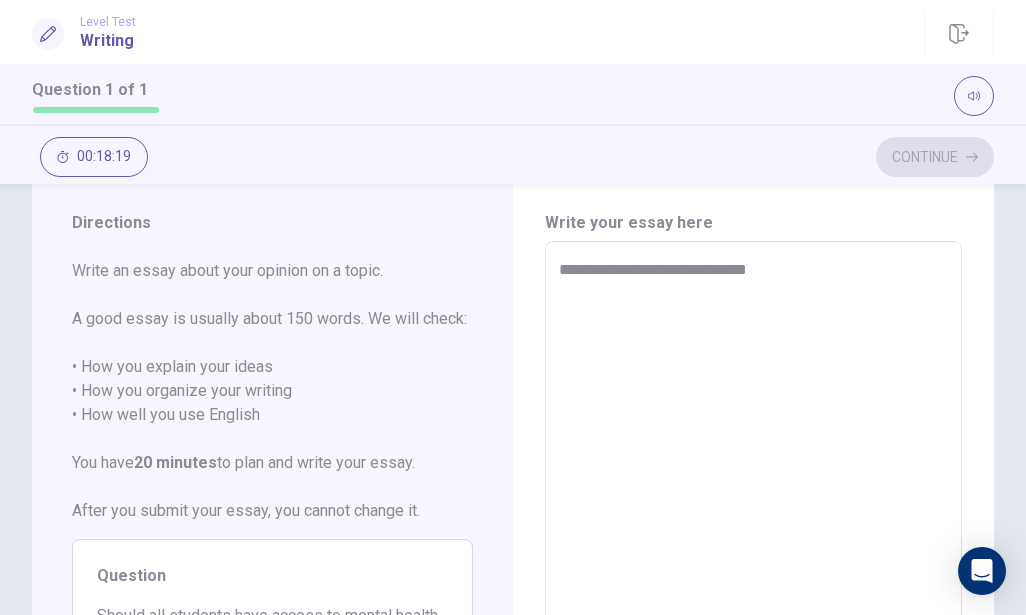 type on "*" 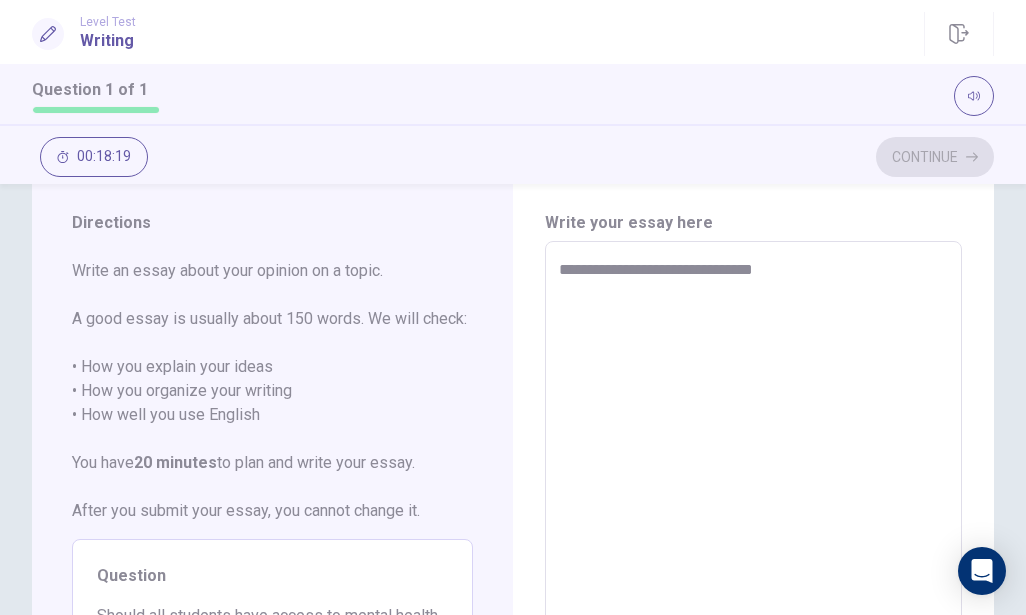 type on "*" 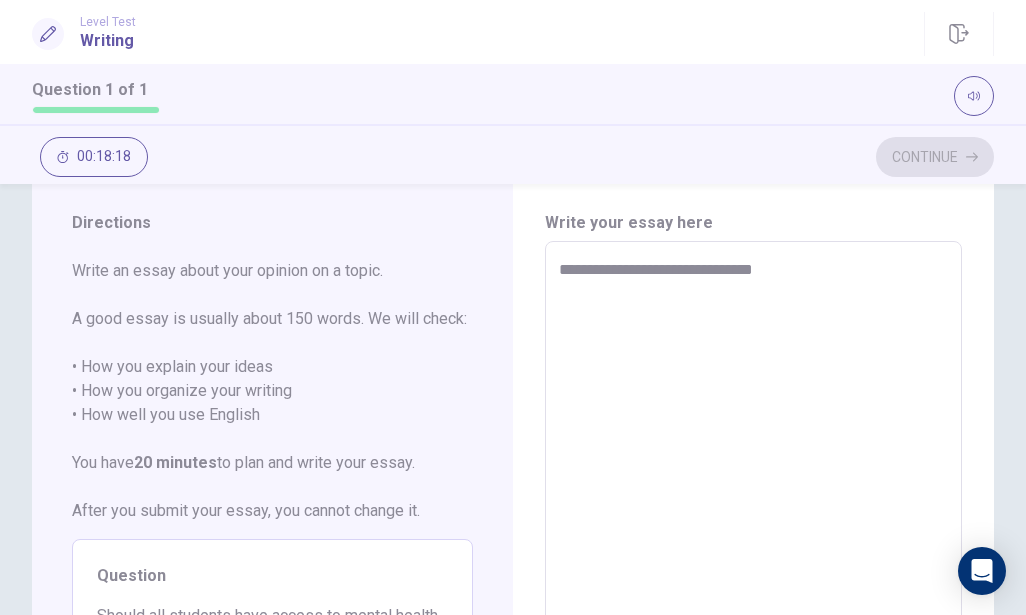 type on "**********" 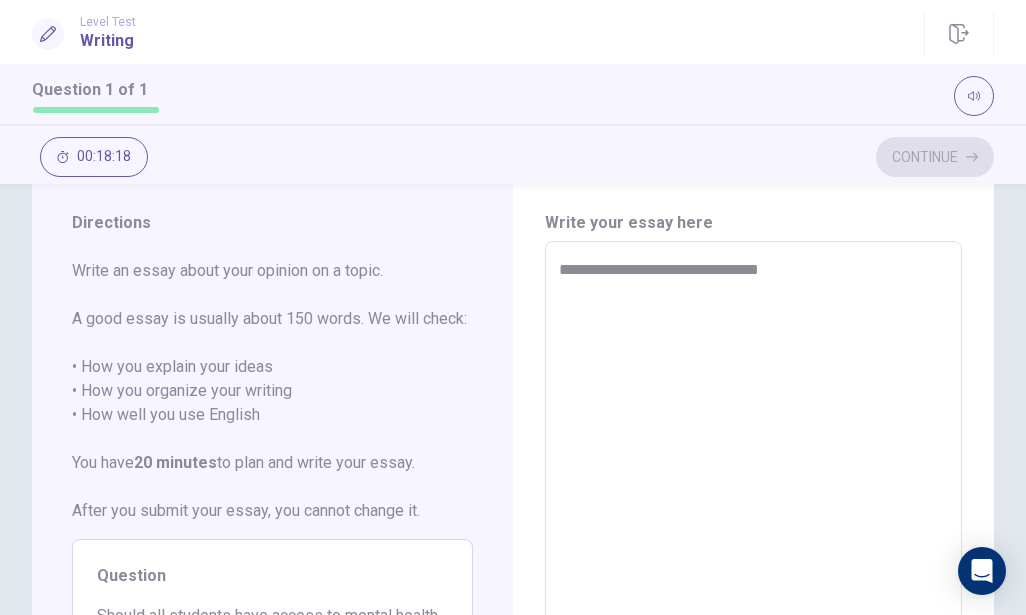 type on "*" 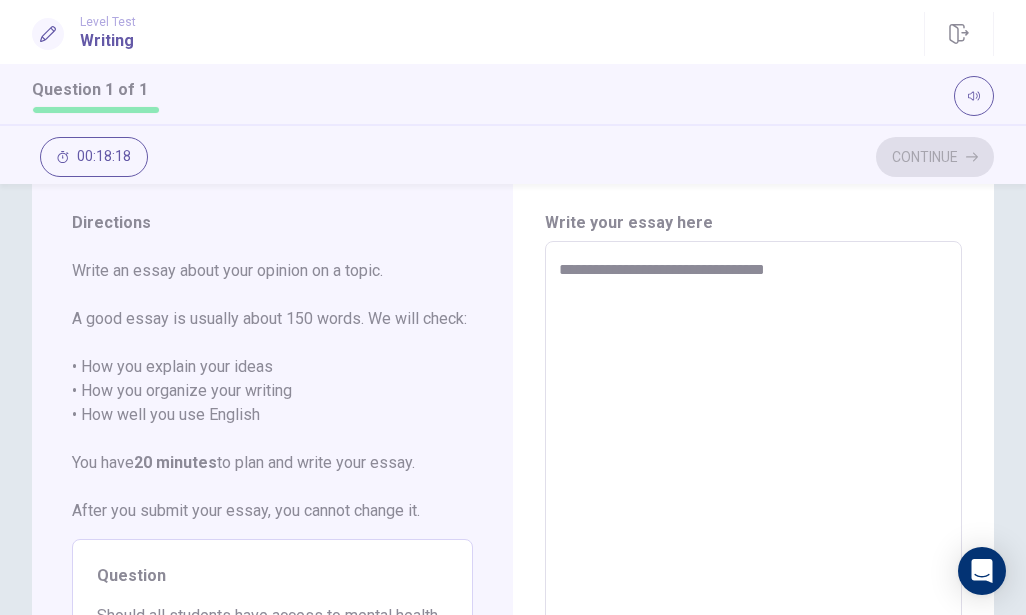 type on "*" 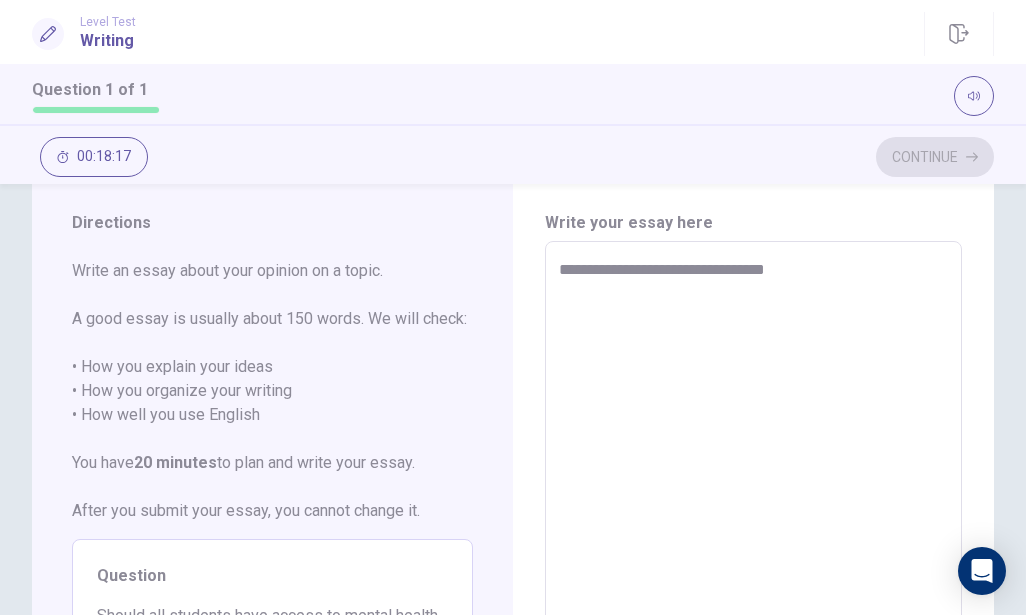 type on "**********" 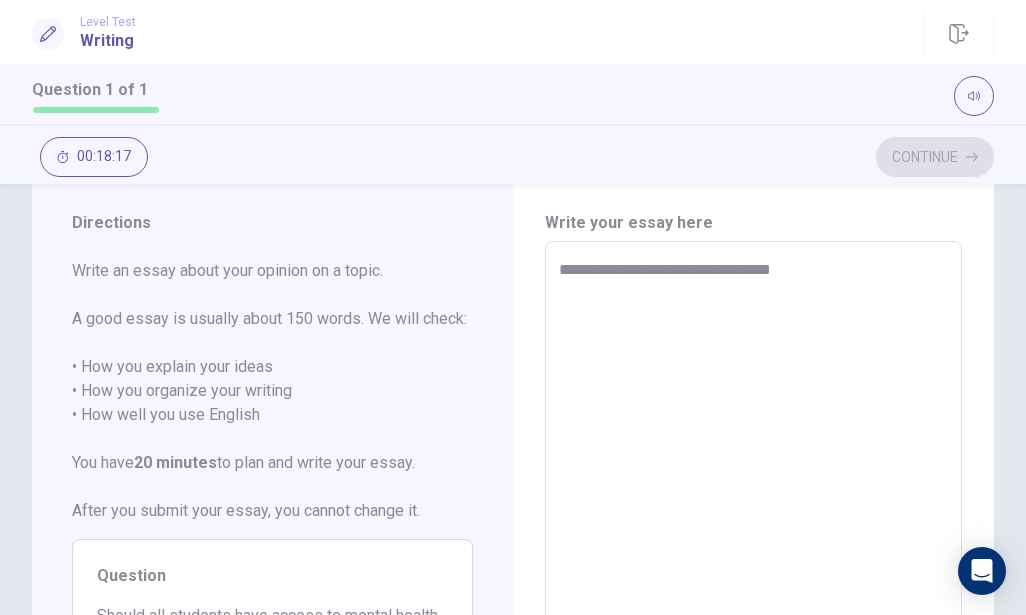 type on "*" 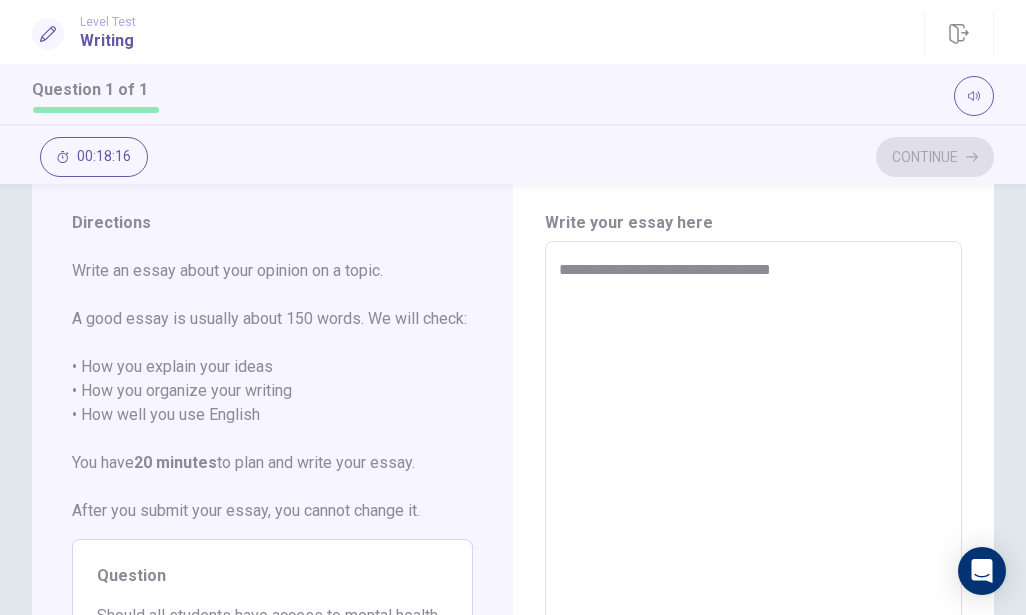 type on "**********" 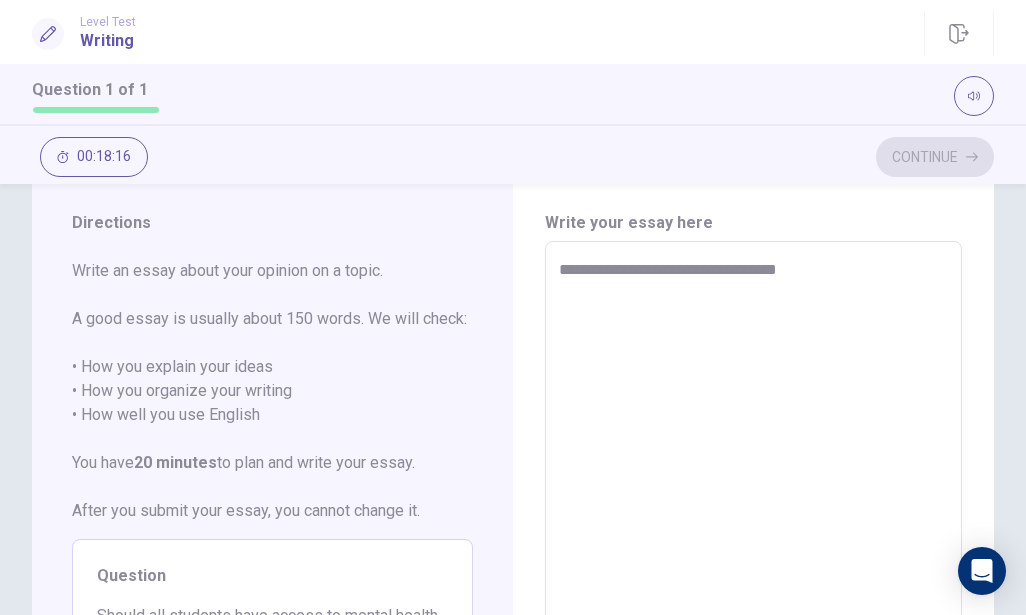 type on "*" 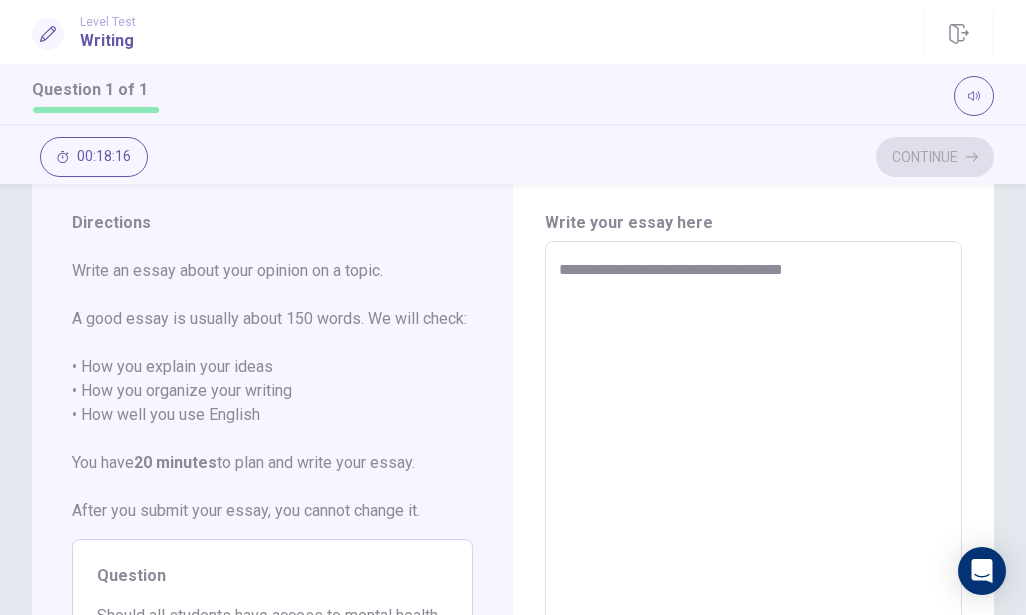 type on "*" 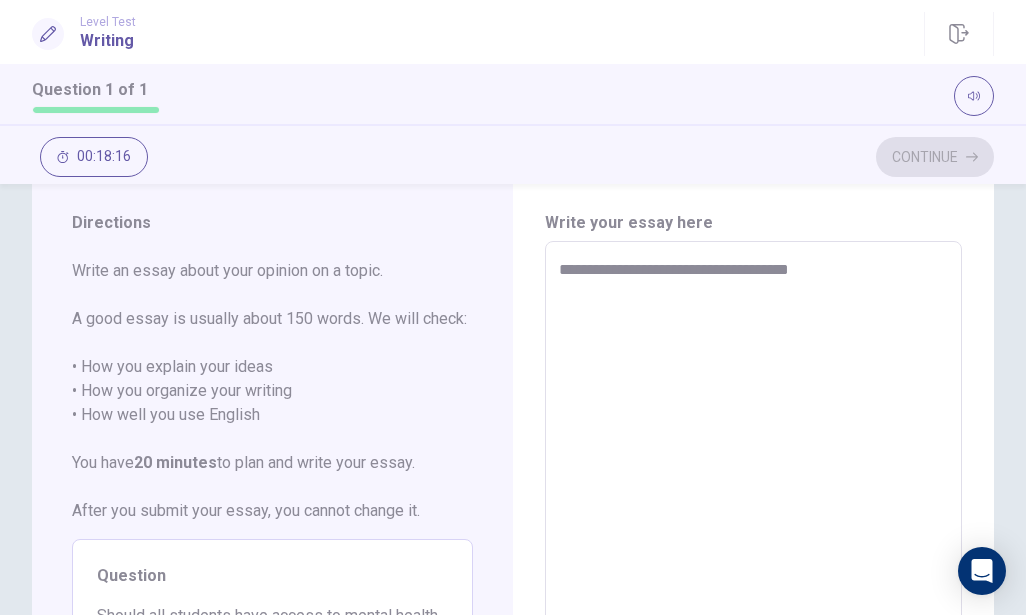 type on "*" 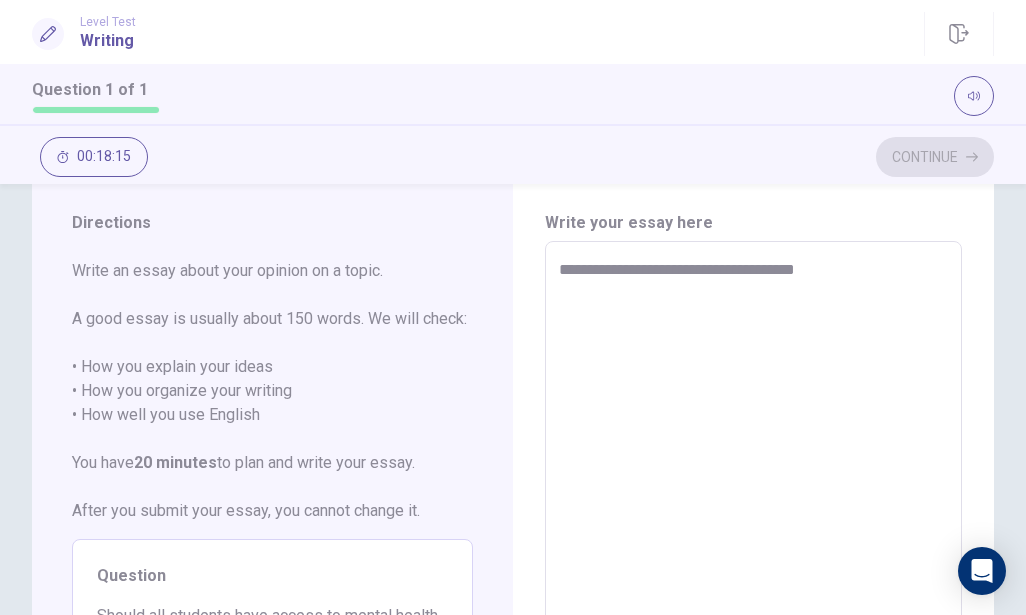 type on "*" 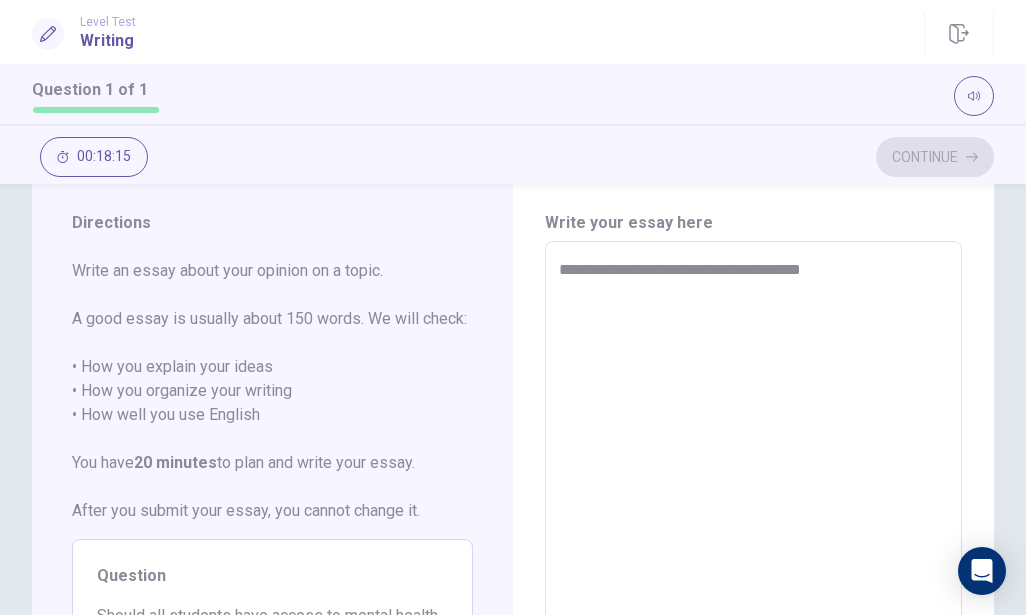 type on "*" 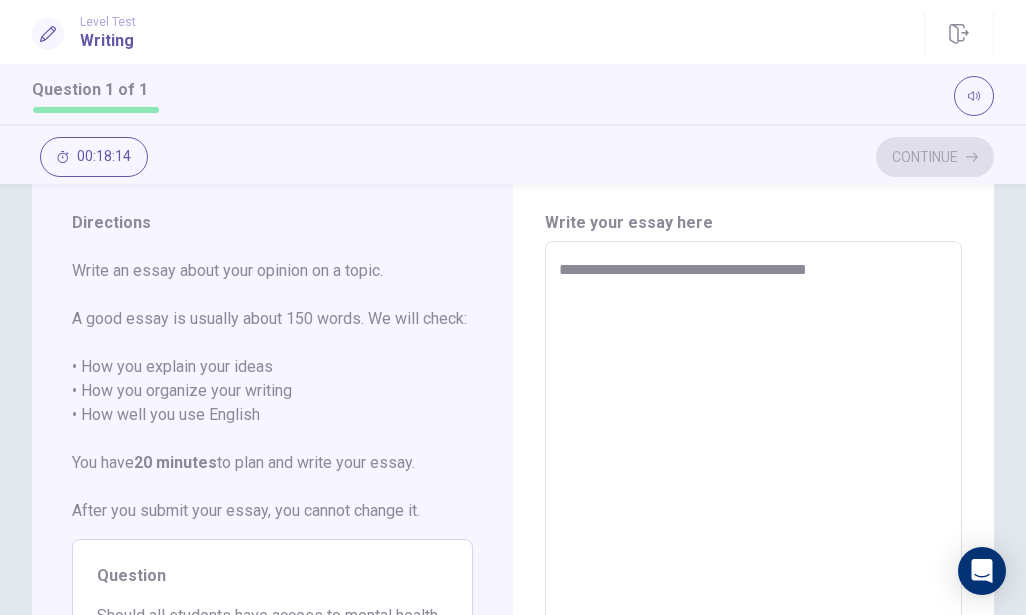 type on "*" 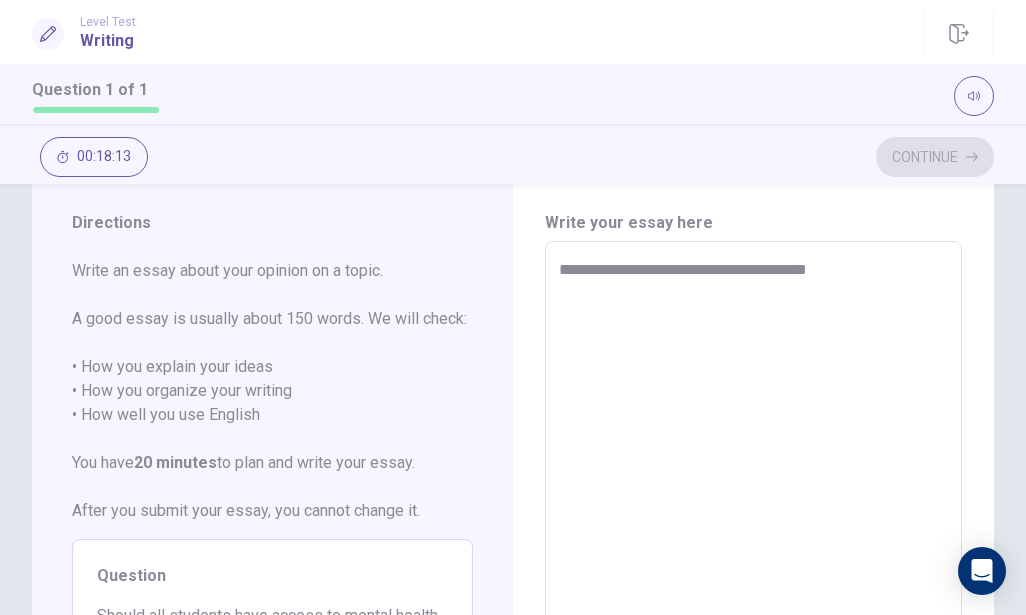 type on "**********" 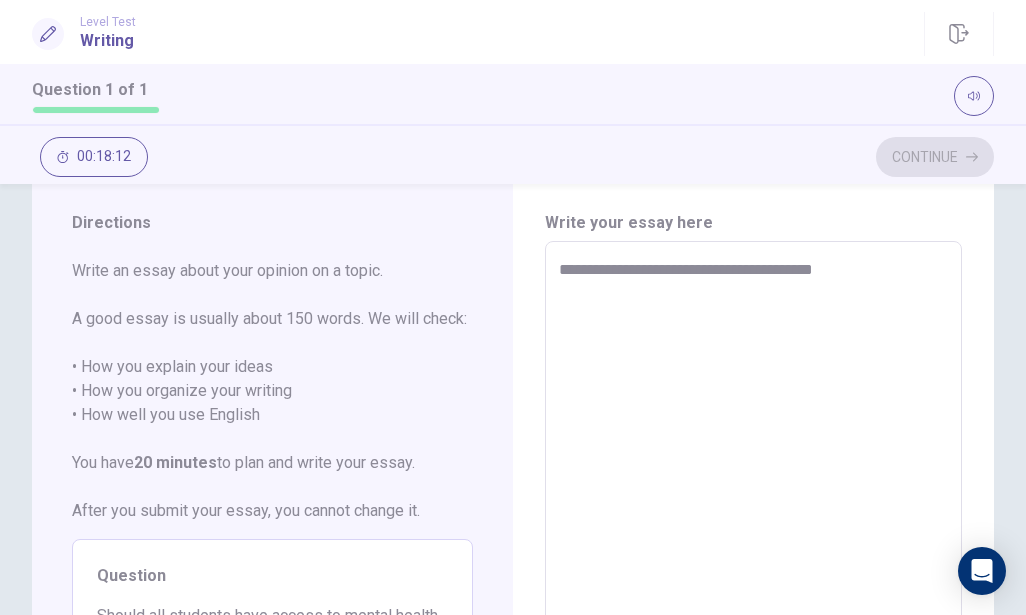 type on "*" 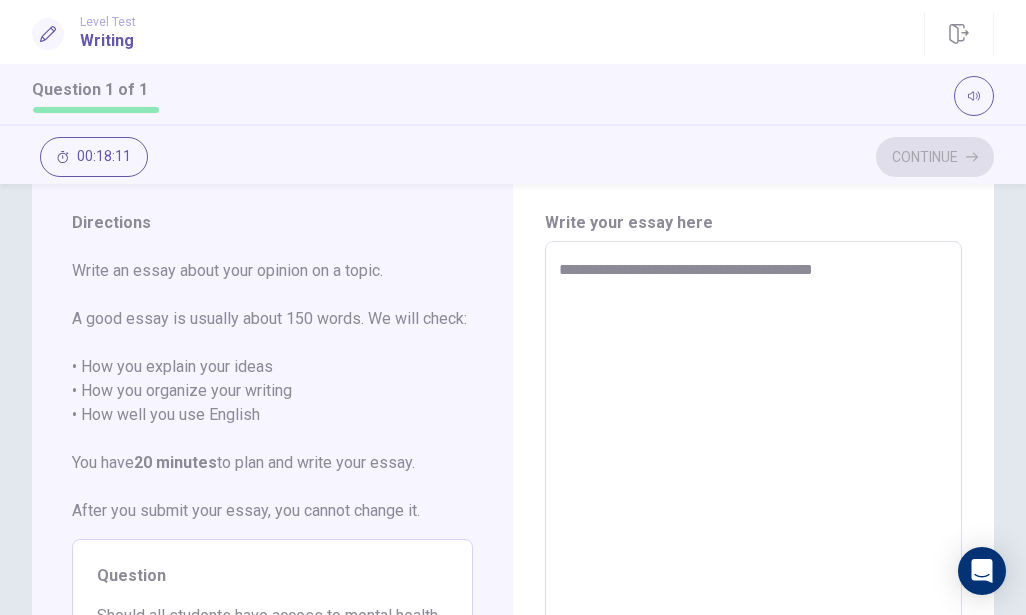 type on "**********" 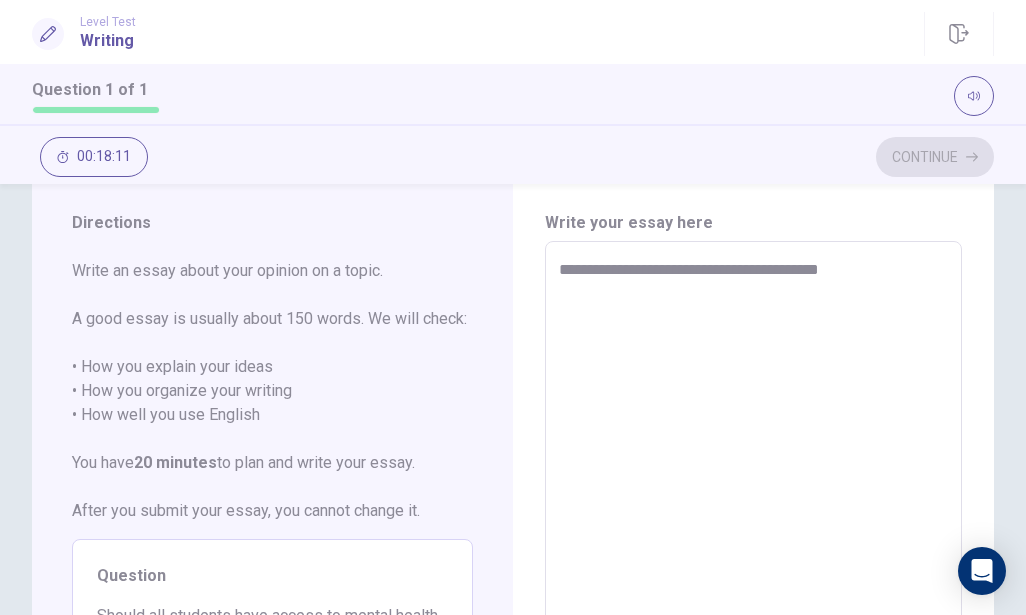 type on "*" 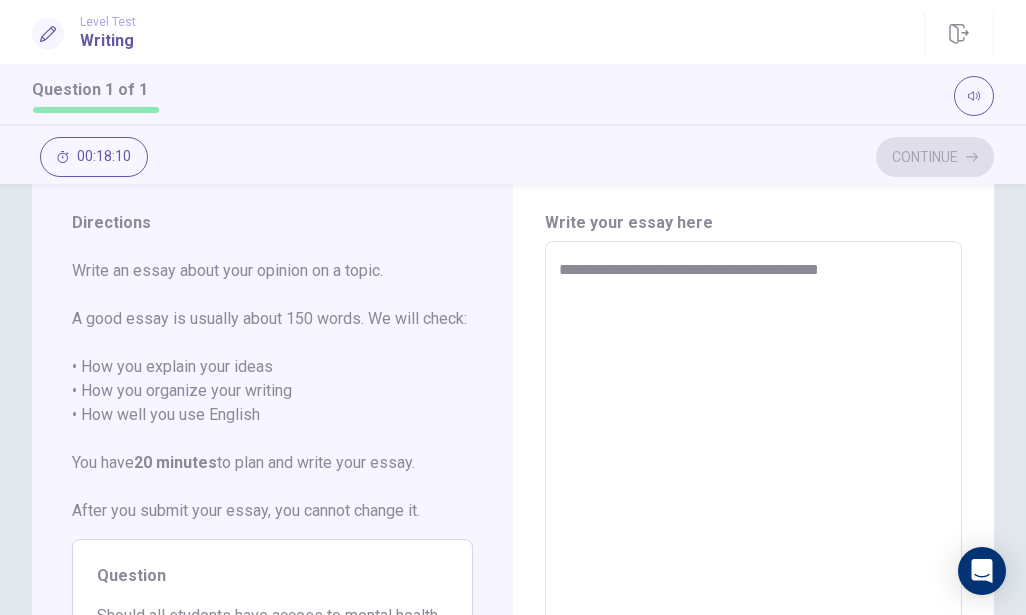 type on "**********" 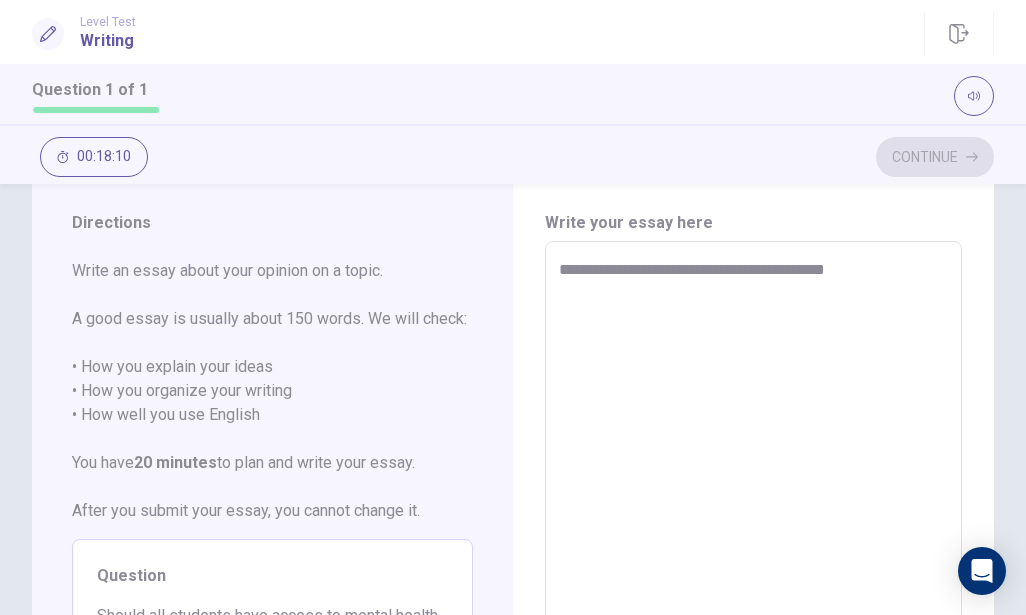 type on "*" 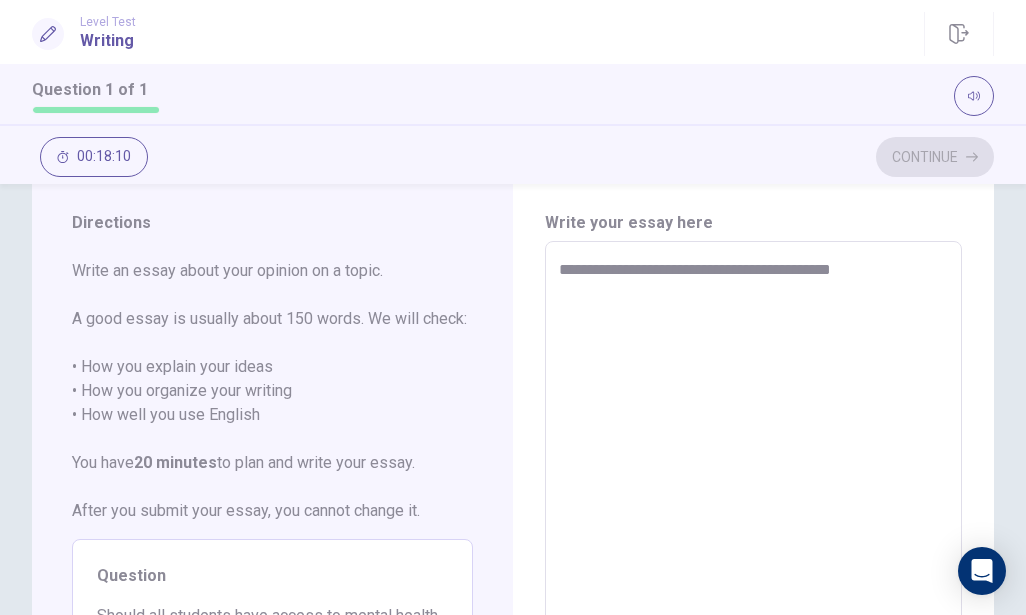 type on "*" 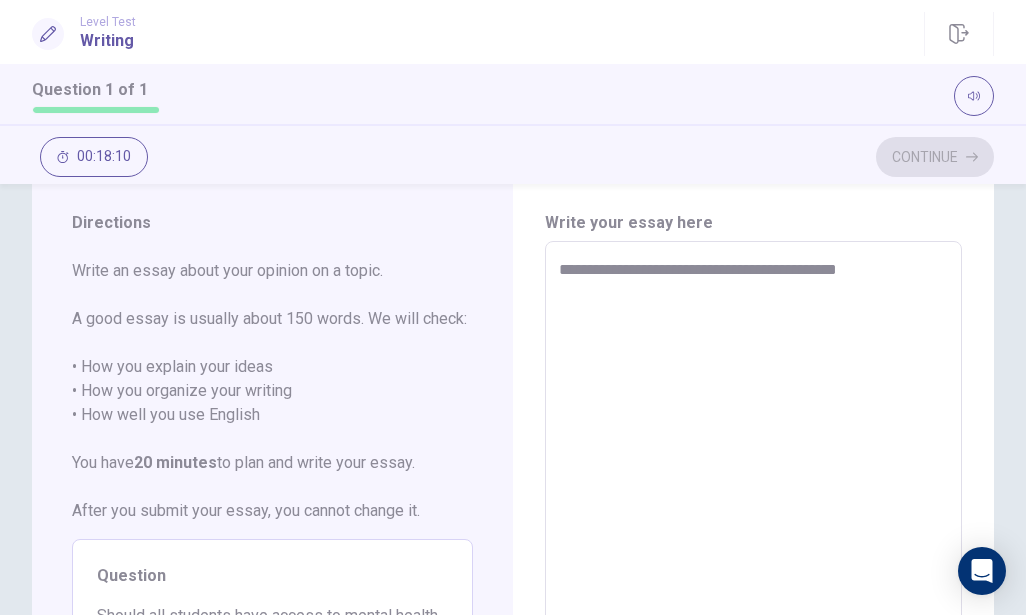 type on "*" 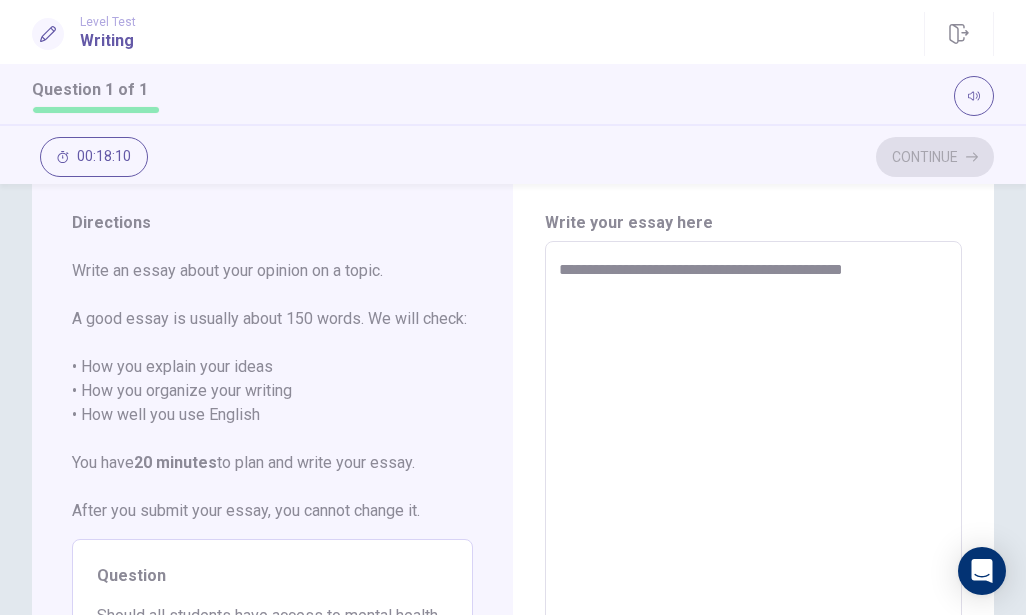 type on "*" 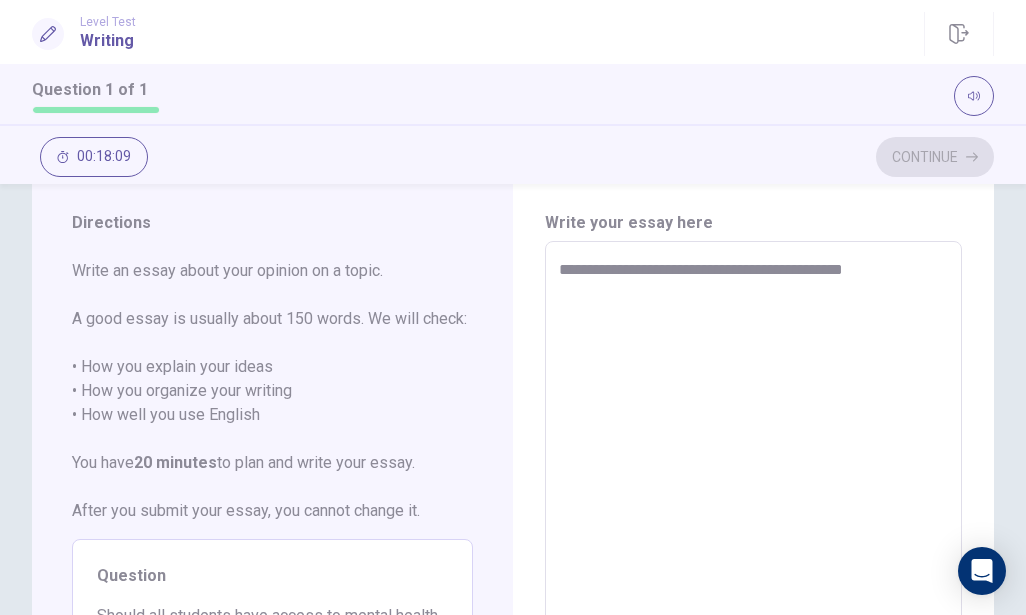 type on "**********" 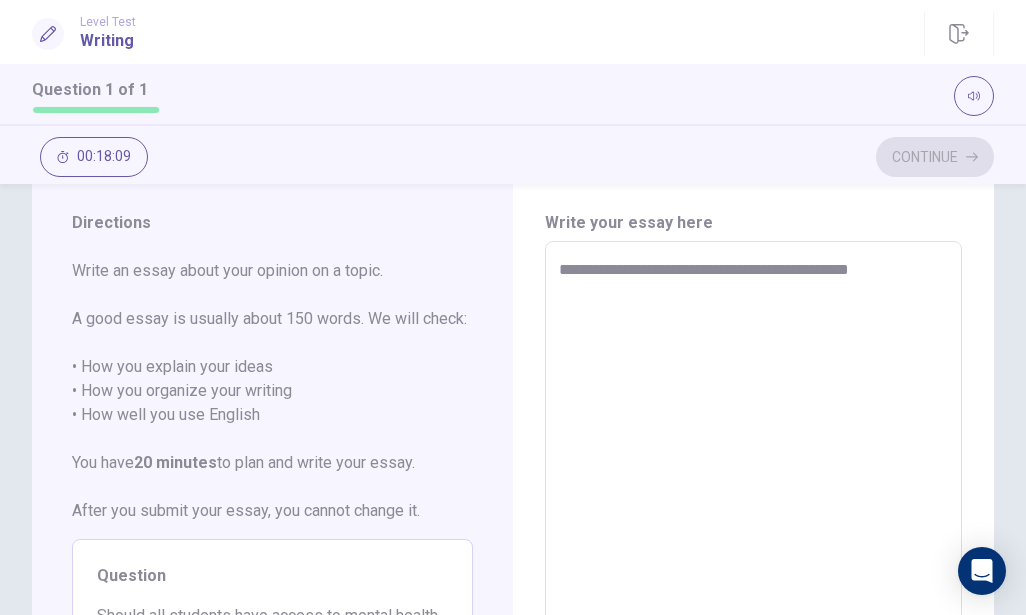 type on "*" 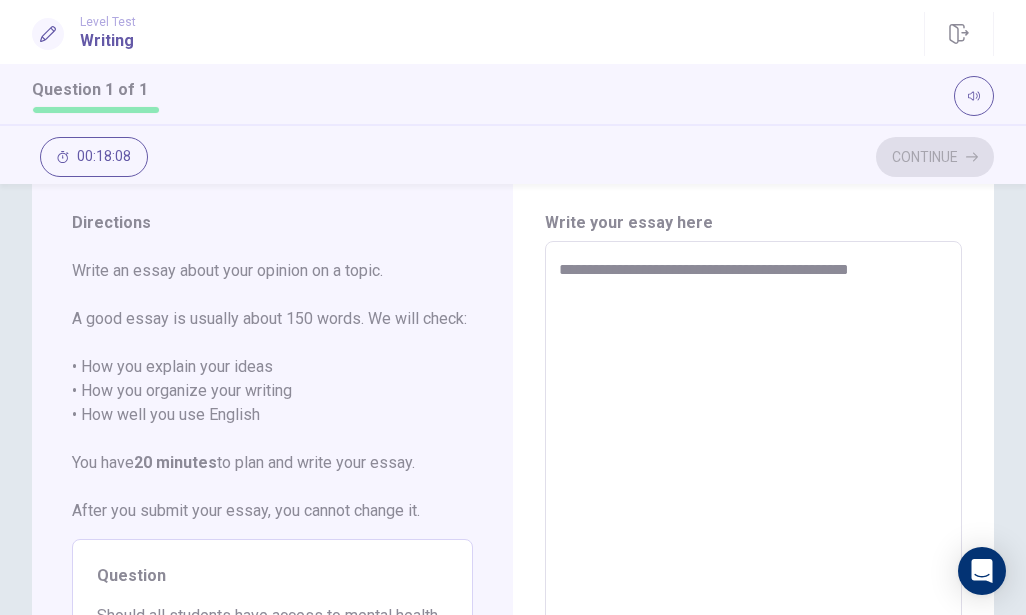 type on "**********" 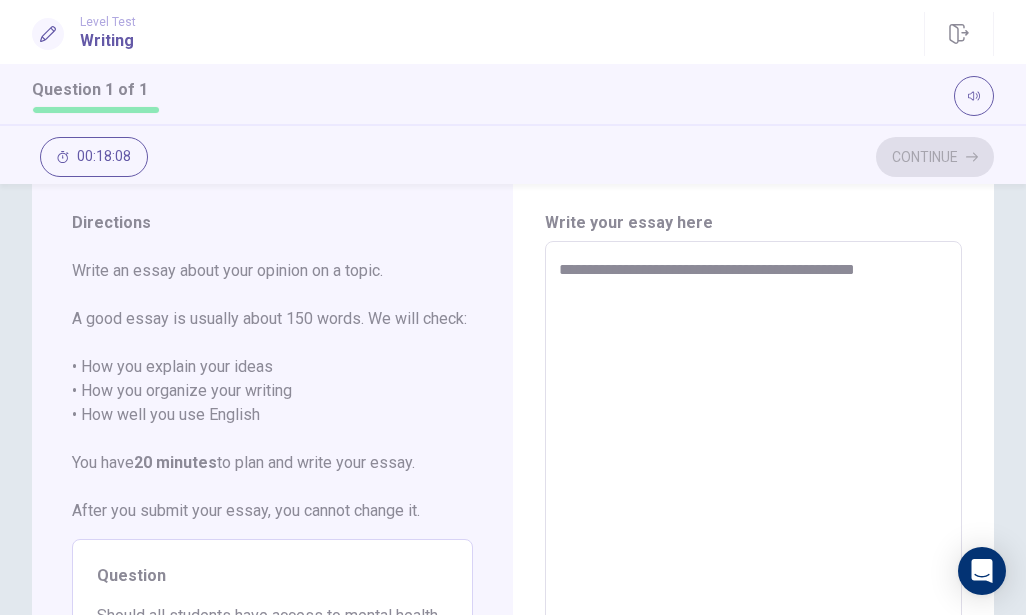 type on "*" 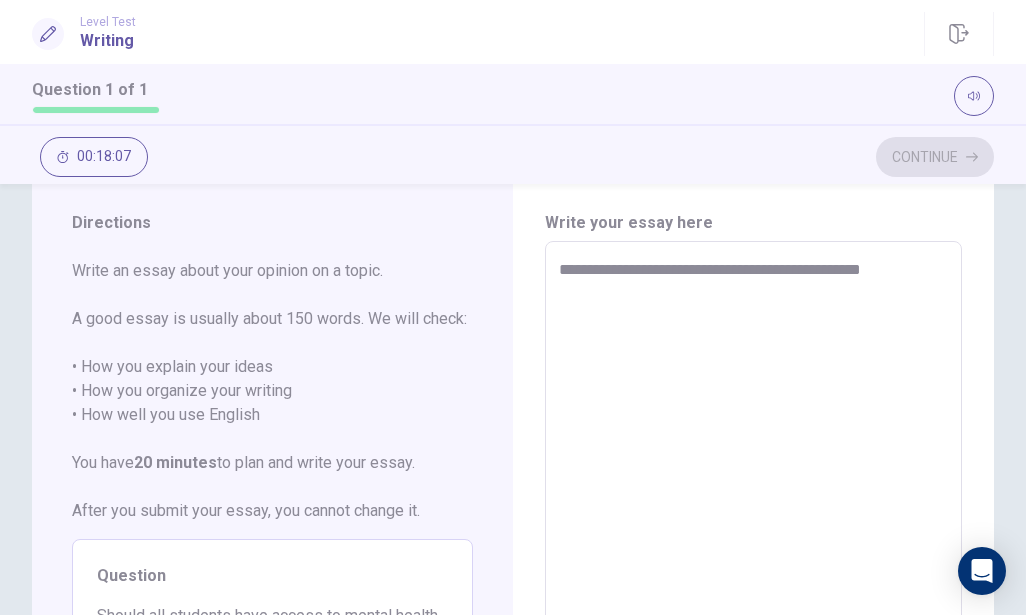 type on "*" 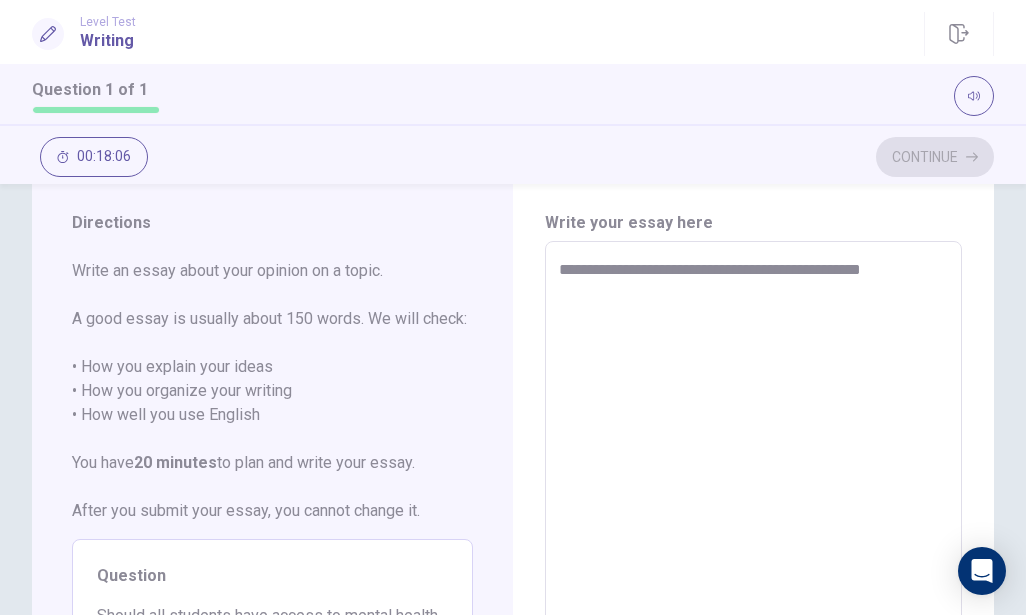 type on "**********" 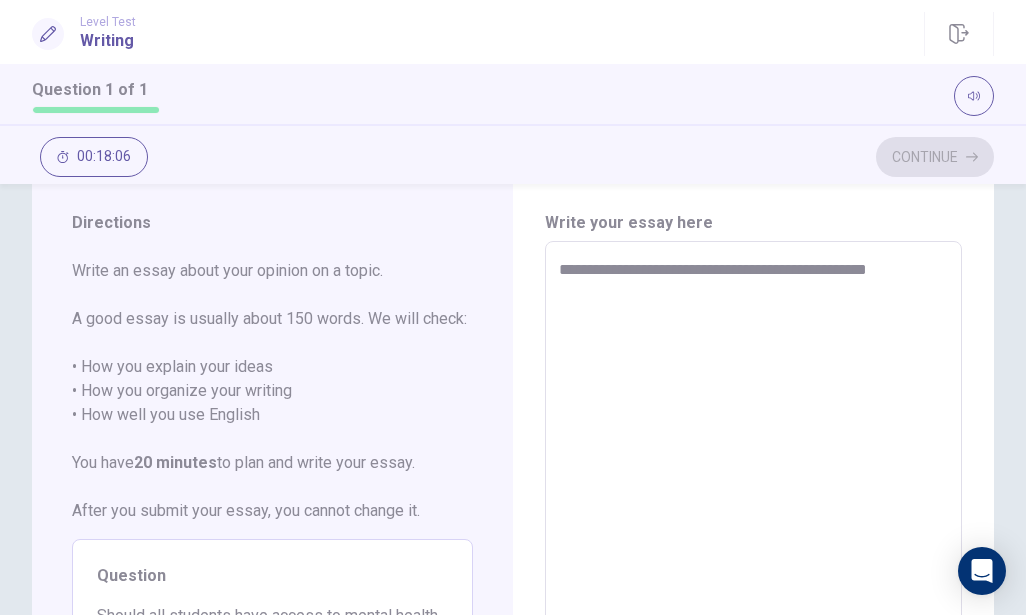 type on "*" 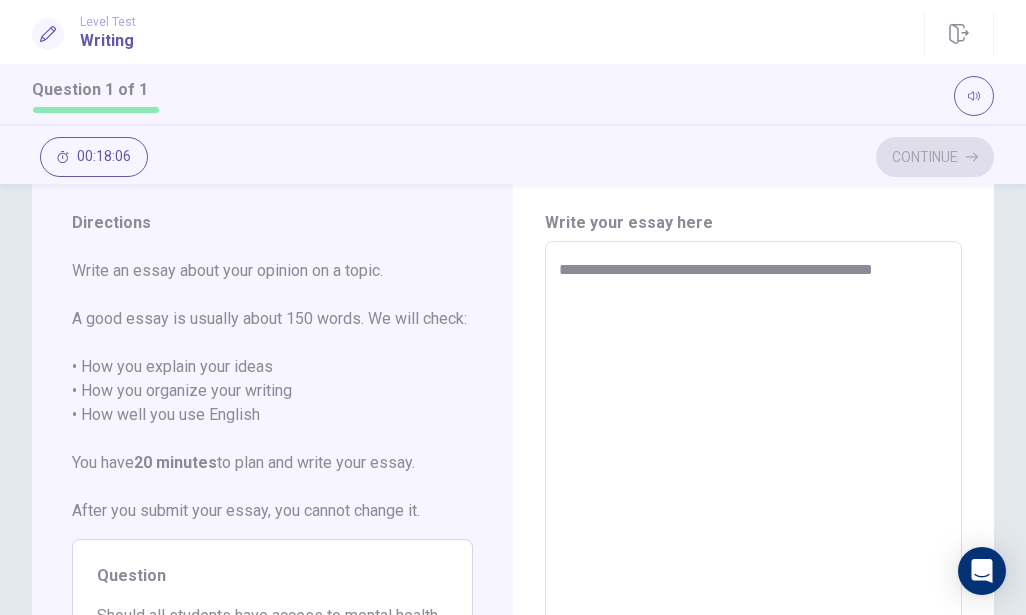 type on "*" 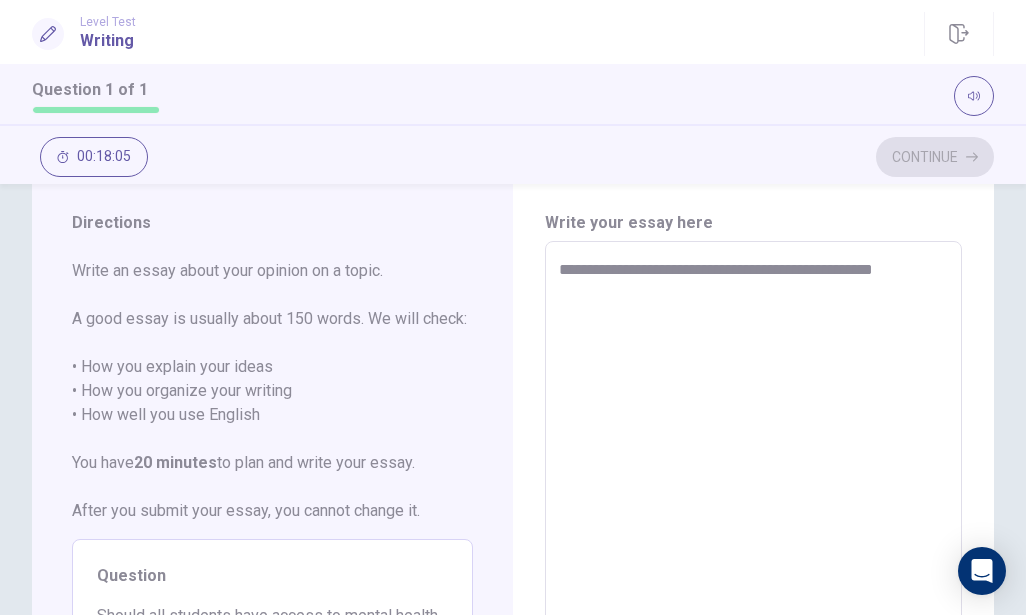 type on "**********" 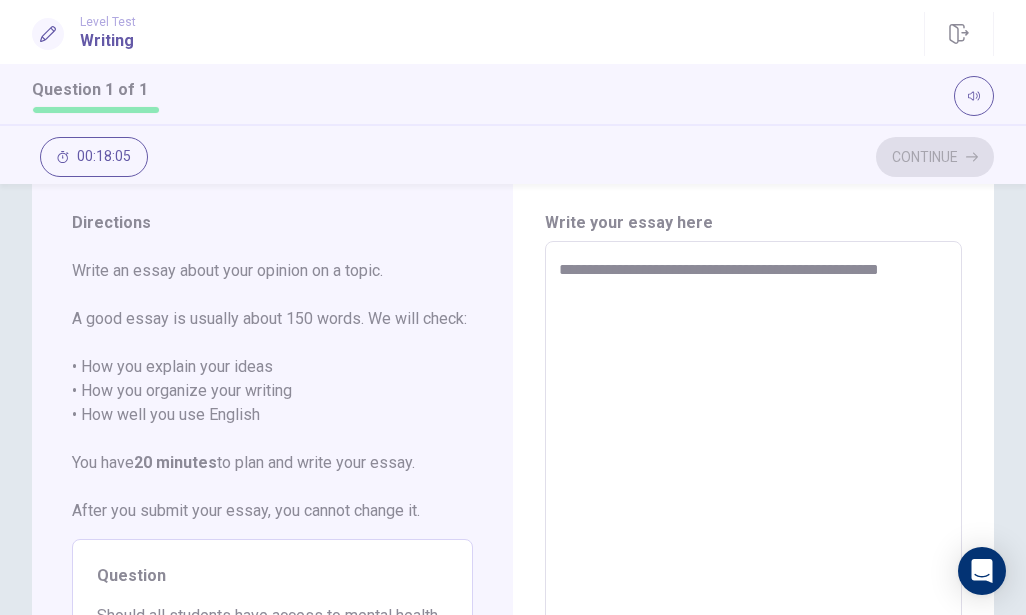 type on "*" 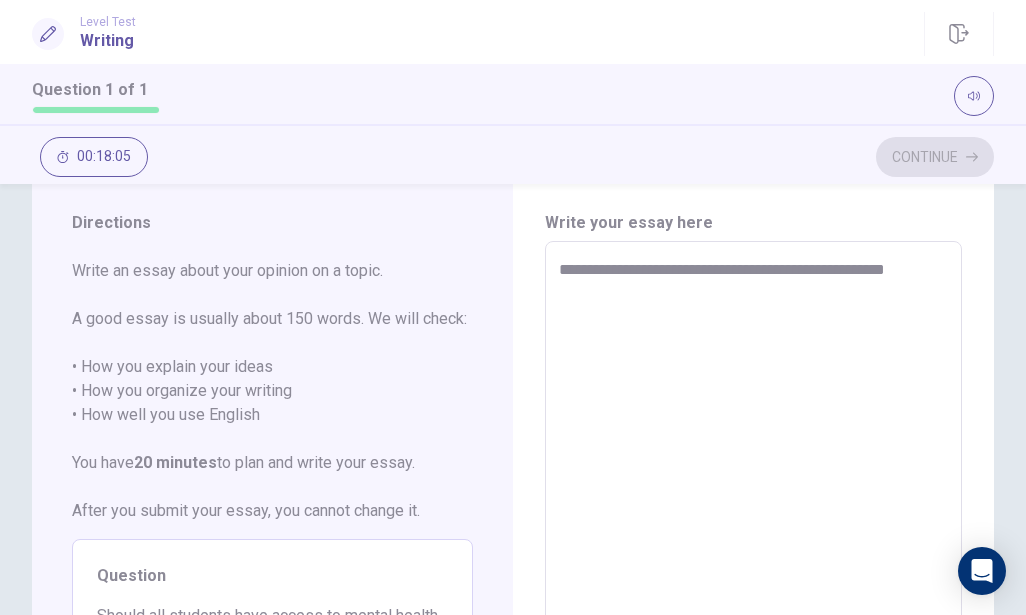 type on "*" 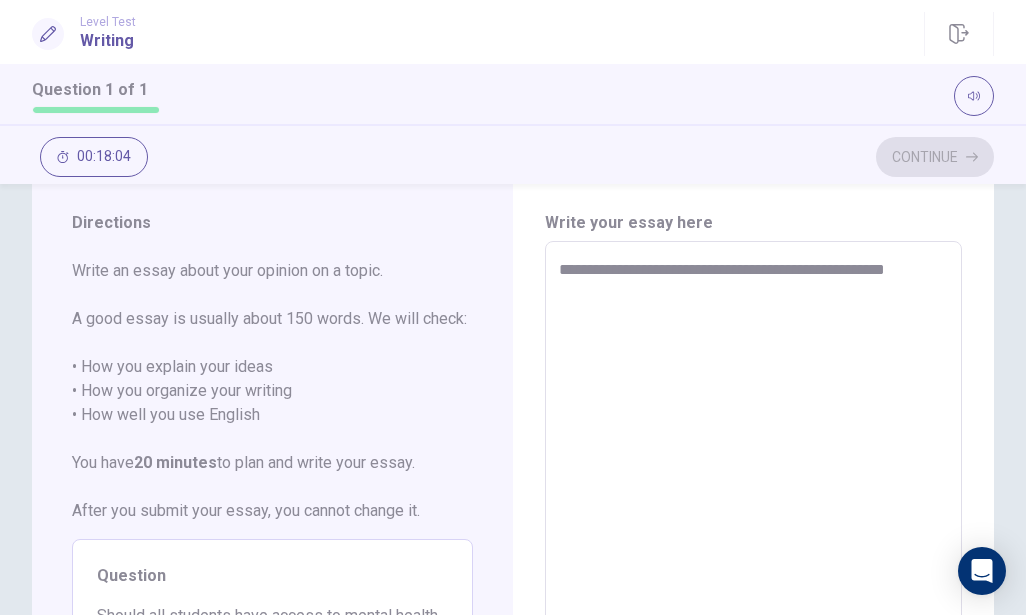 type on "**********" 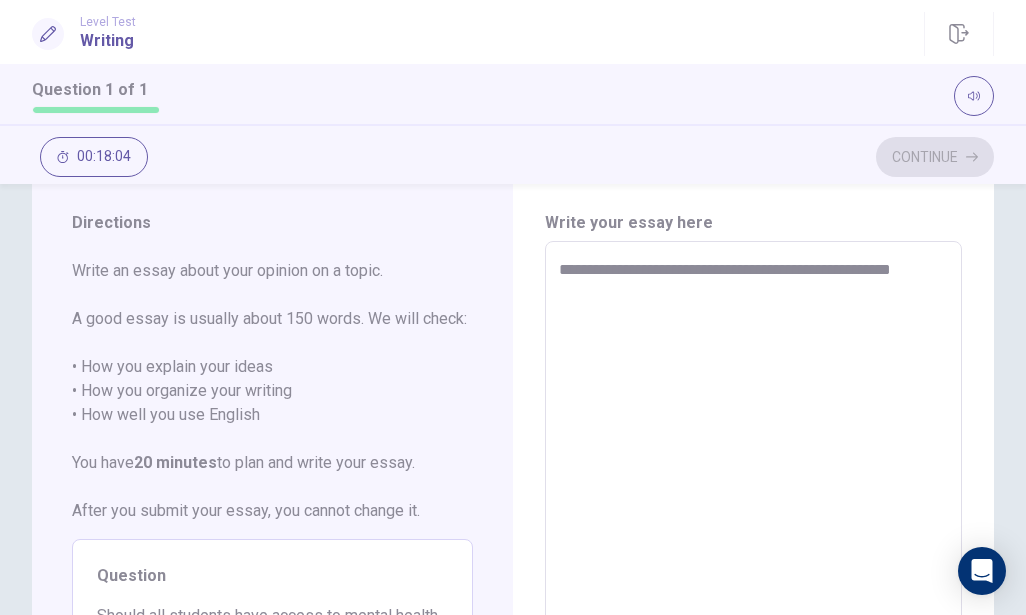 type on "*" 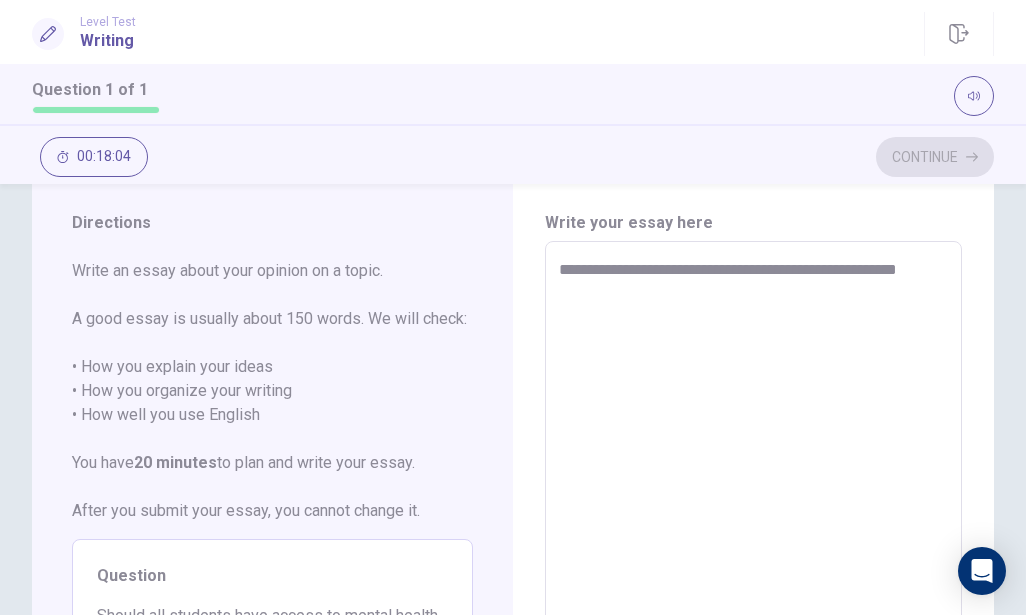 type on "*" 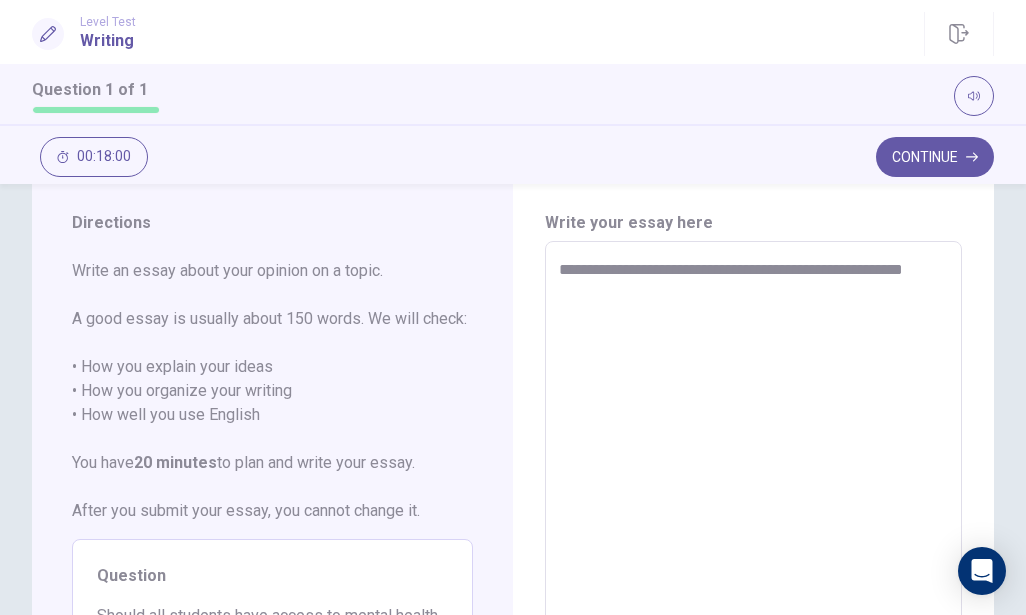 type on "*" 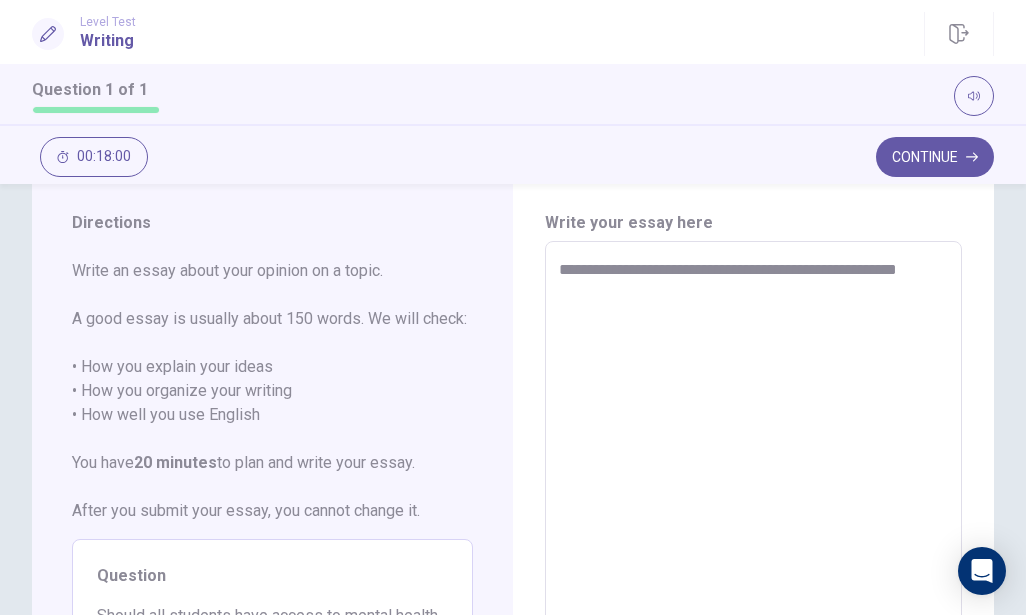 type on "*" 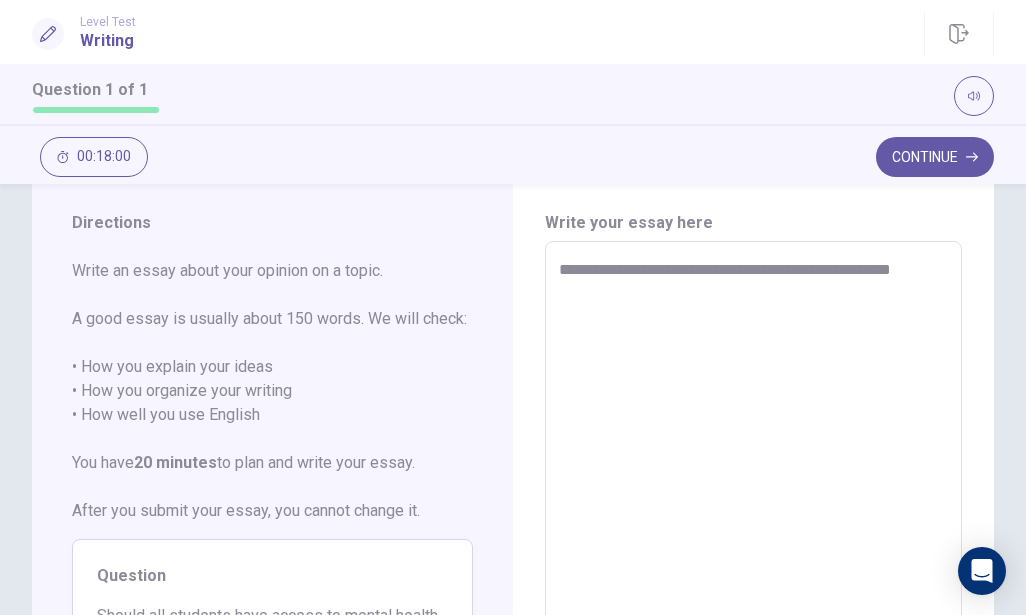 type on "*" 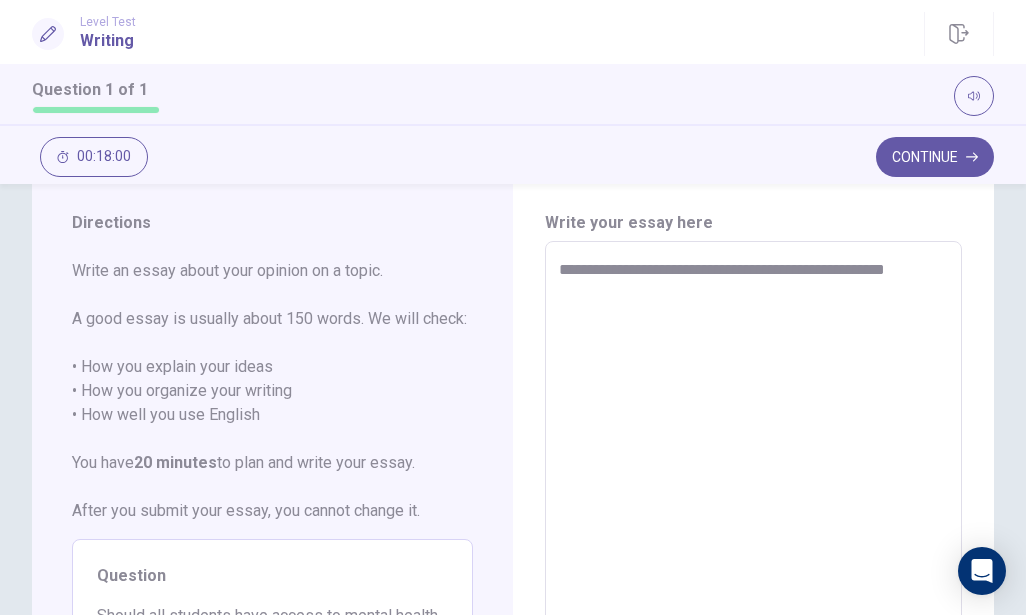 type on "*" 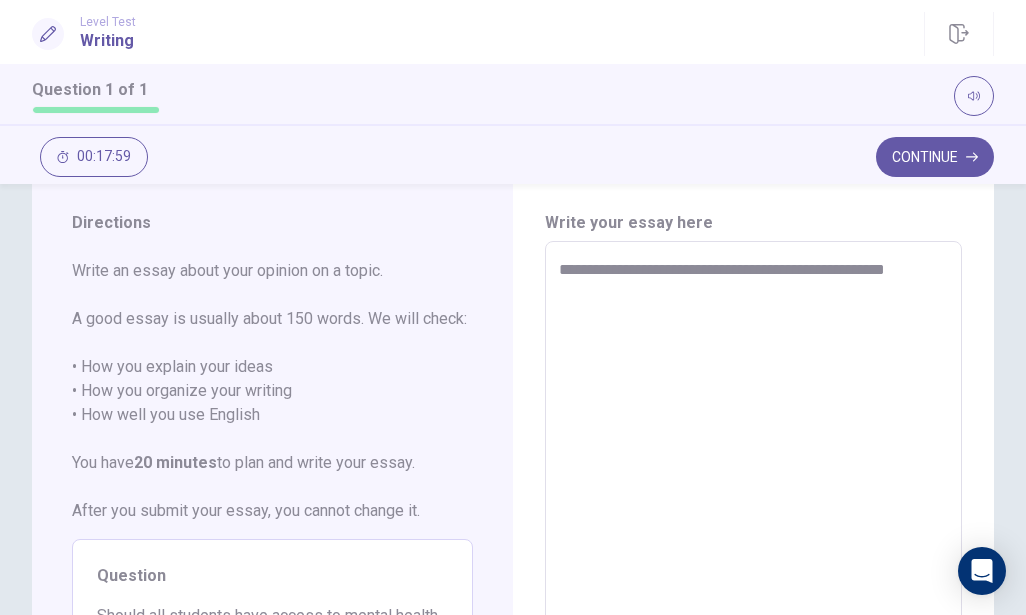 type on "**********" 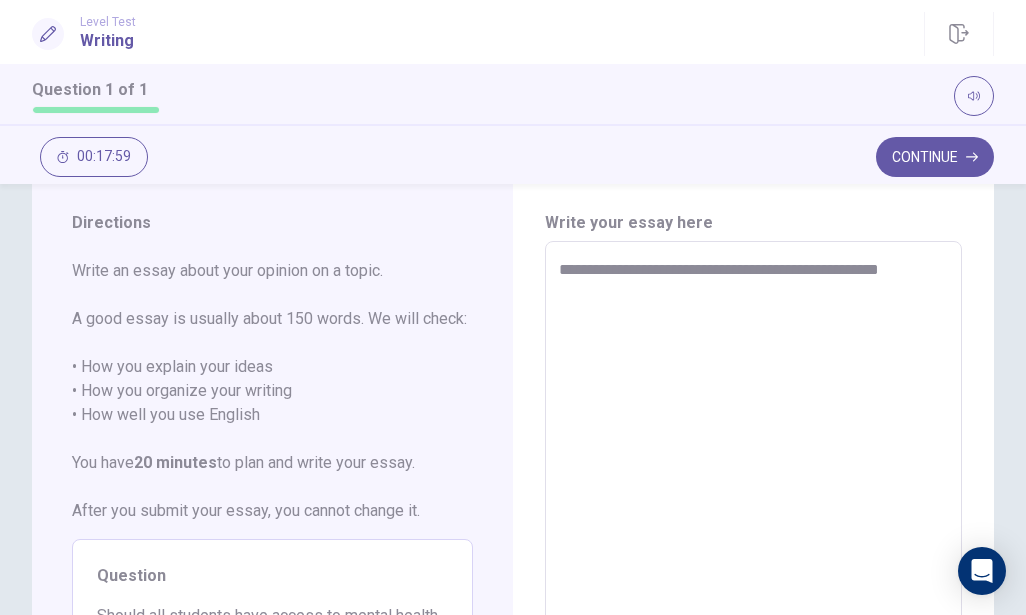 type on "*" 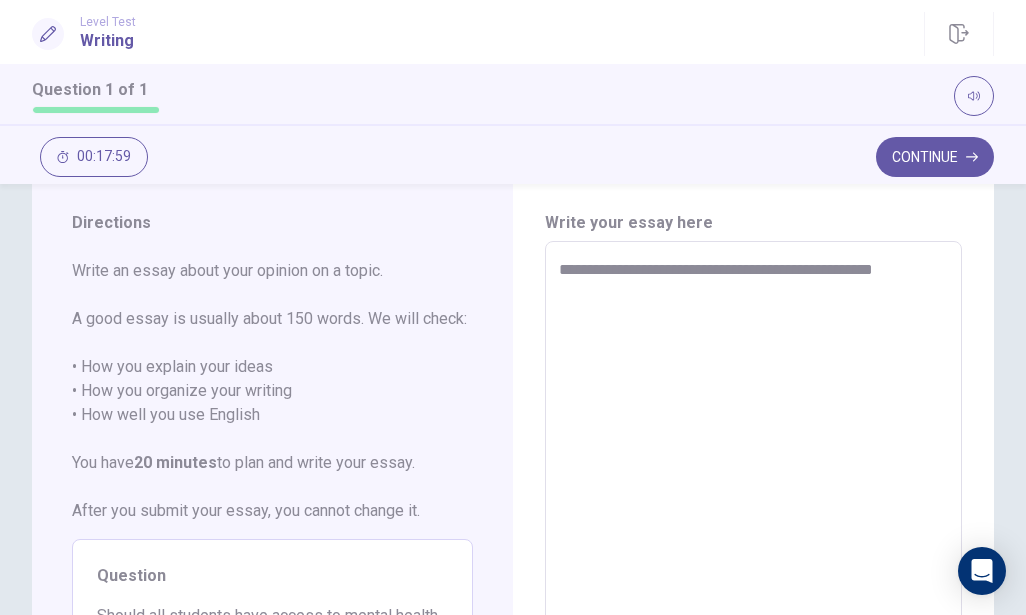 type on "*" 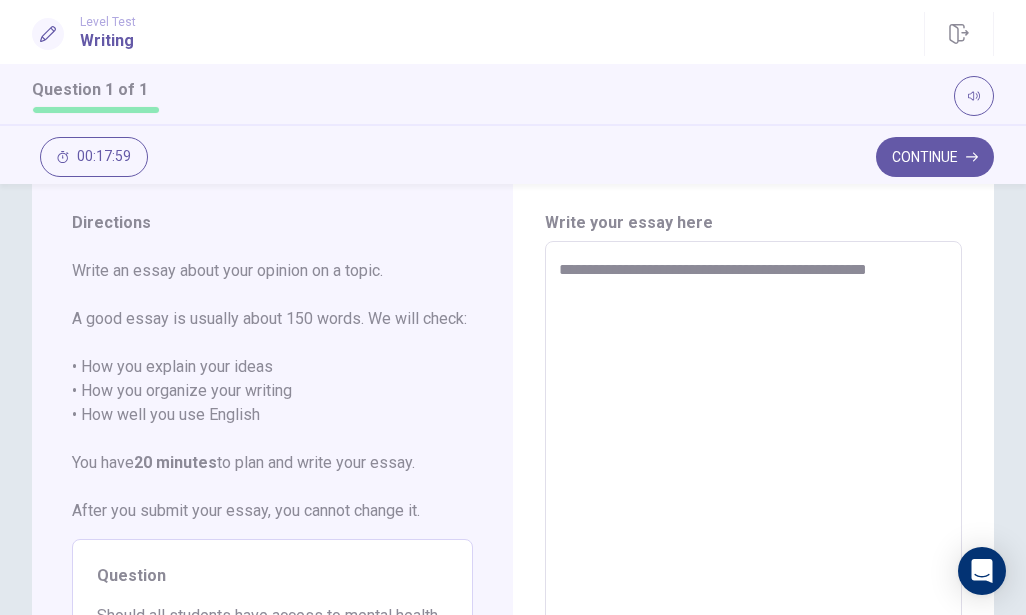 type on "*" 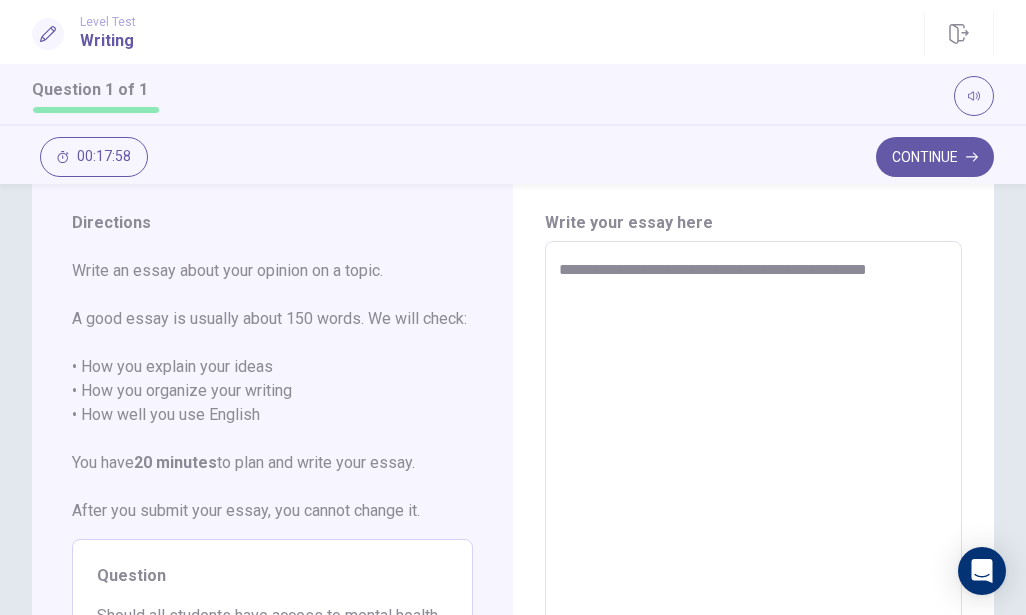 type on "**********" 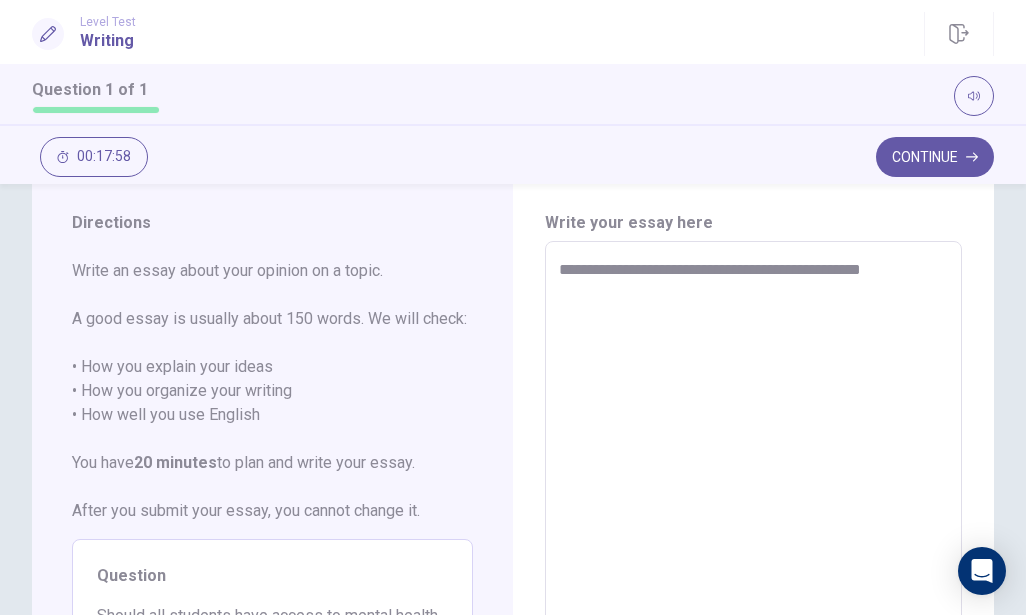 type on "*" 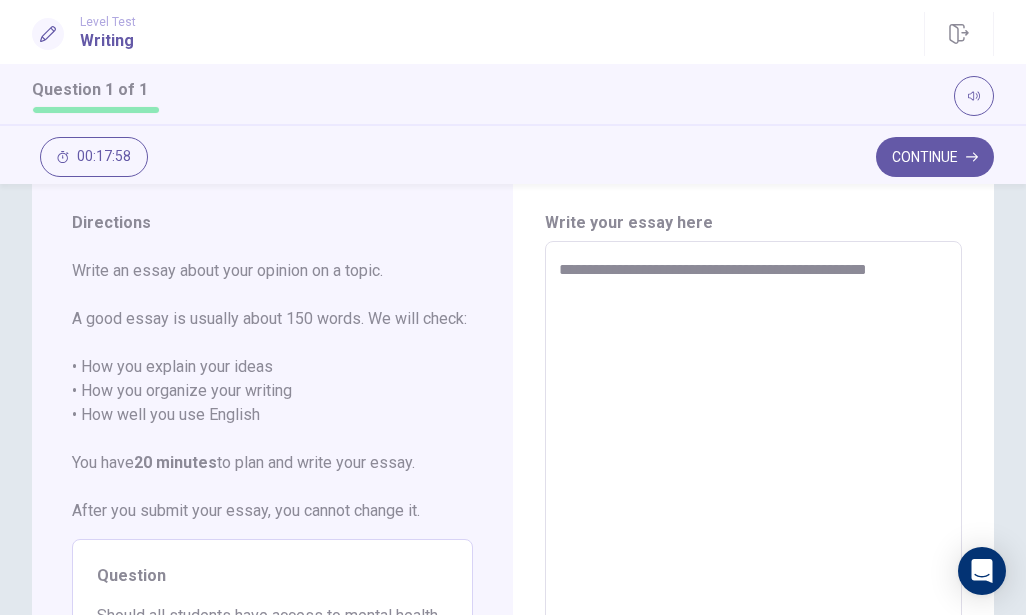 type on "*" 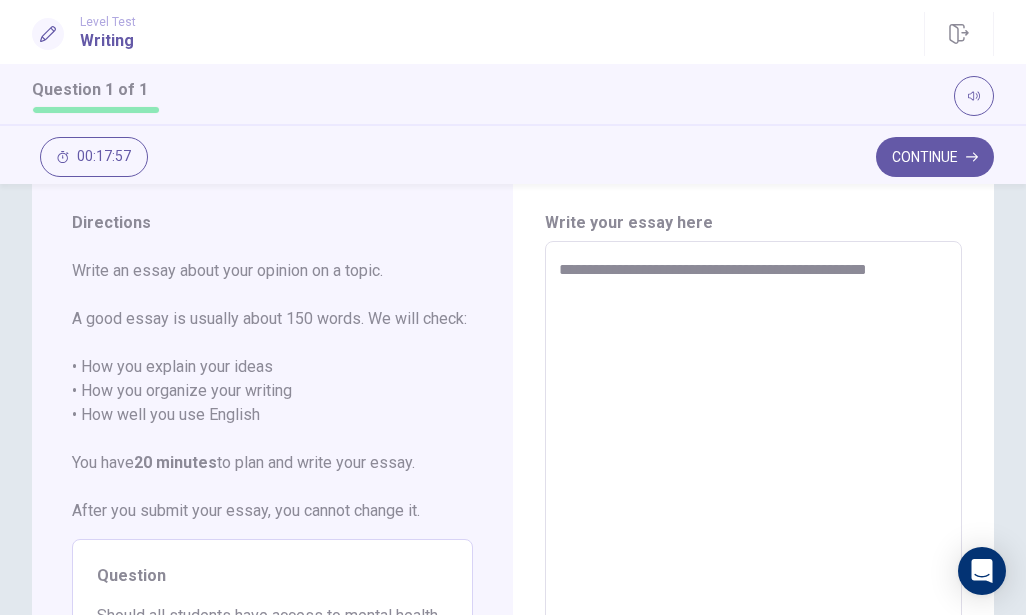 type on "**********" 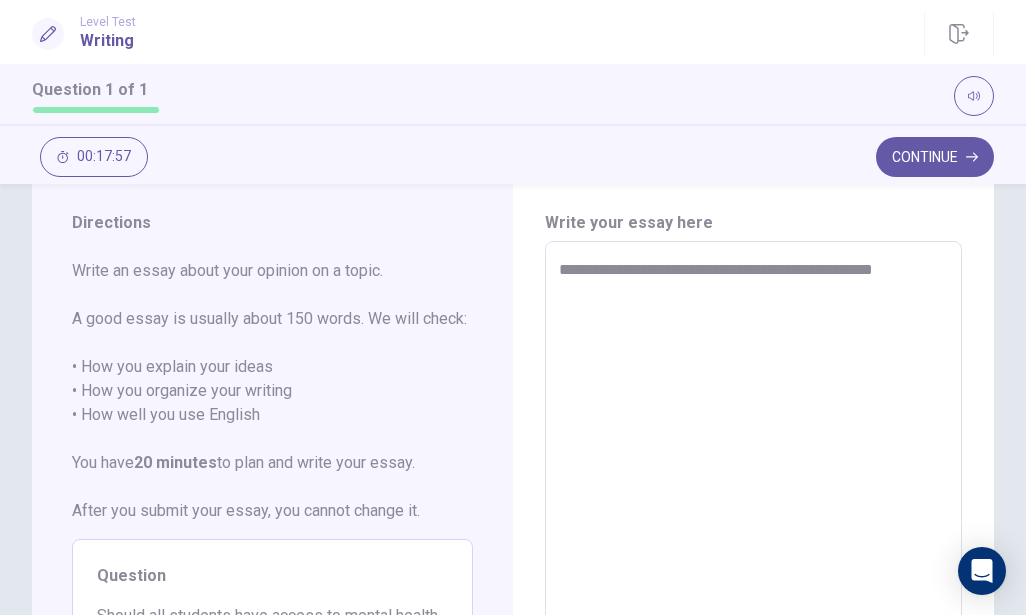 type on "*" 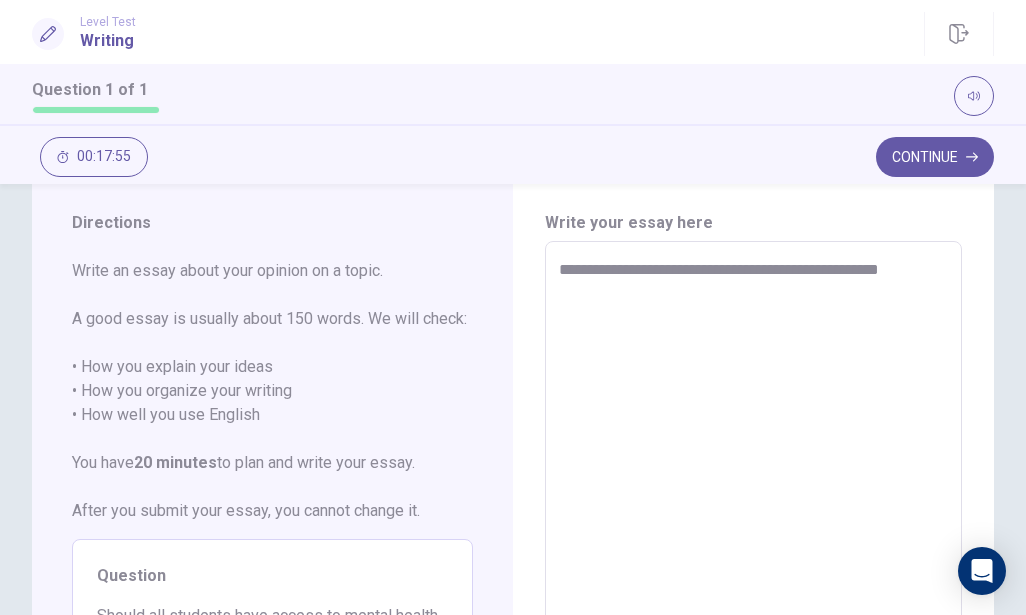 type on "*" 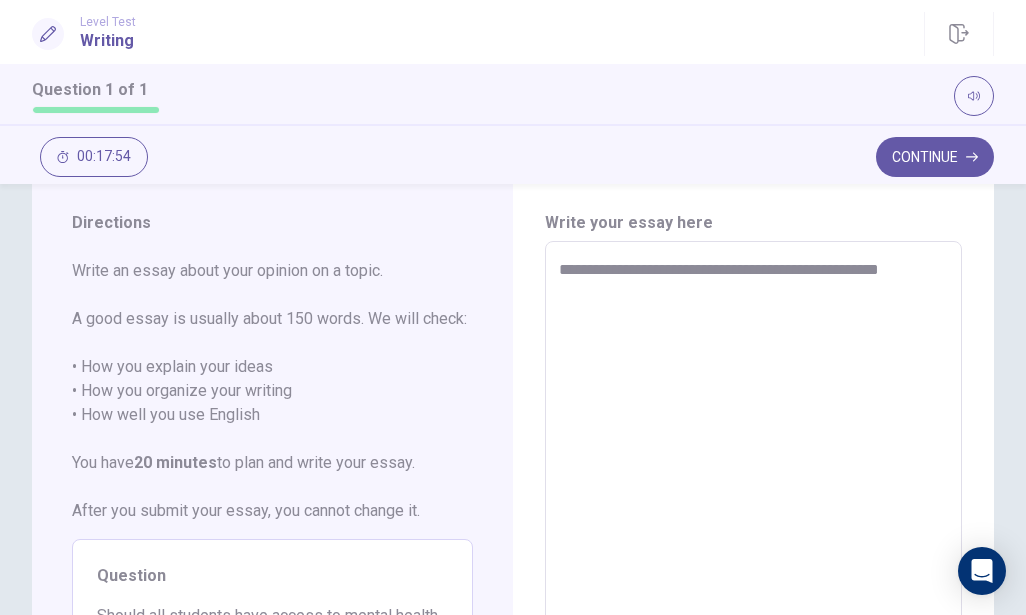 type on "**********" 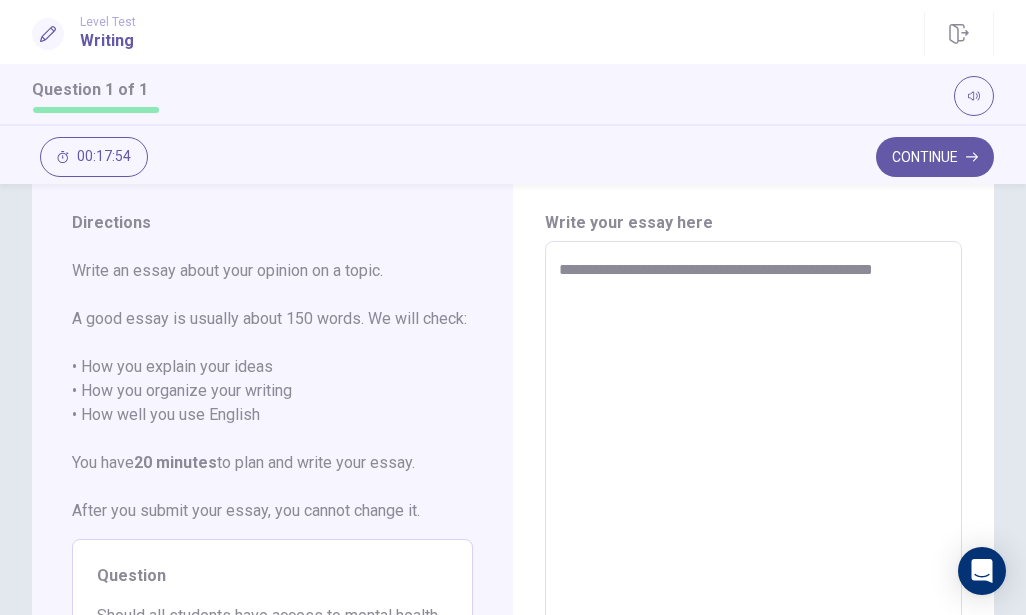 type on "*" 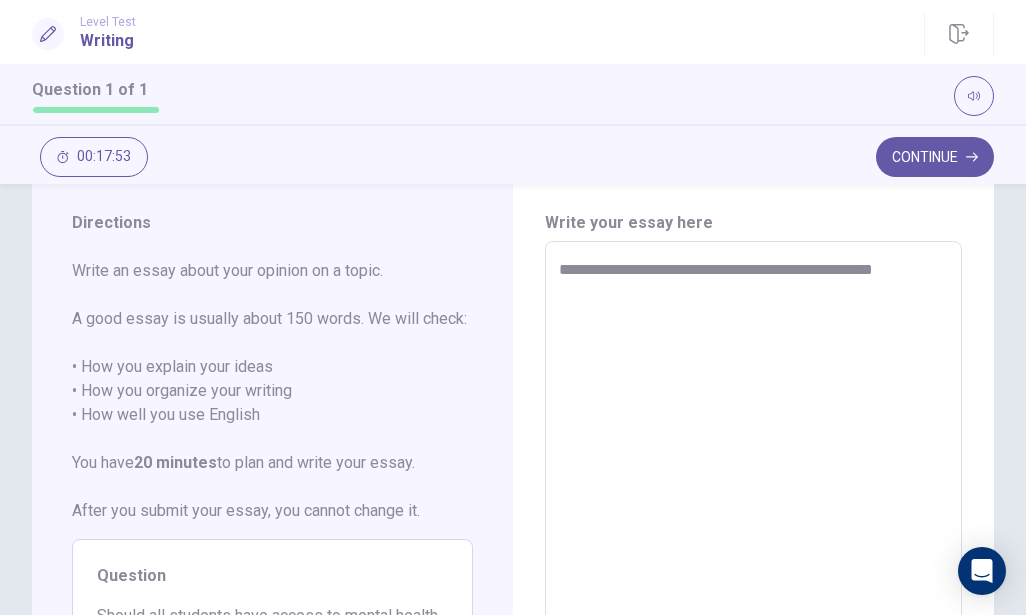 type on "**********" 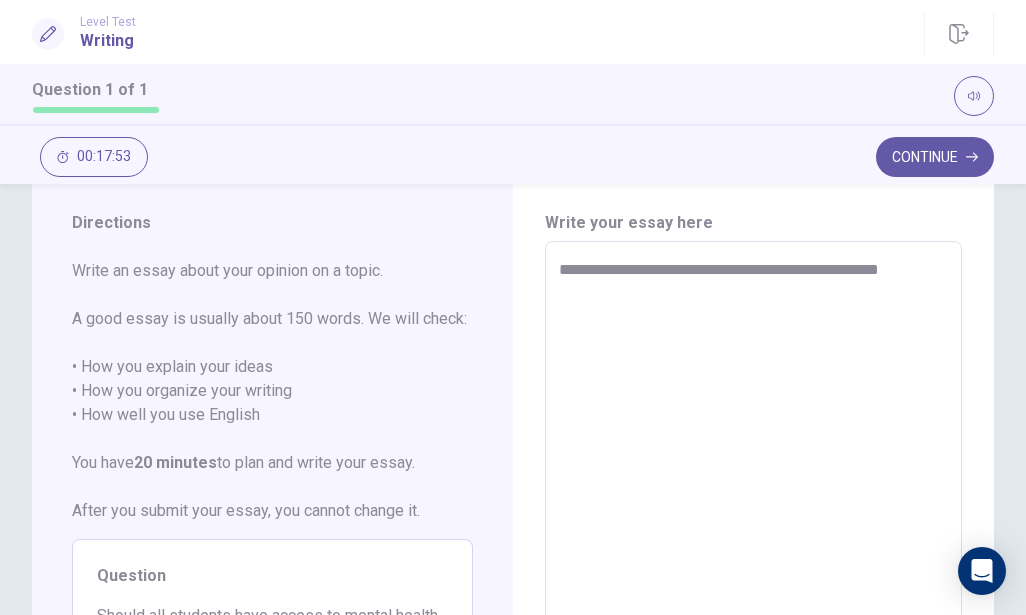 type on "*" 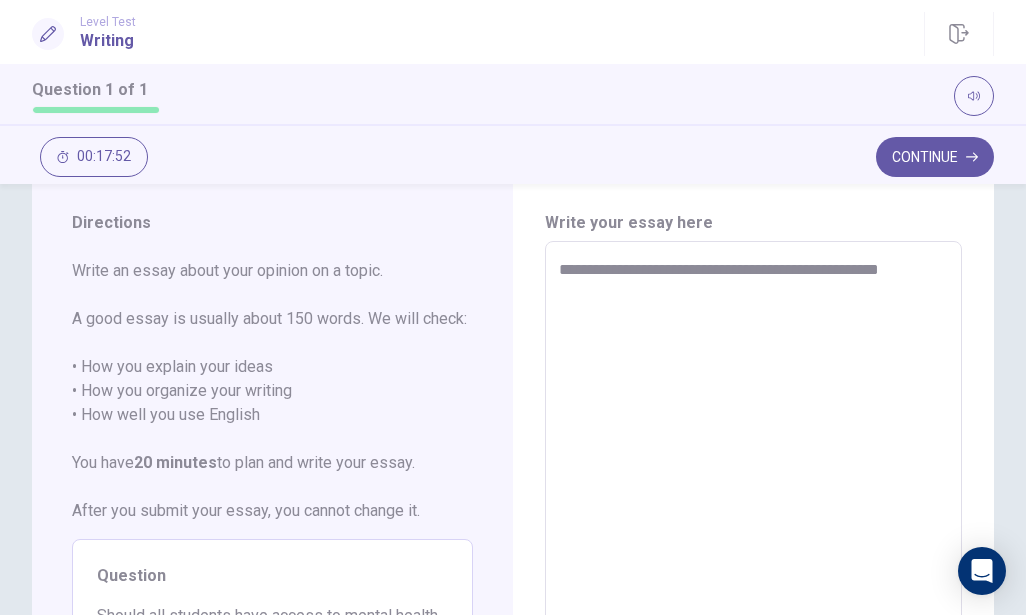 type on "**********" 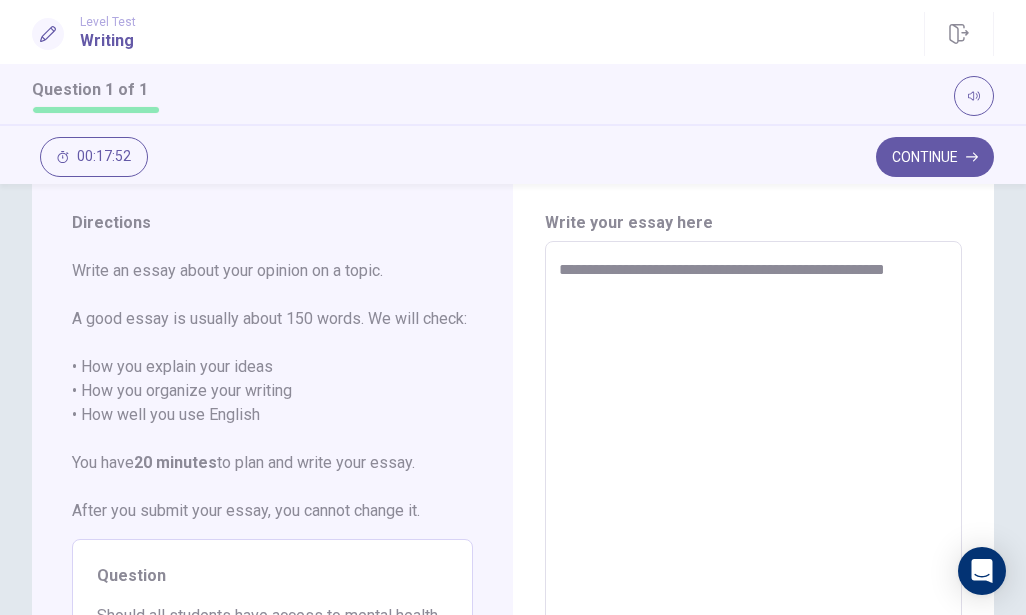 type on "*" 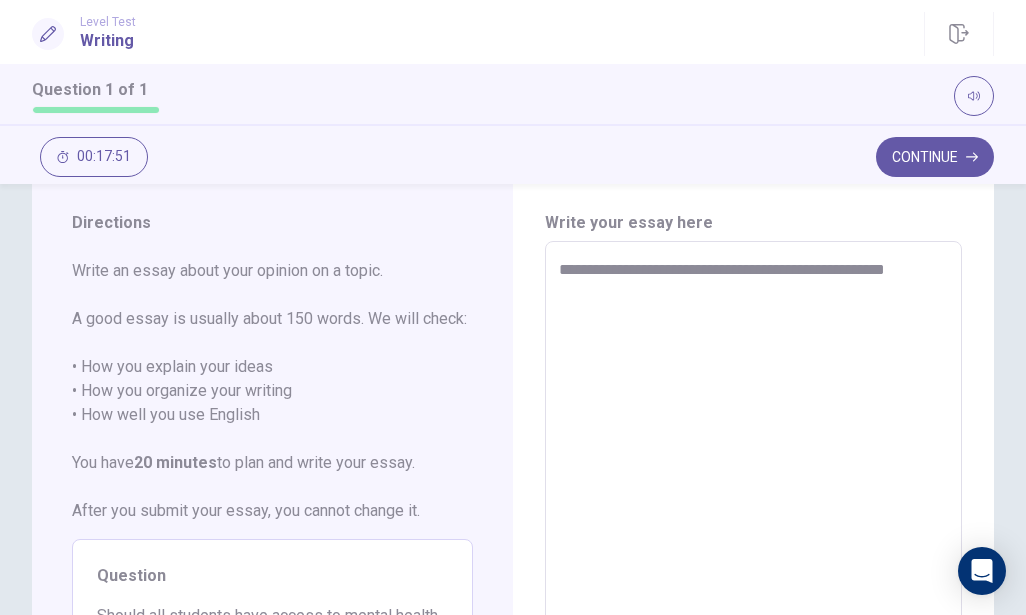type on "**********" 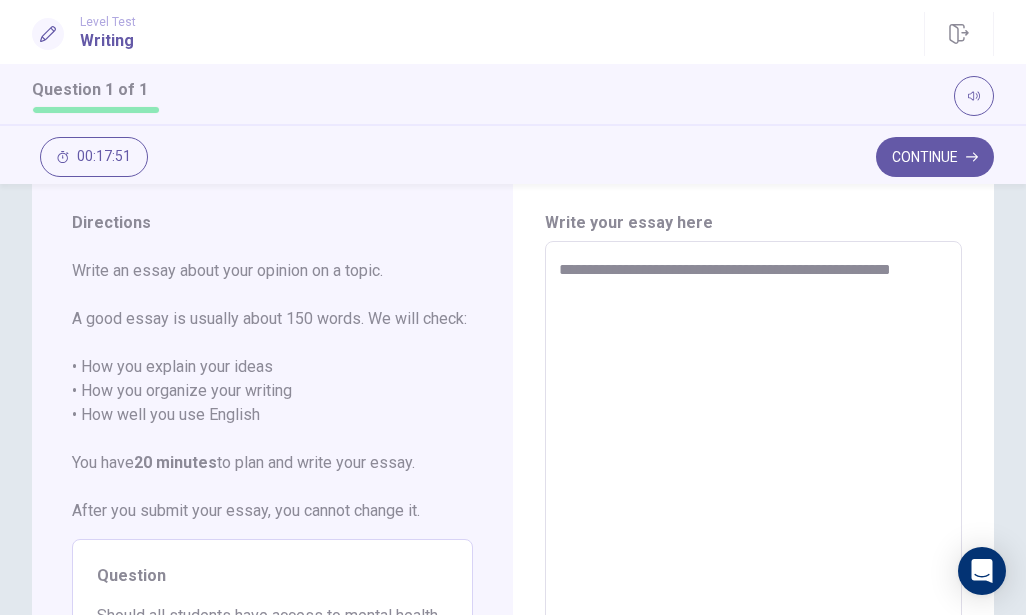 type on "*" 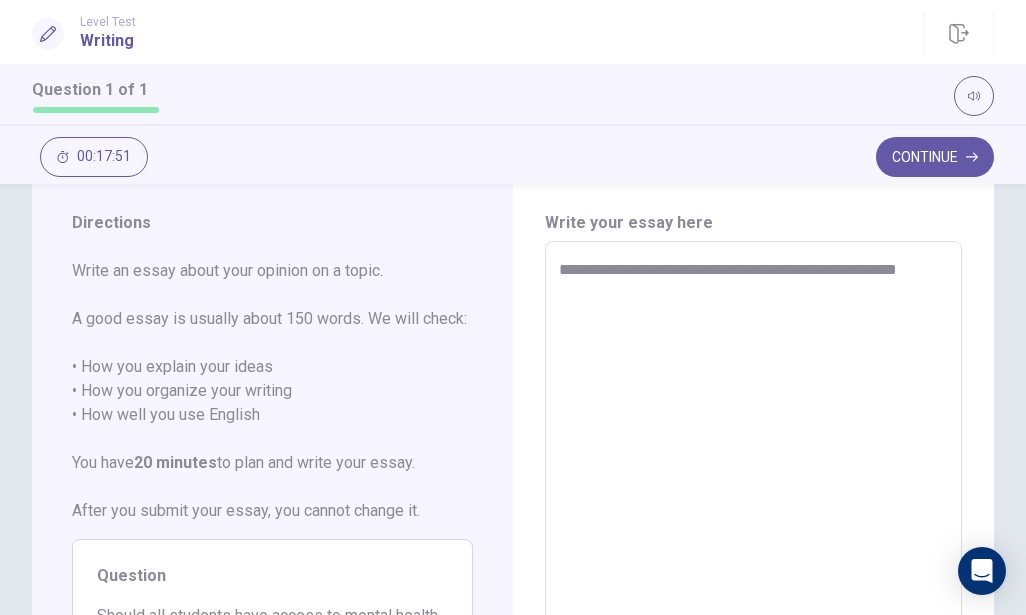 type on "*" 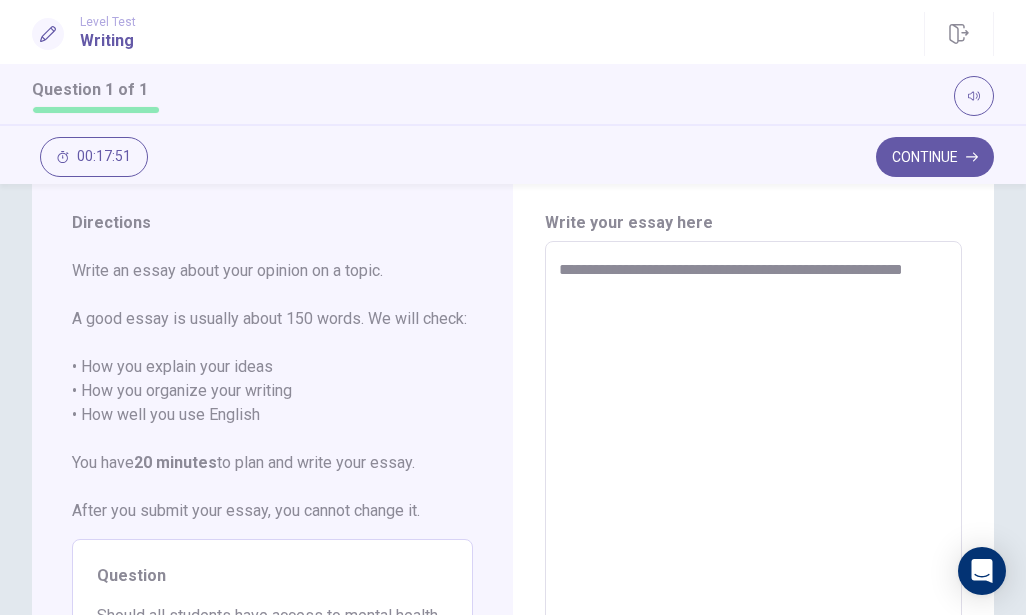 type on "*" 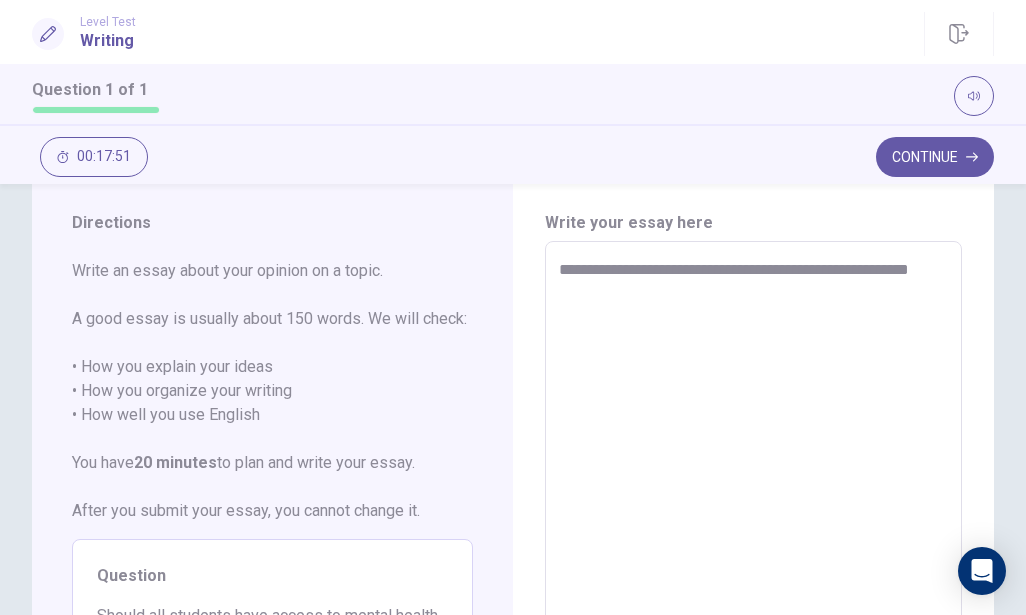 type on "*" 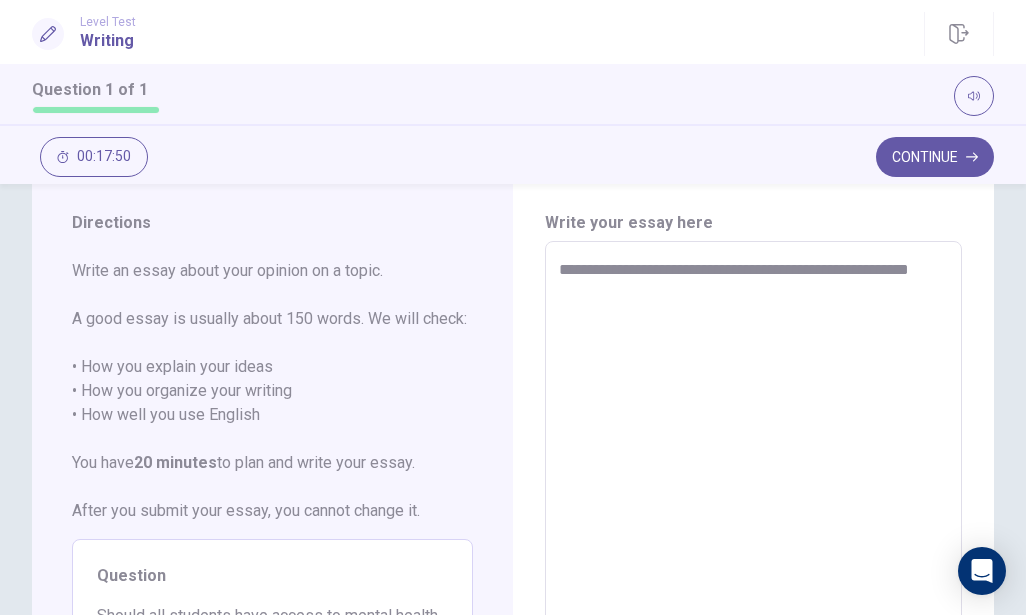 type on "**********" 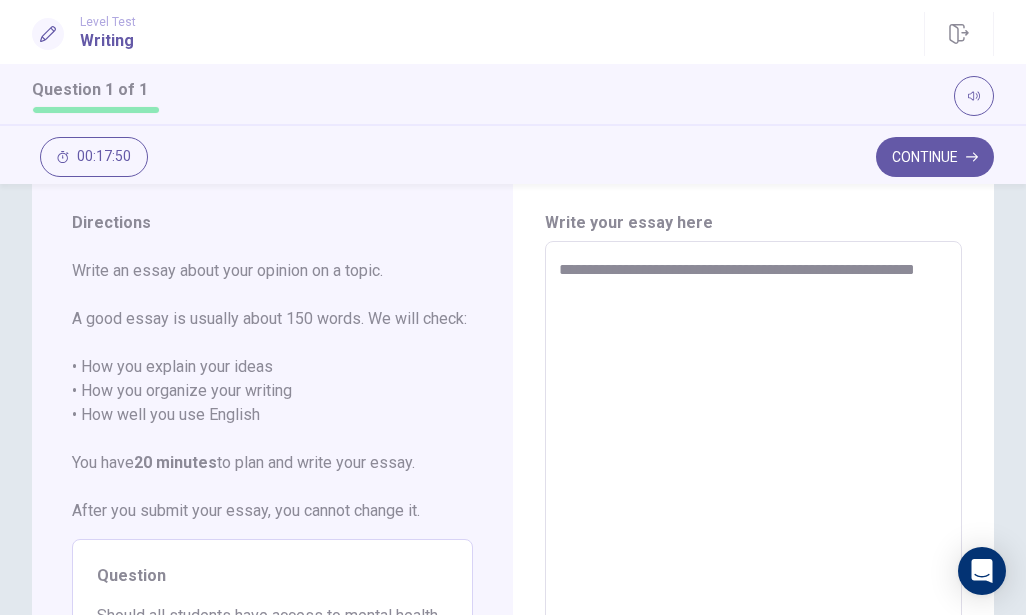 type on "*" 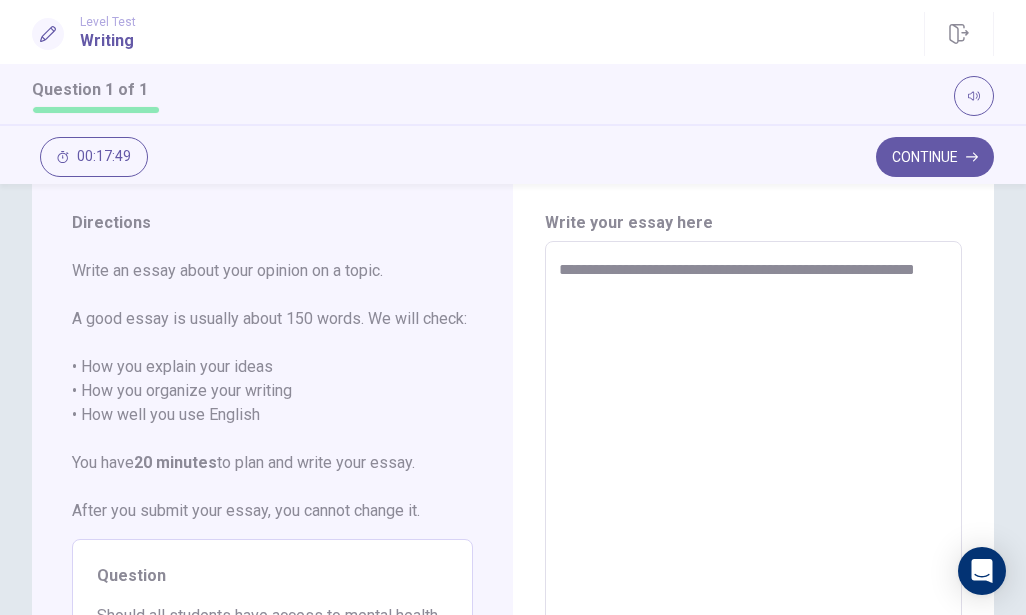 type on "**********" 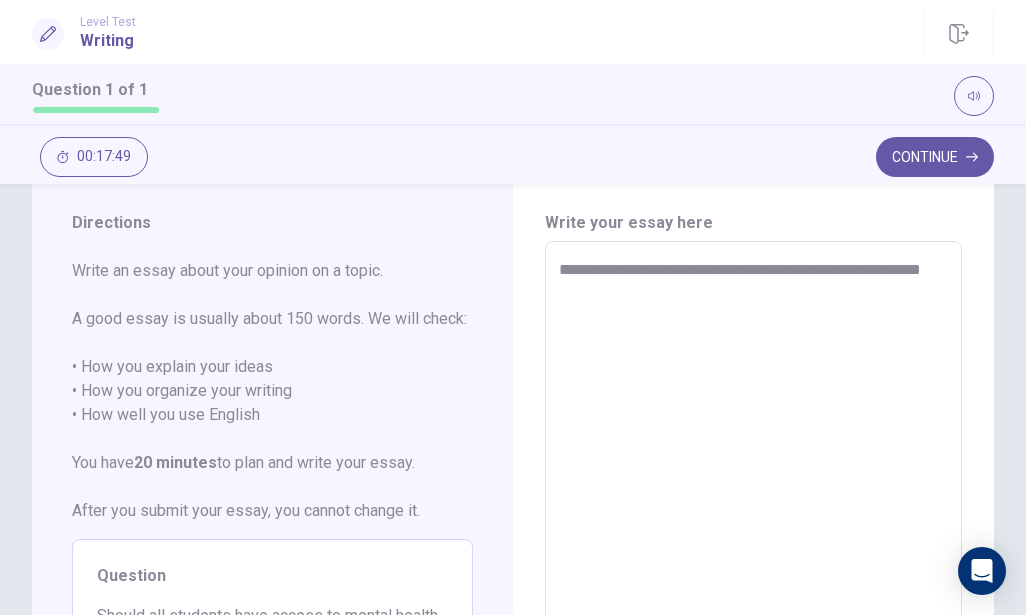 type on "*" 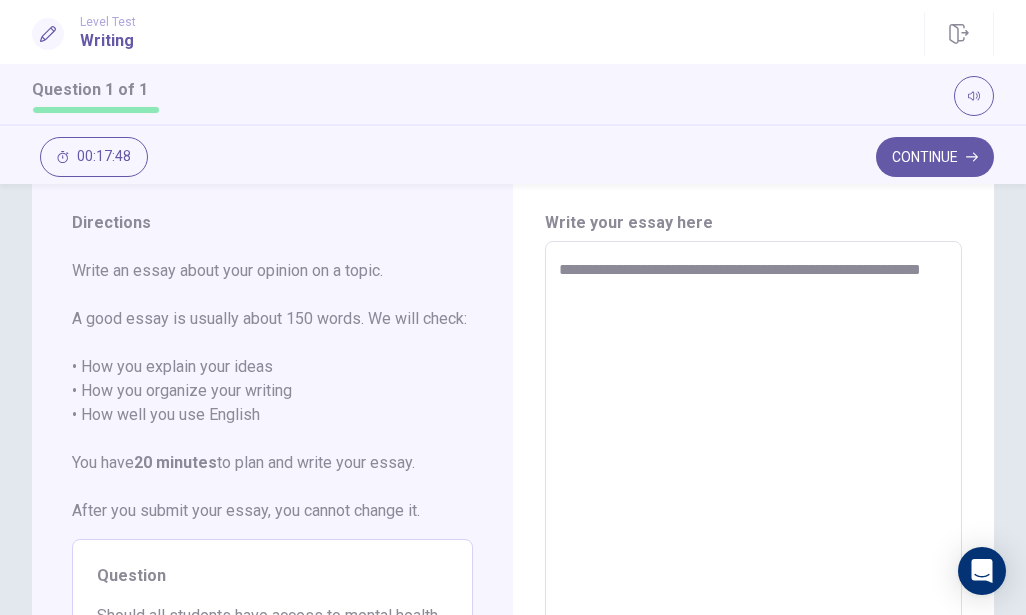type on "**********" 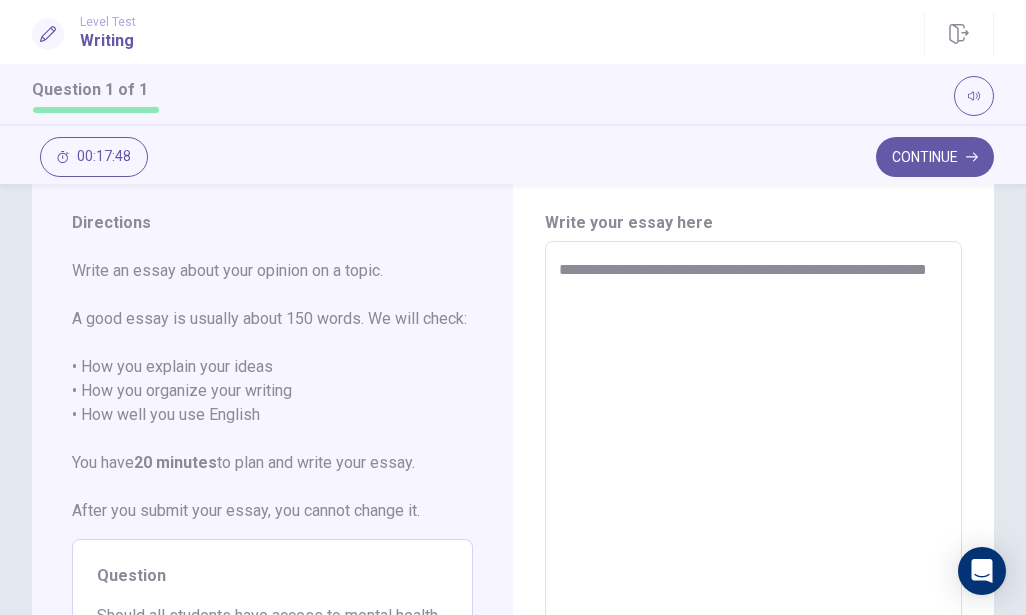 type on "*" 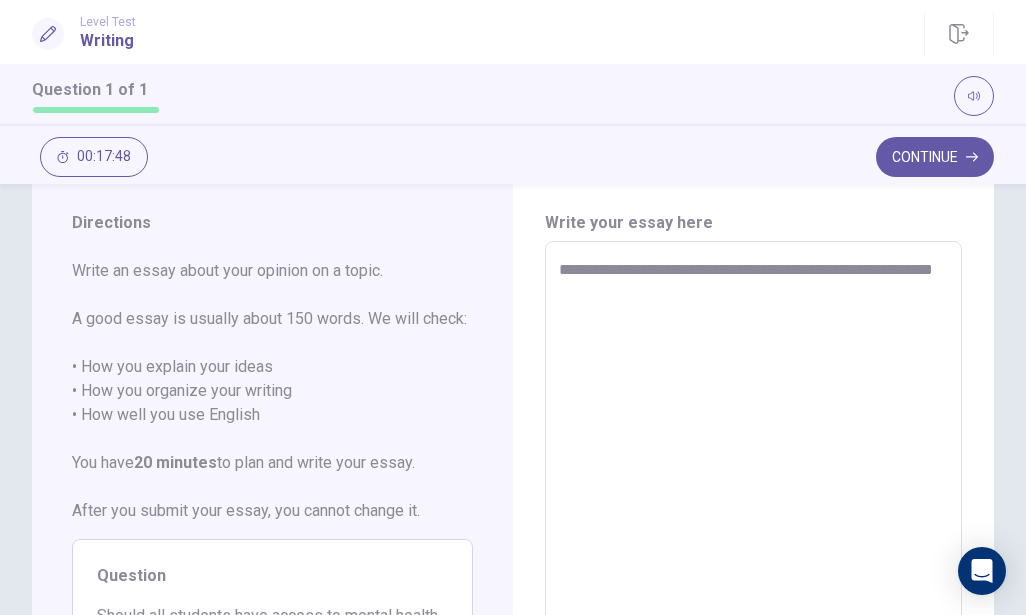 type on "*" 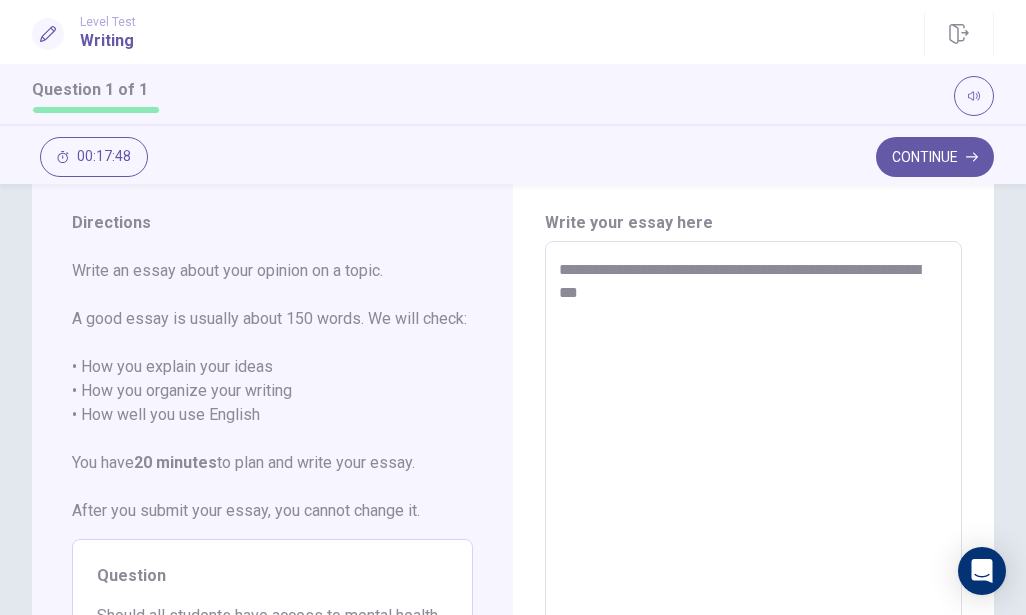 type on "*" 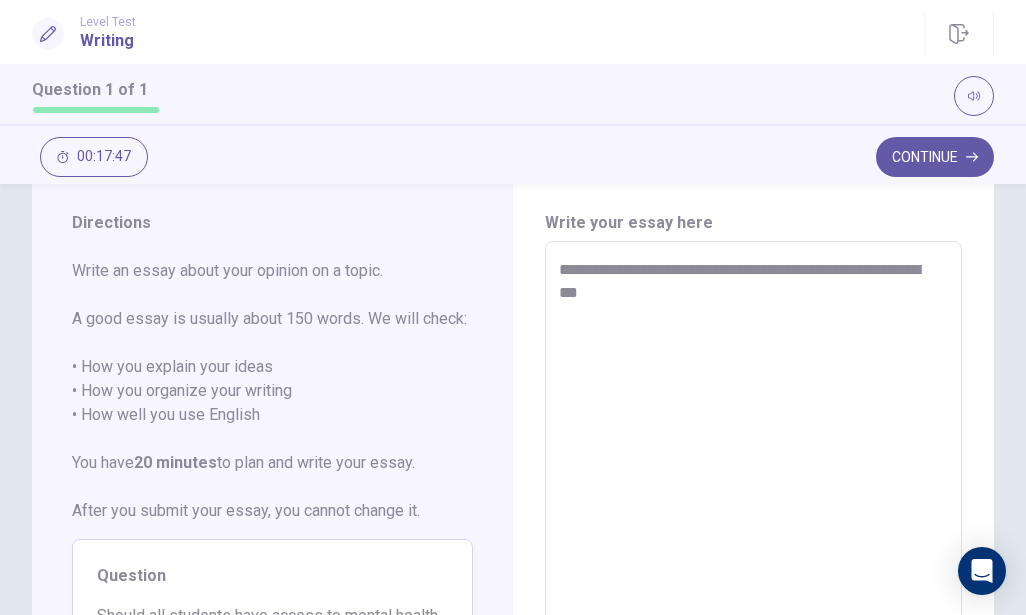 type on "**********" 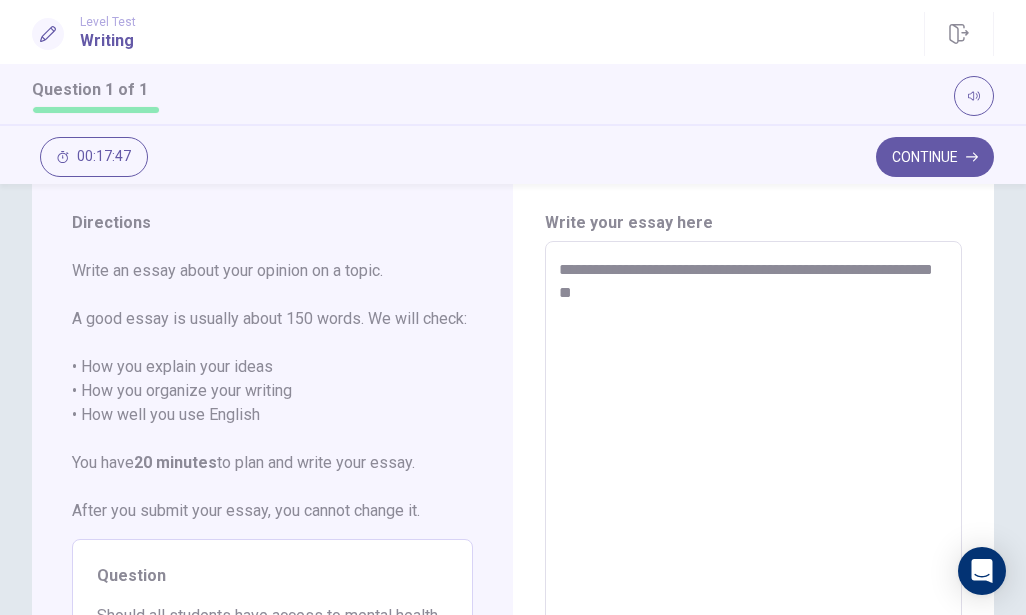 type on "*" 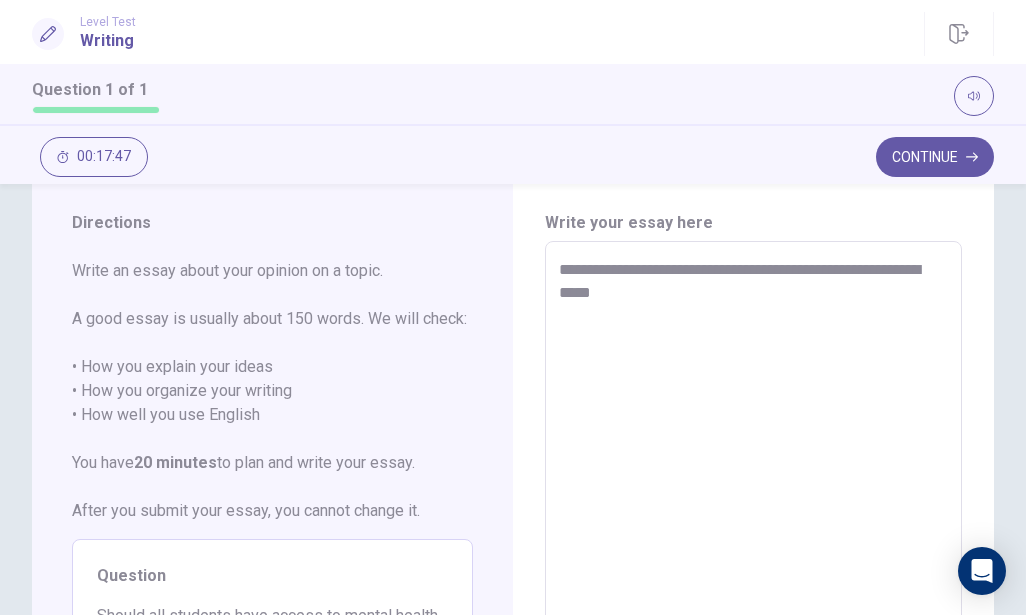 type on "*" 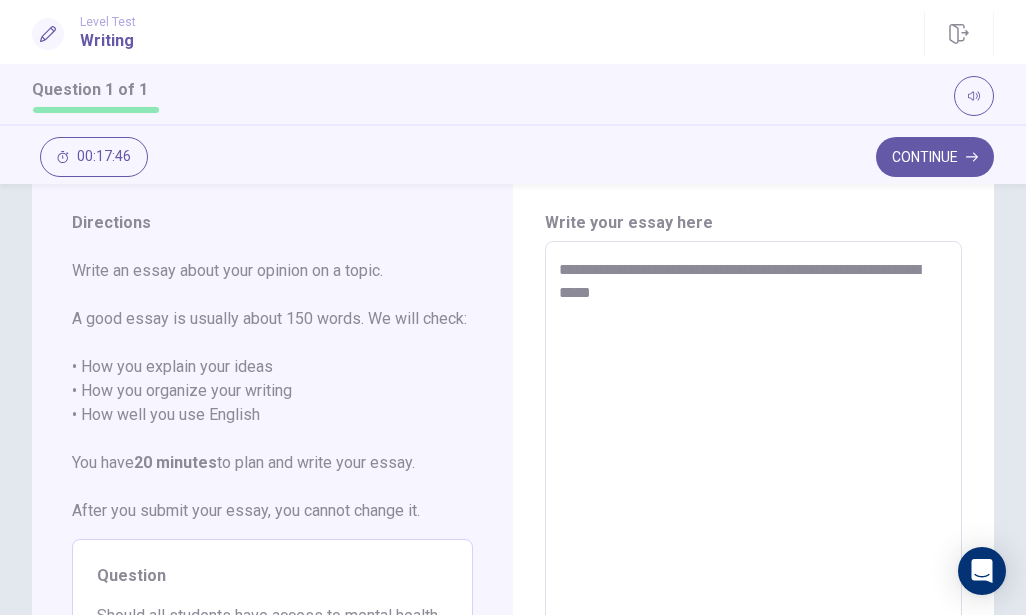 type on "**********" 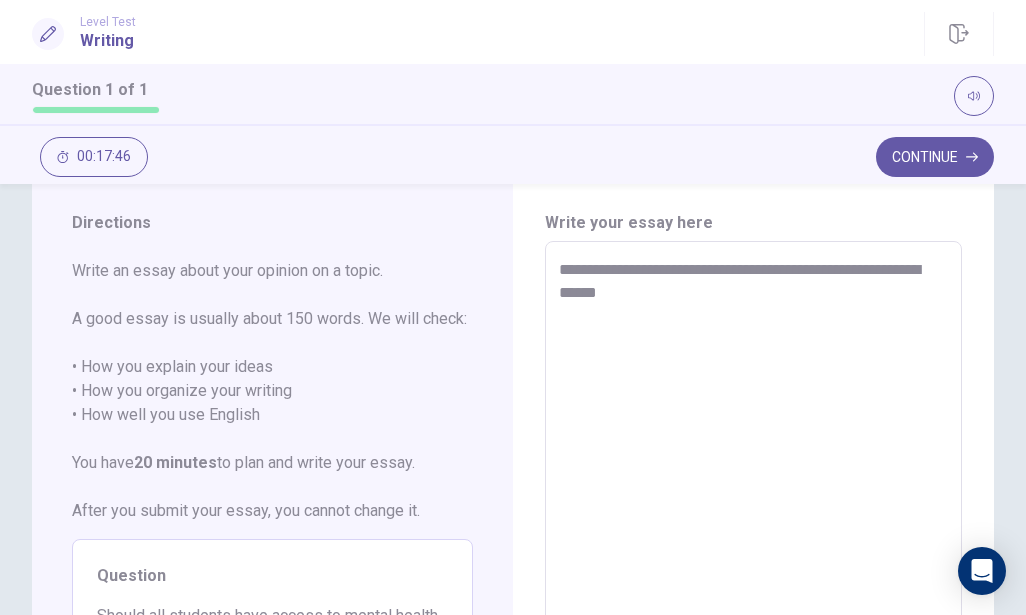 type on "*" 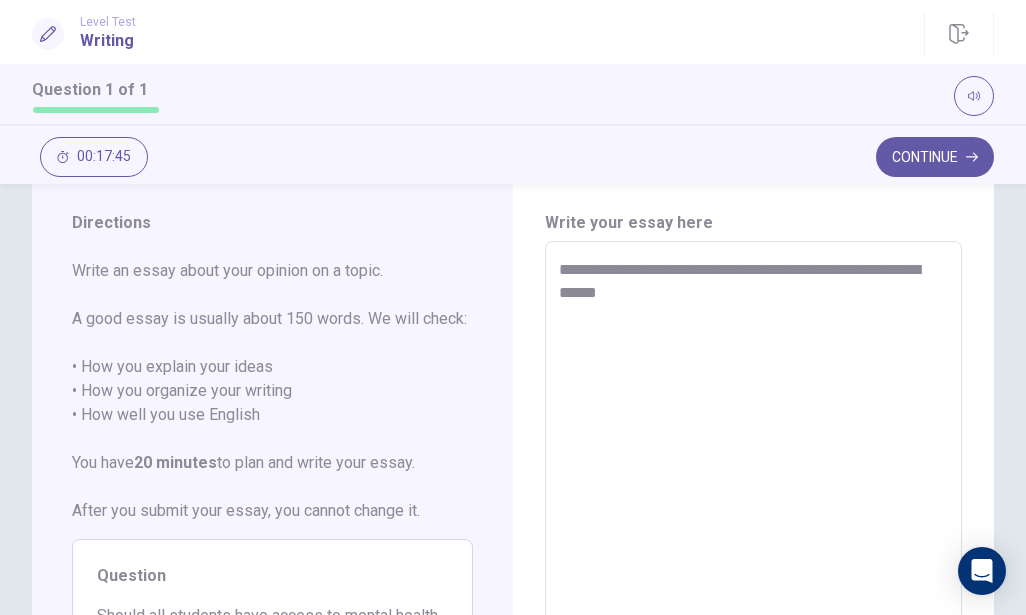 type on "**********" 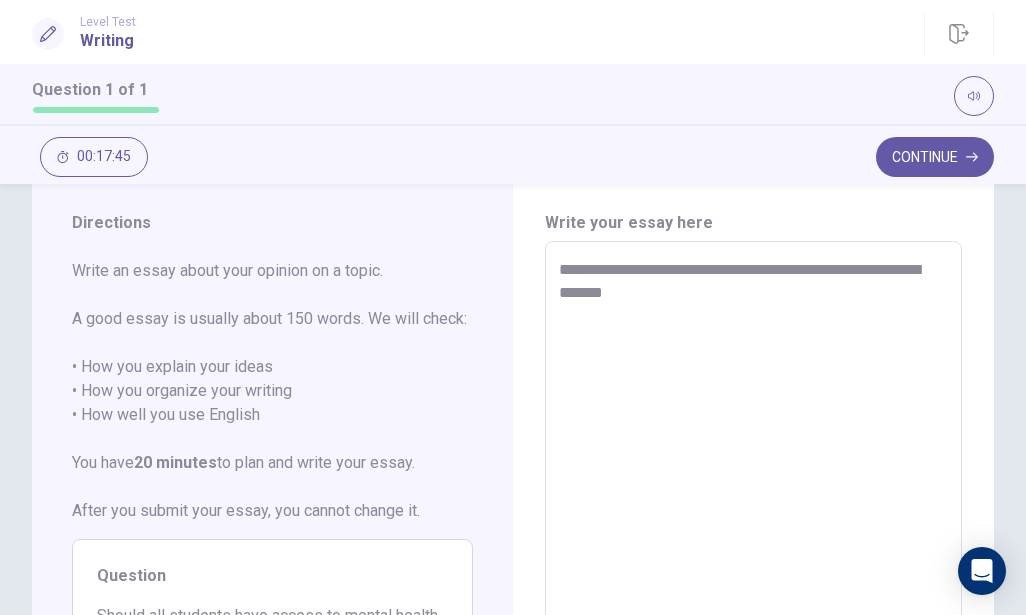 type on "*" 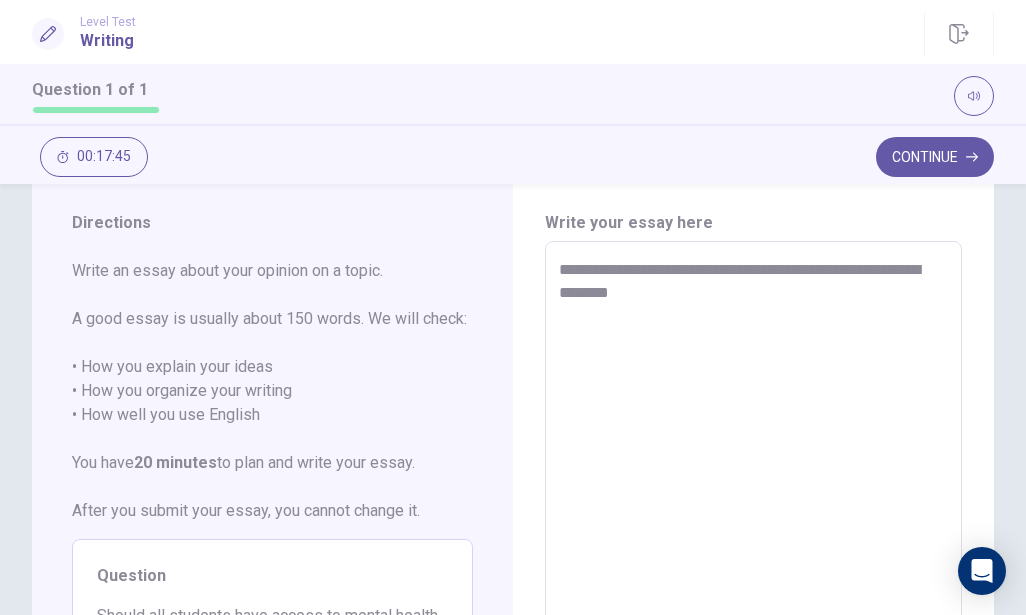 type on "*" 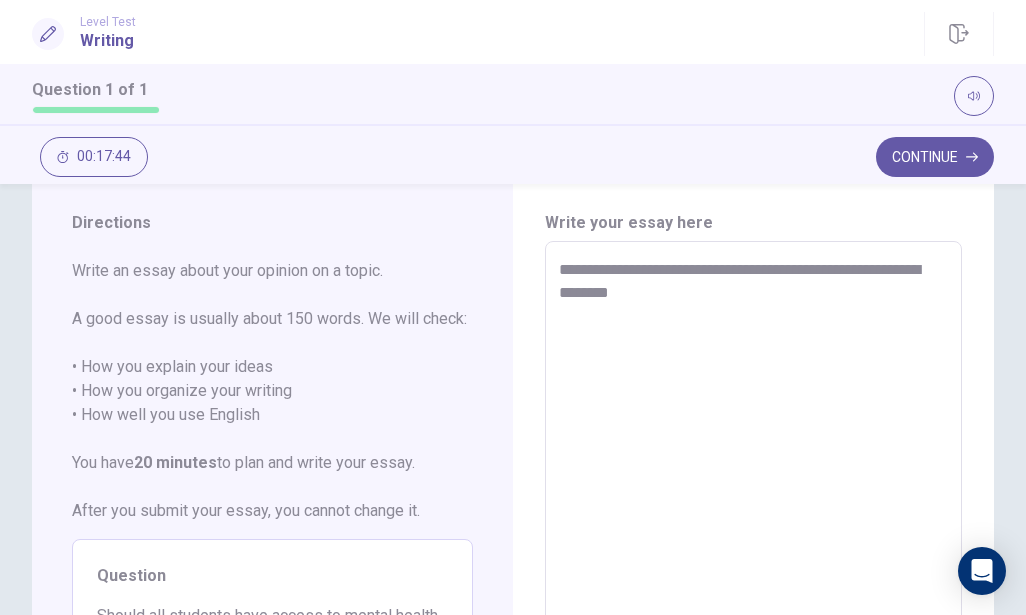 type on "**********" 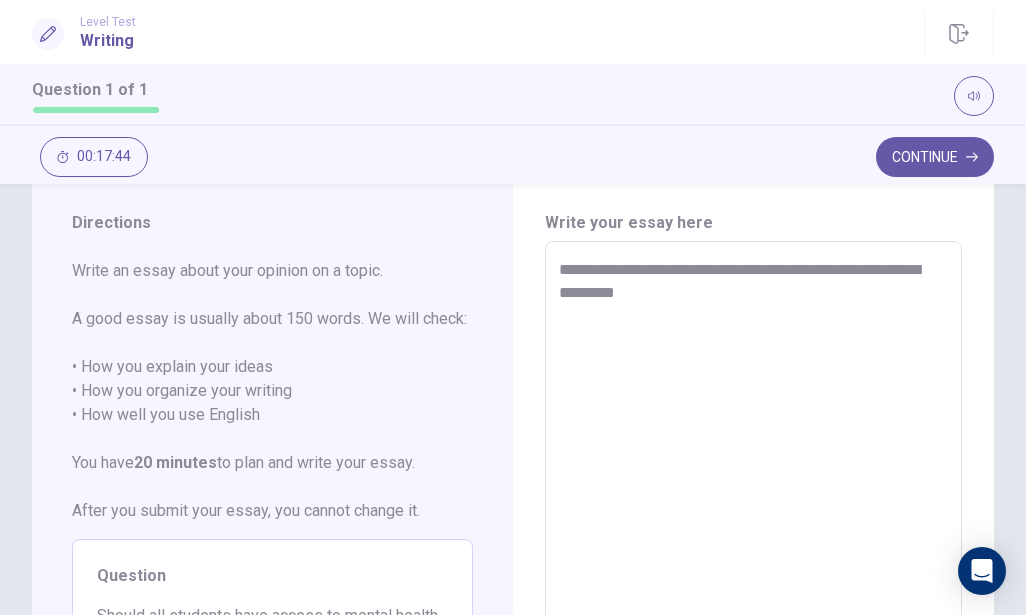 type on "*" 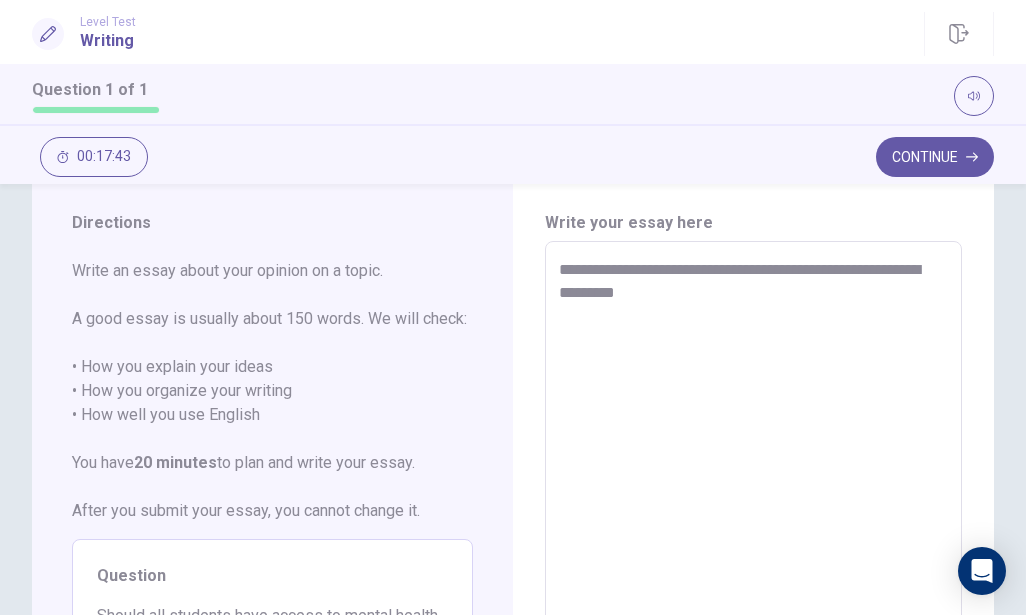 type on "**********" 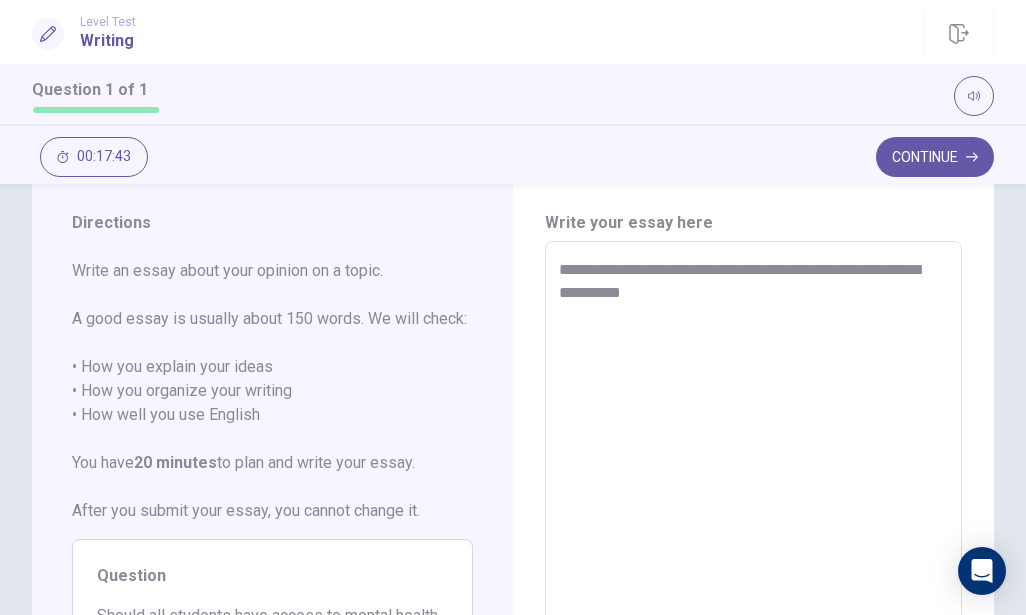 type on "*" 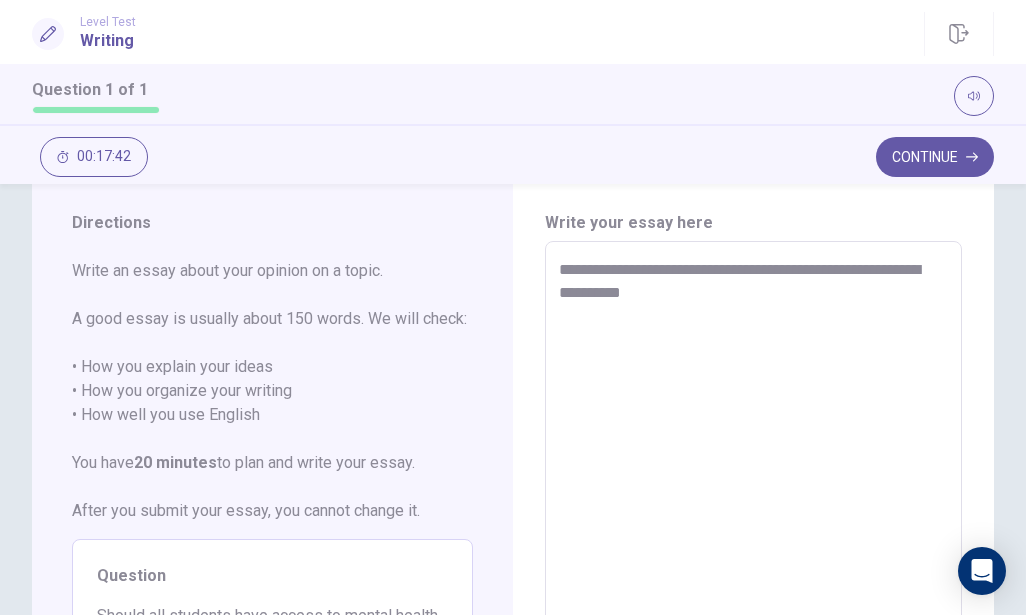 type on "**********" 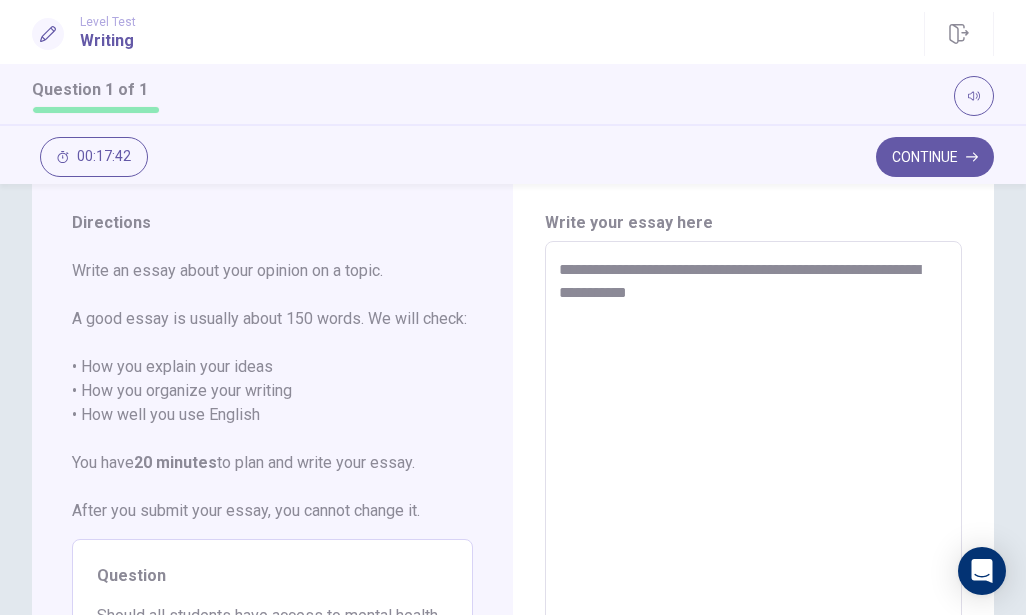 type on "*" 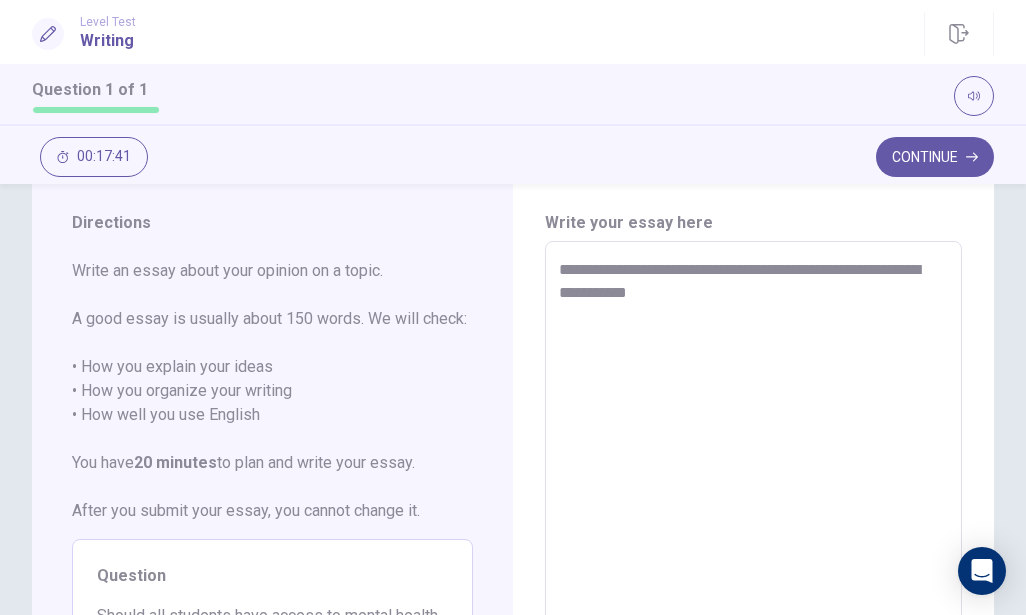 type on "**********" 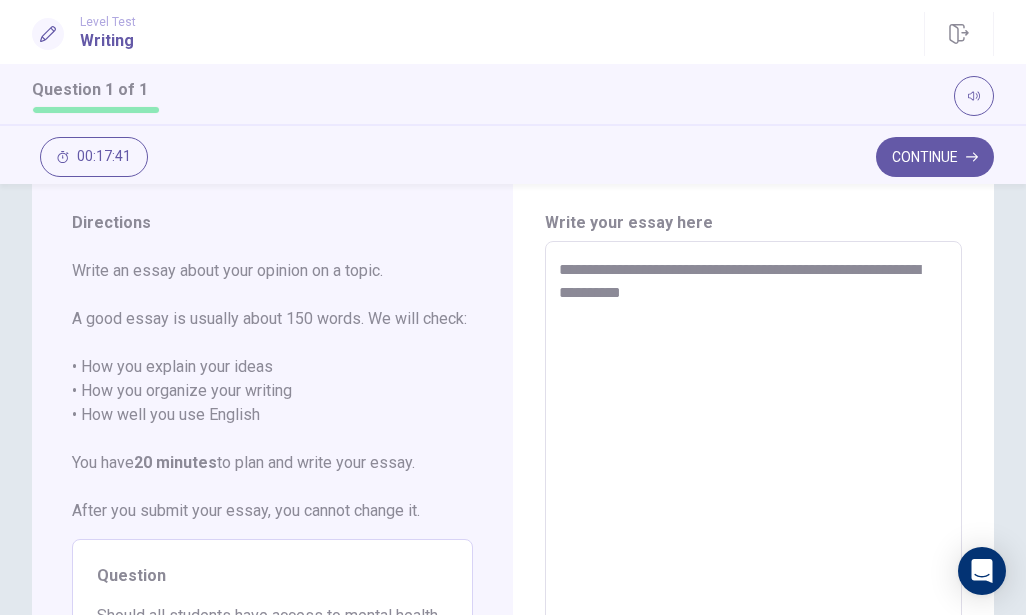 type on "*" 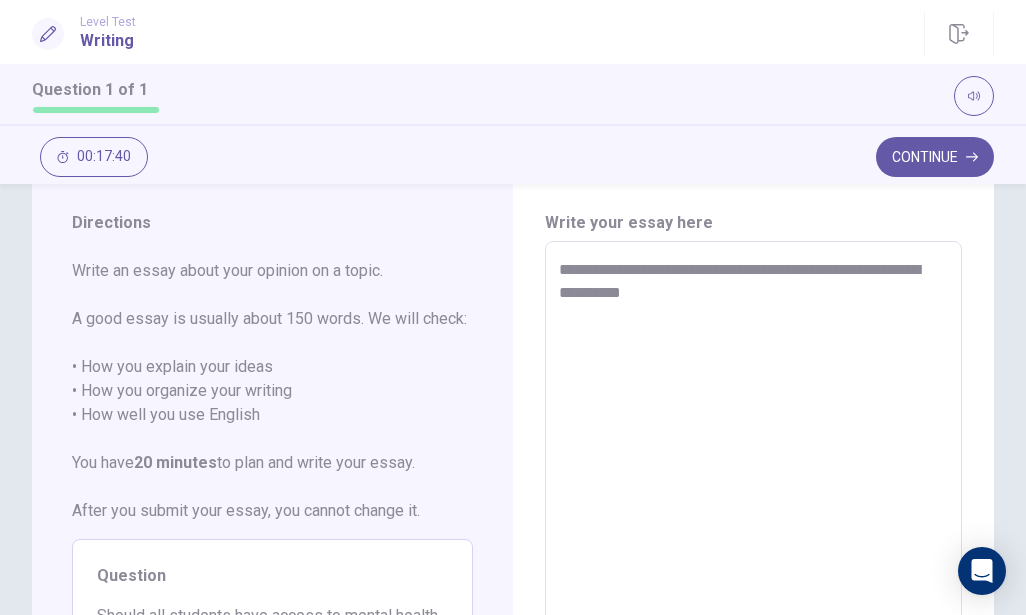 type on "**********" 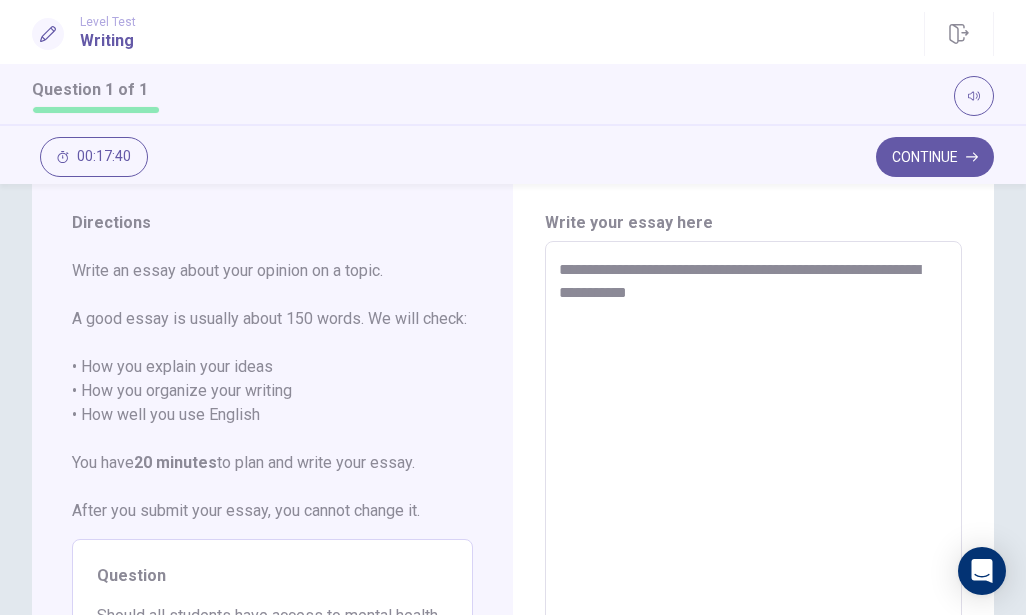 type on "*" 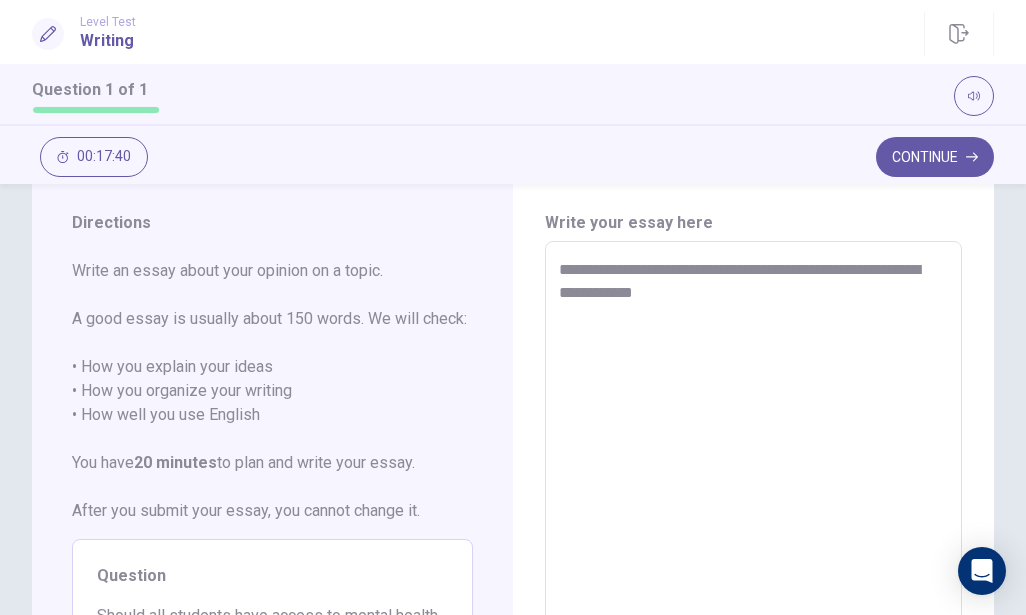 type on "*" 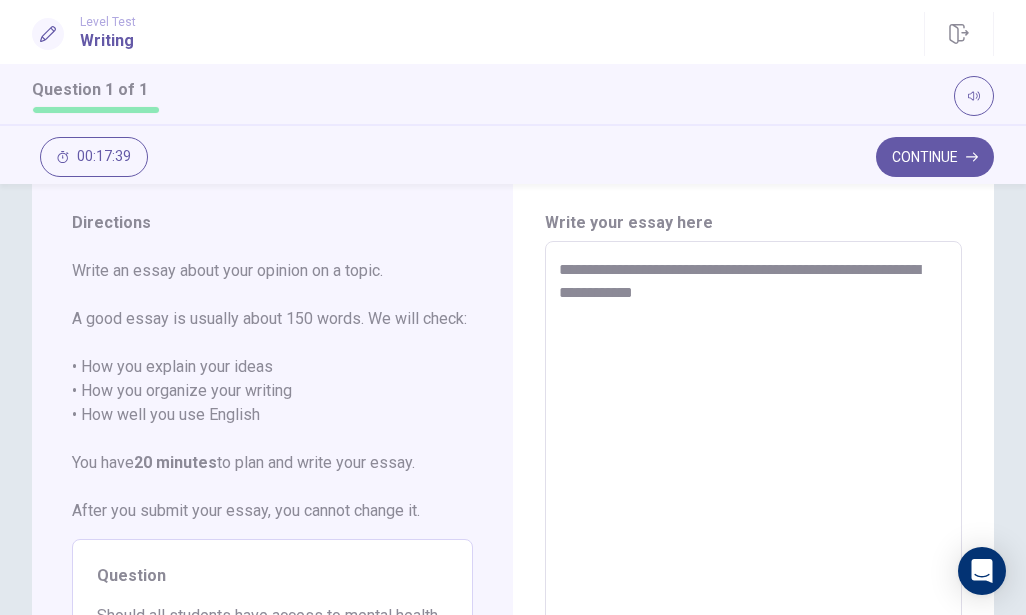 type on "**********" 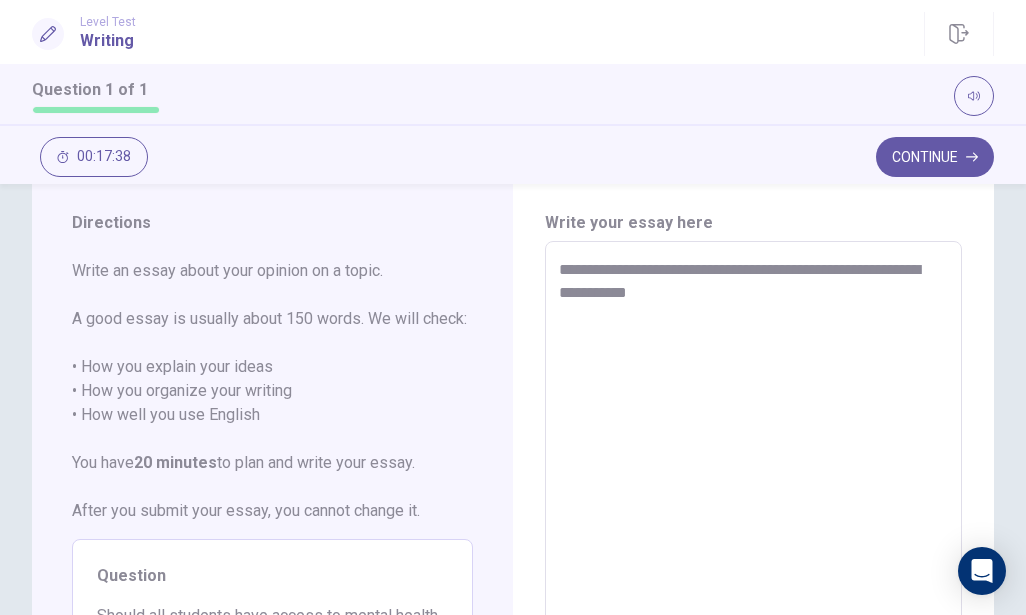 type on "*" 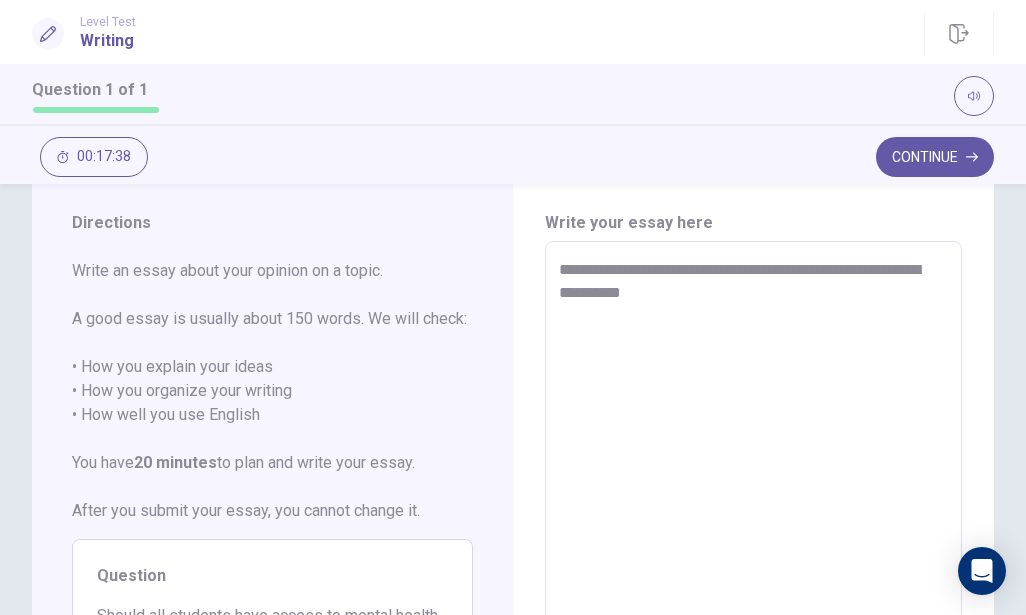 type on "*" 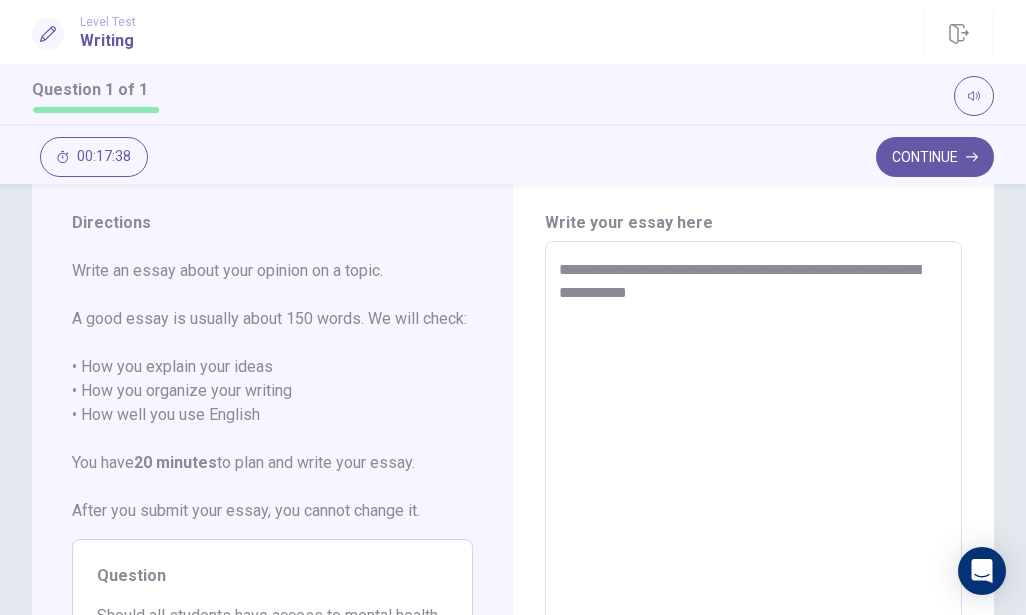 type on "*" 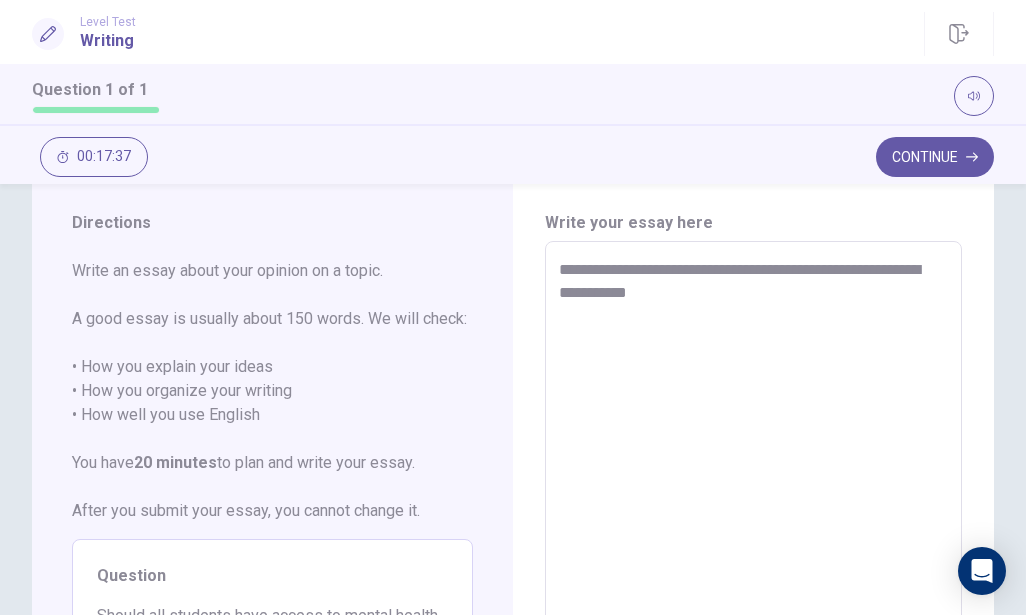 type on "**********" 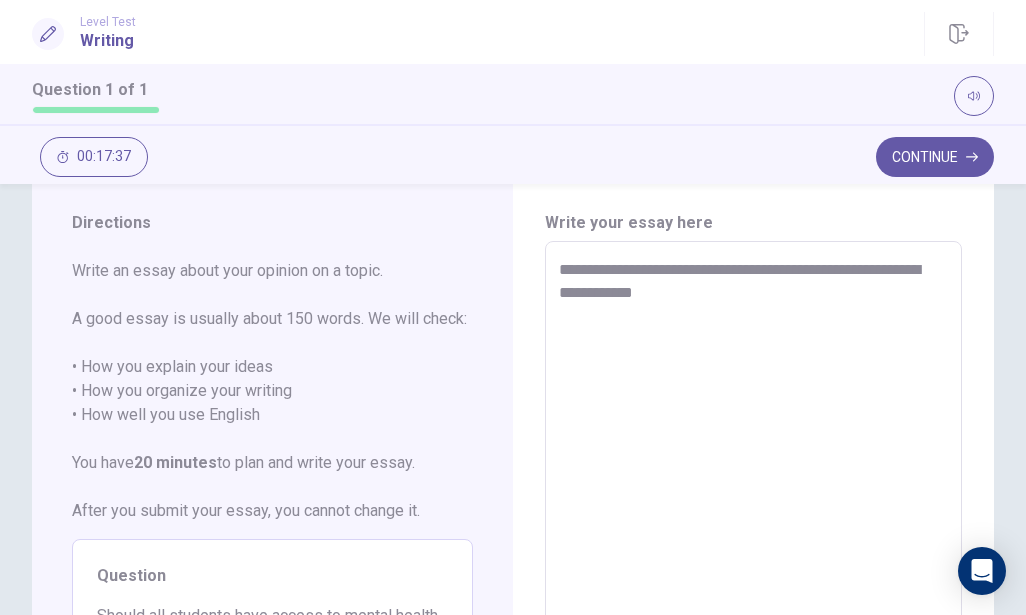 type on "*" 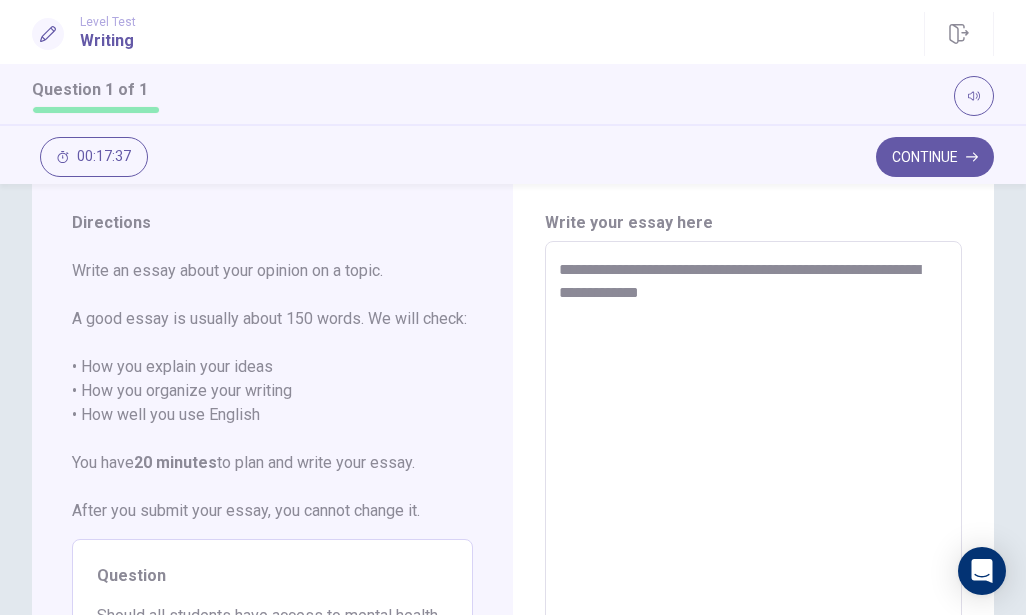 type on "*" 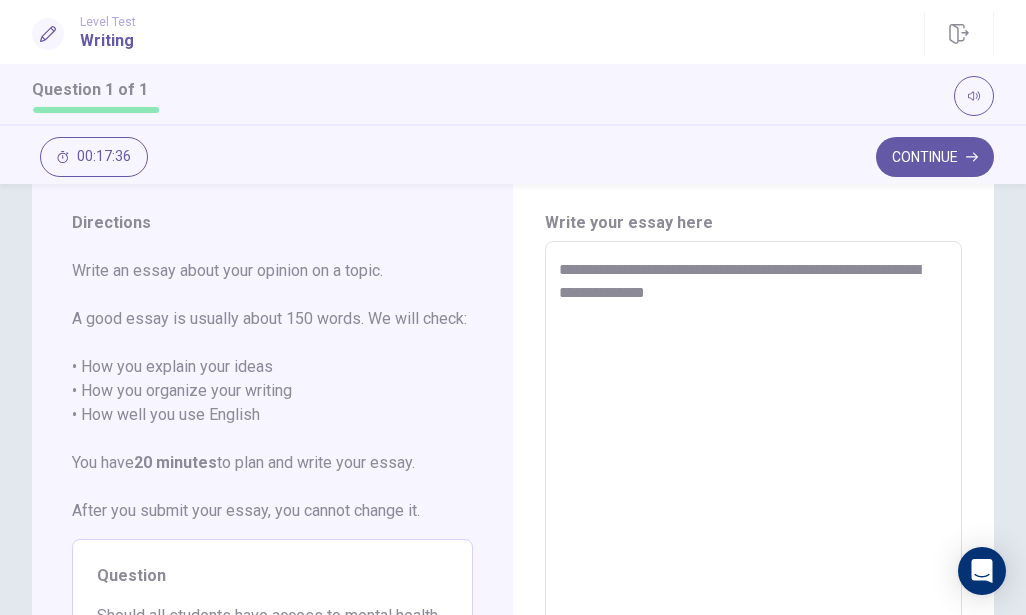type 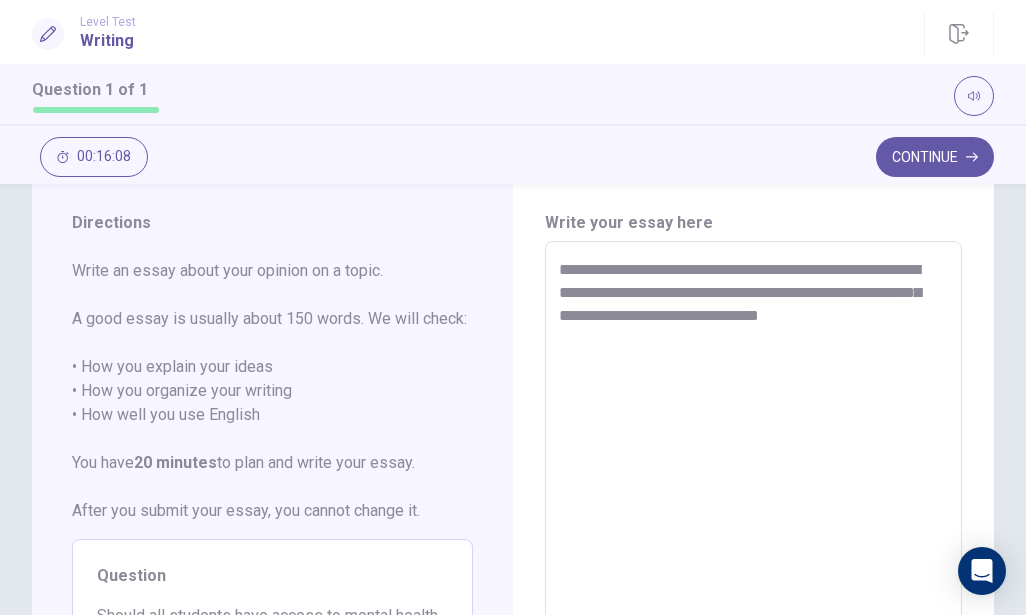 click on "**********" at bounding box center (751, 518) 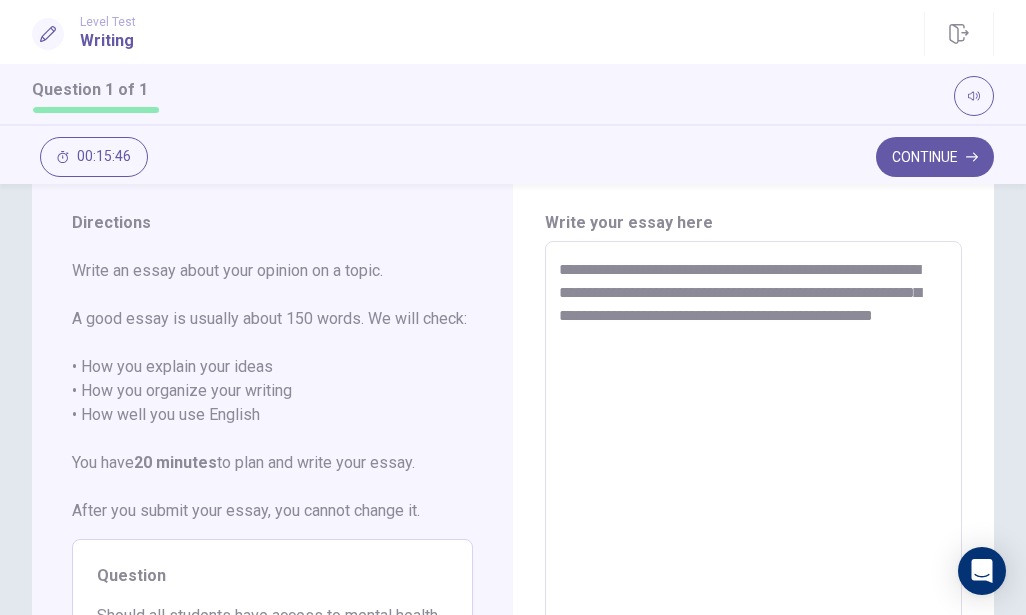 click on "**********" at bounding box center (751, 518) 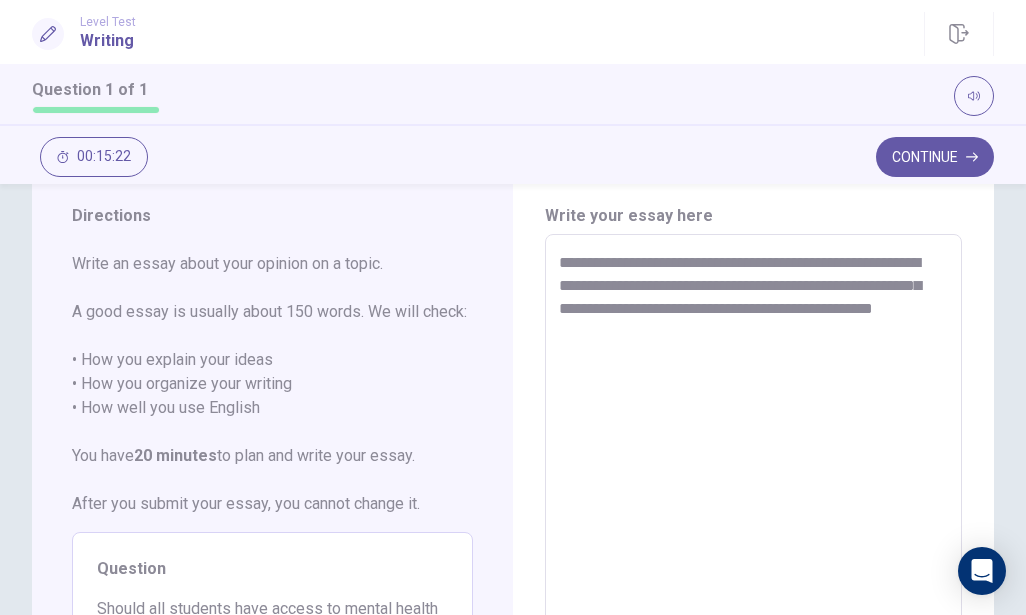 scroll, scrollTop: 59, scrollLeft: 0, axis: vertical 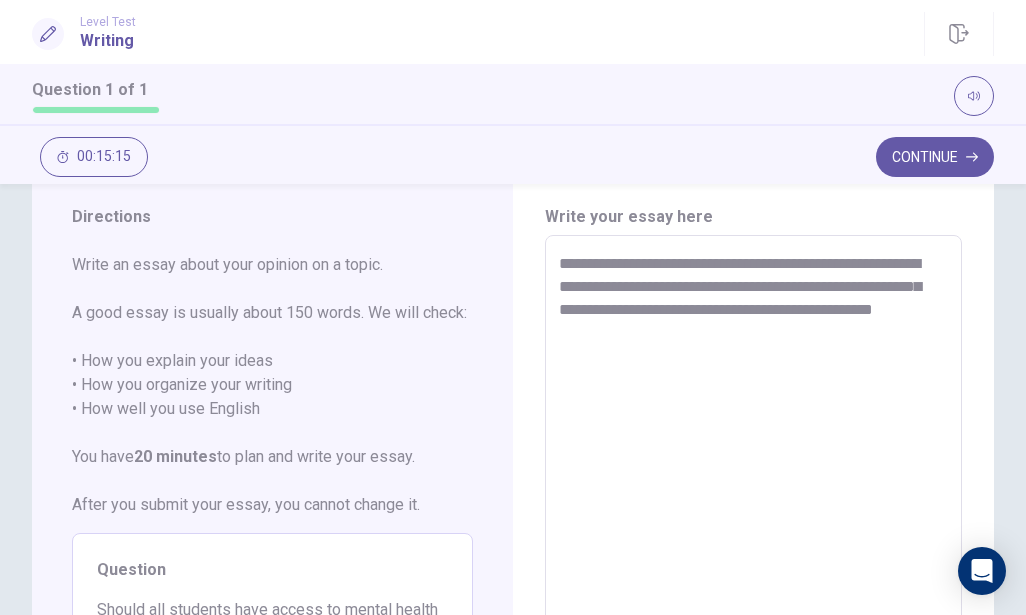 click on "**********" at bounding box center [751, 512] 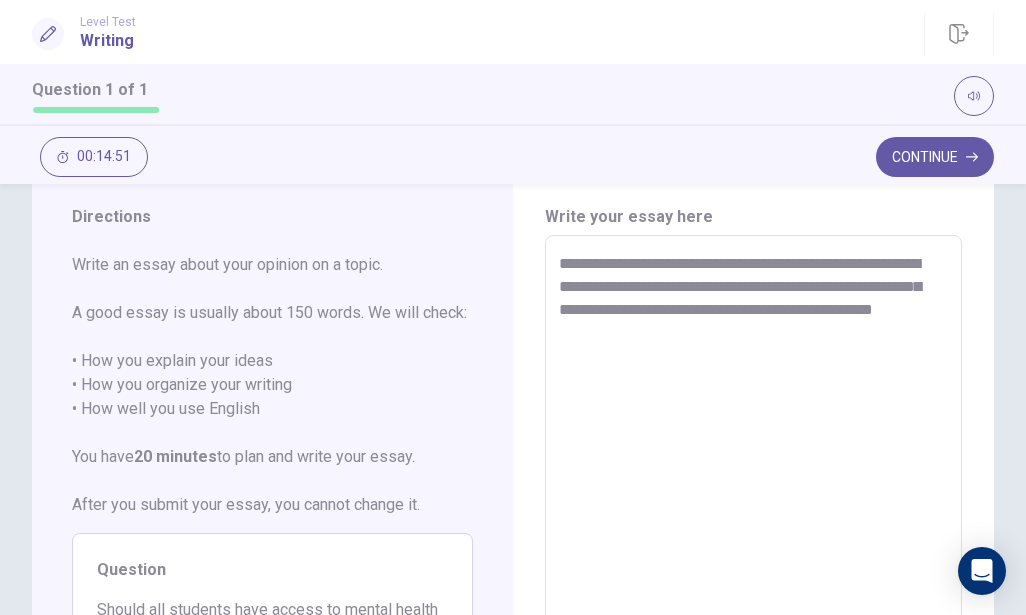 click on "**********" at bounding box center [751, 512] 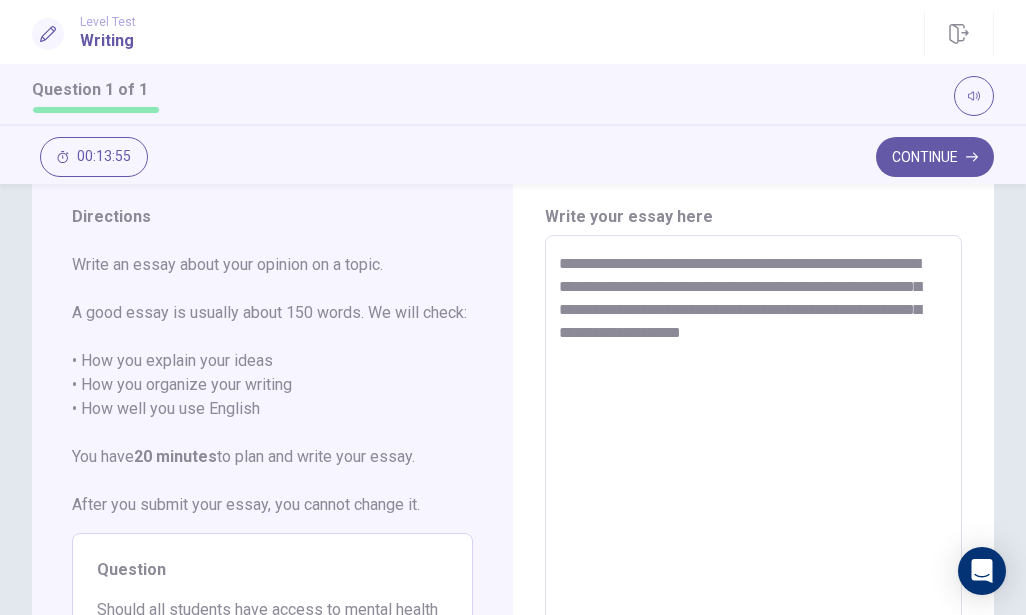 click on "**********" at bounding box center [751, 512] 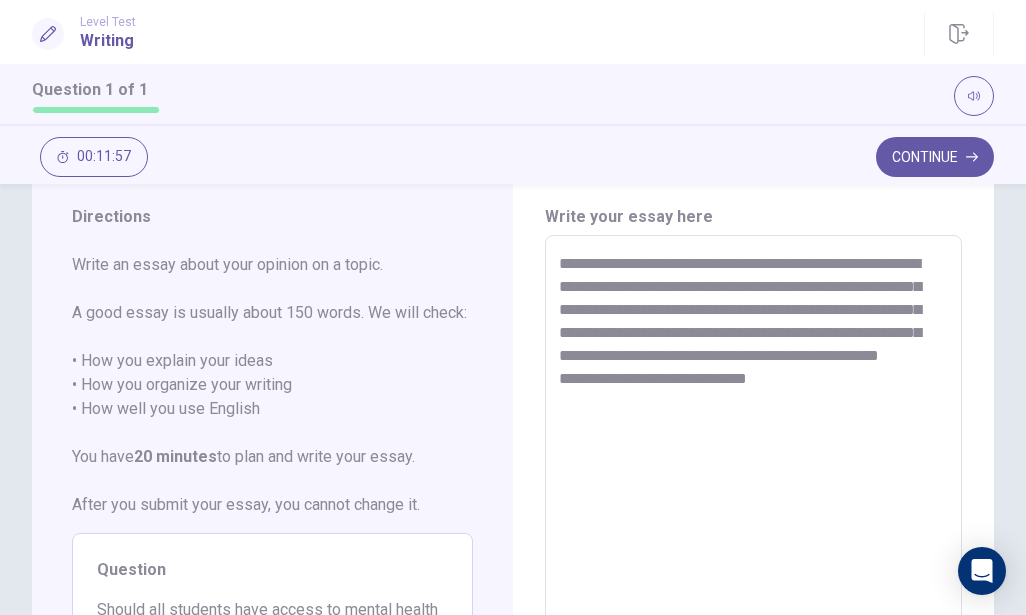 click on "**********" at bounding box center [751, 512] 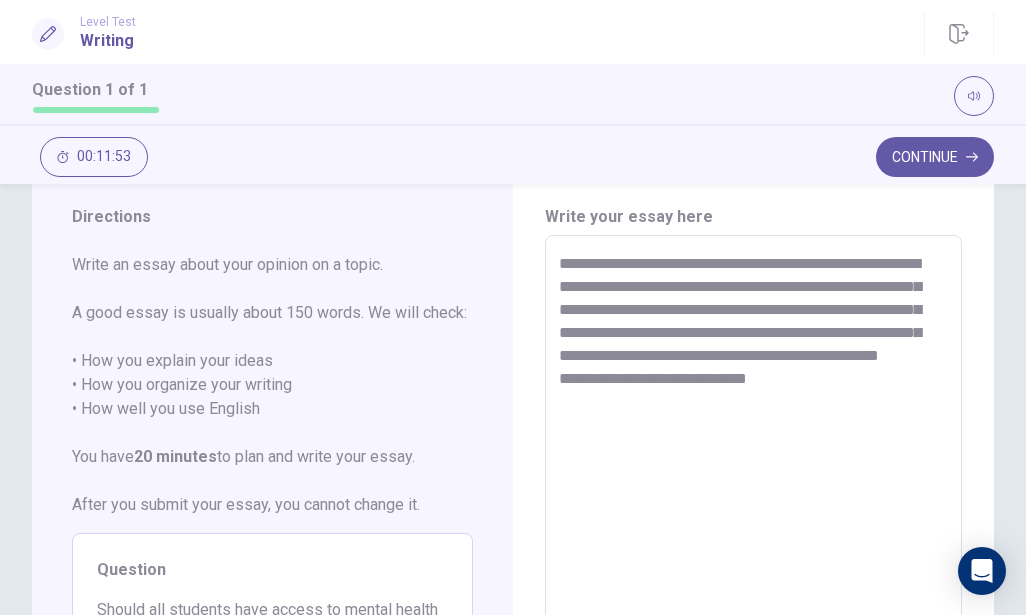 click on "**********" at bounding box center [751, 512] 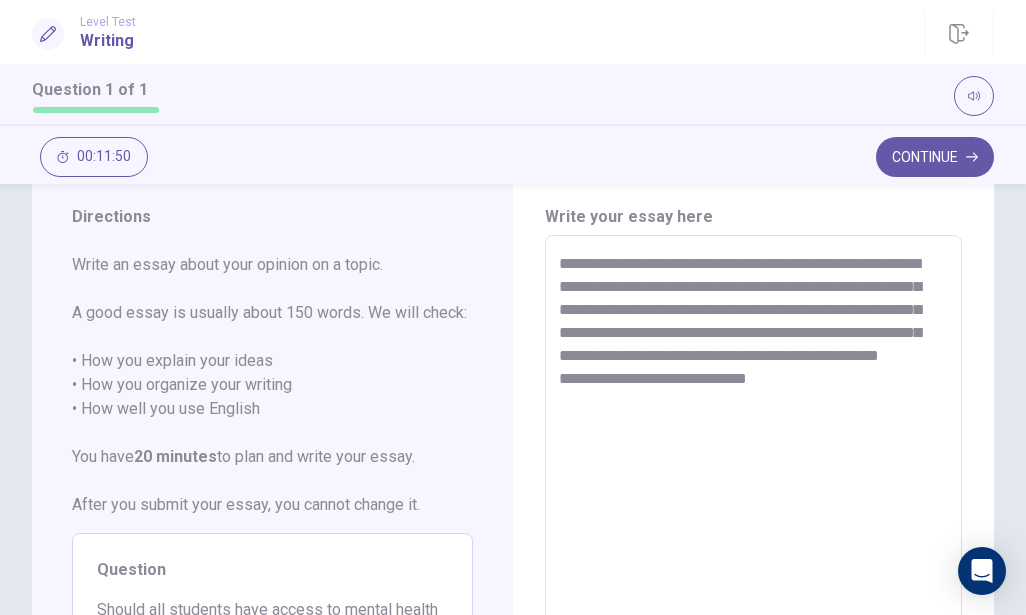 click on "**********" at bounding box center (751, 512) 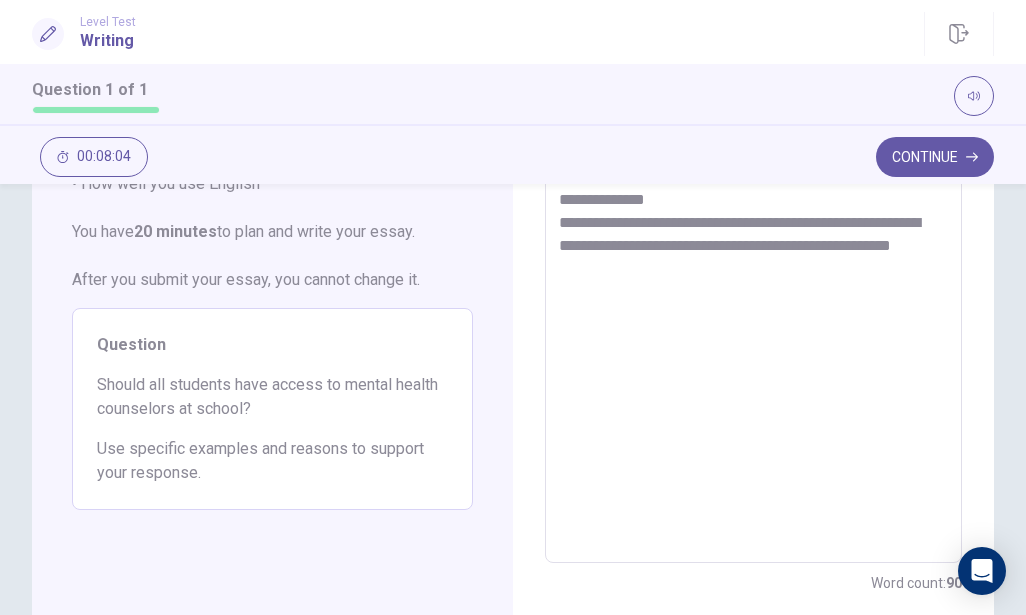 scroll, scrollTop: 286, scrollLeft: 0, axis: vertical 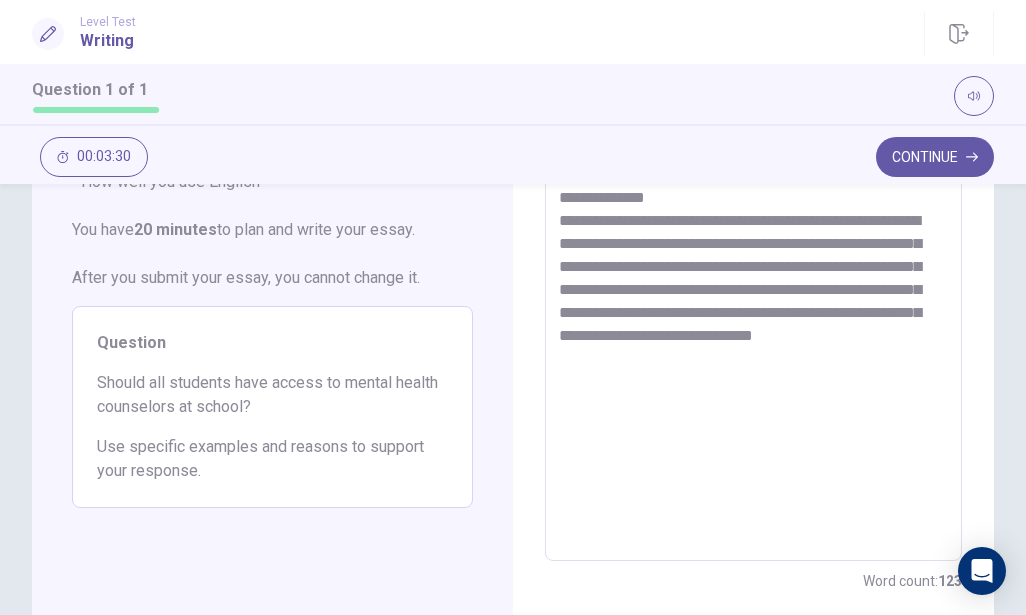 click on "**********" at bounding box center (751, 285) 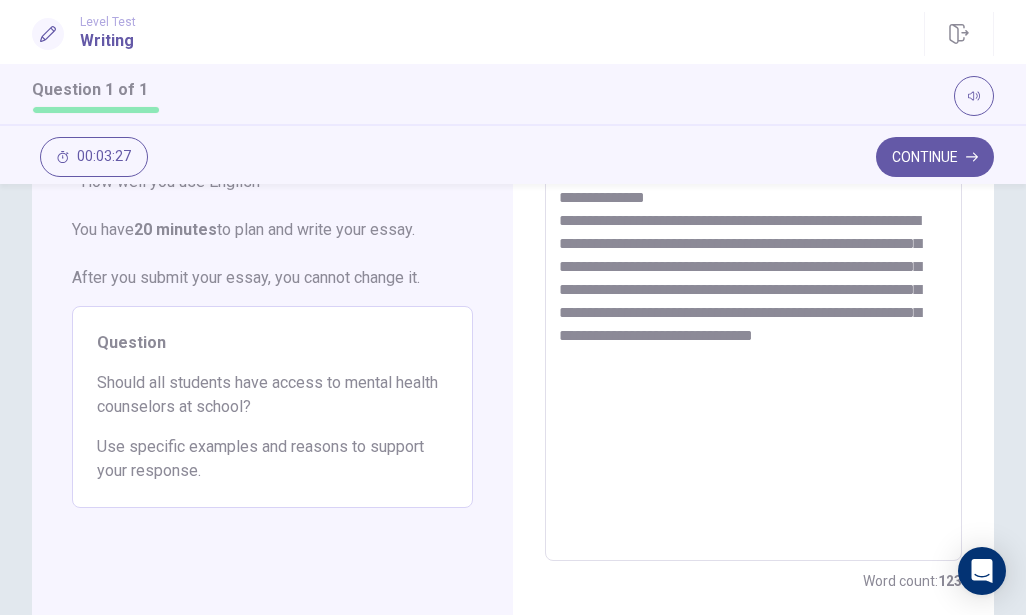 click on "**********" at bounding box center (751, 285) 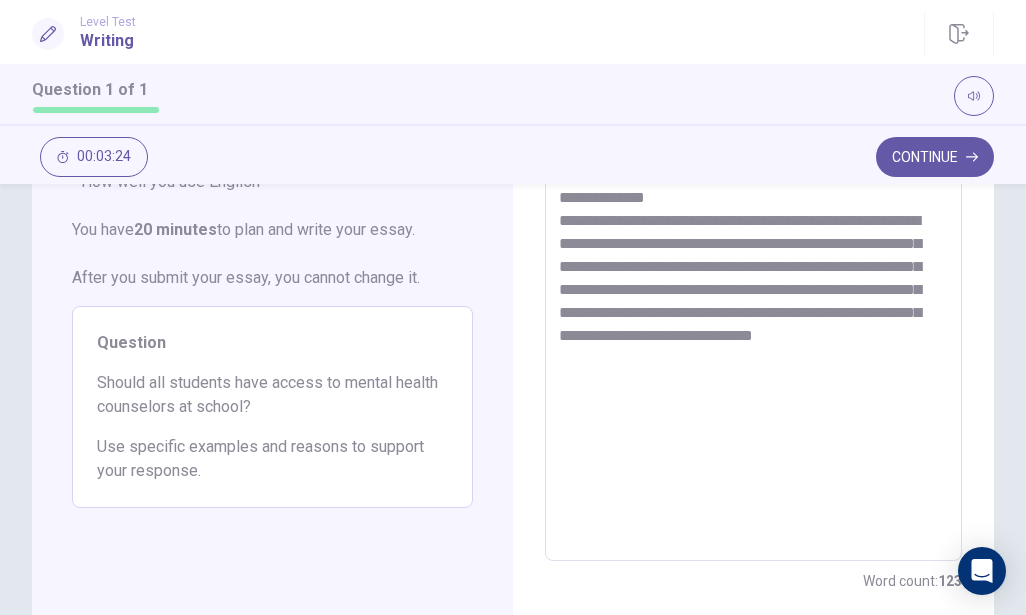 click on "**********" at bounding box center (751, 285) 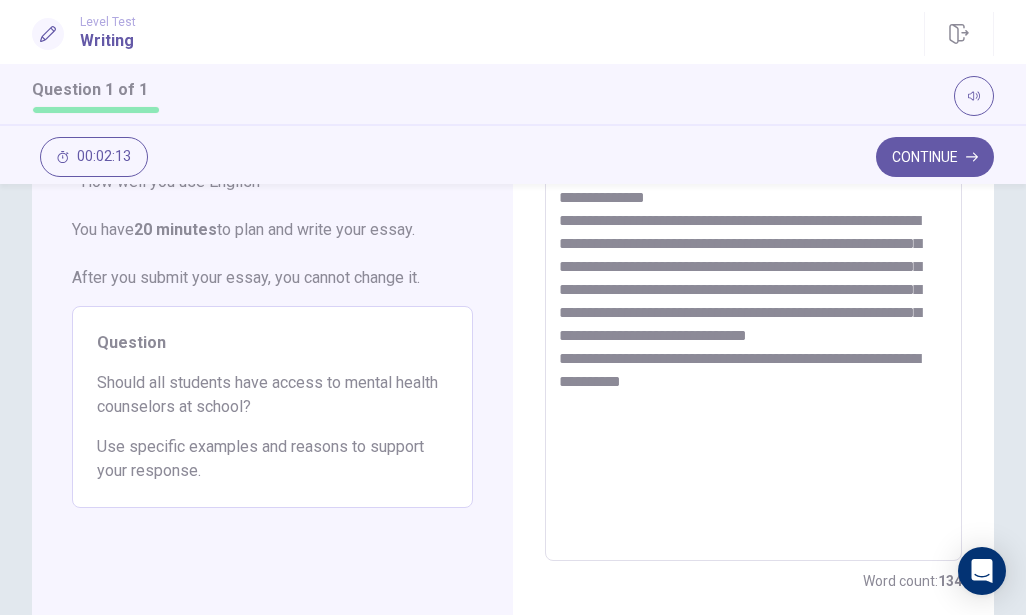 drag, startPoint x: 913, startPoint y: 403, endPoint x: 900, endPoint y: 428, distance: 28.178005 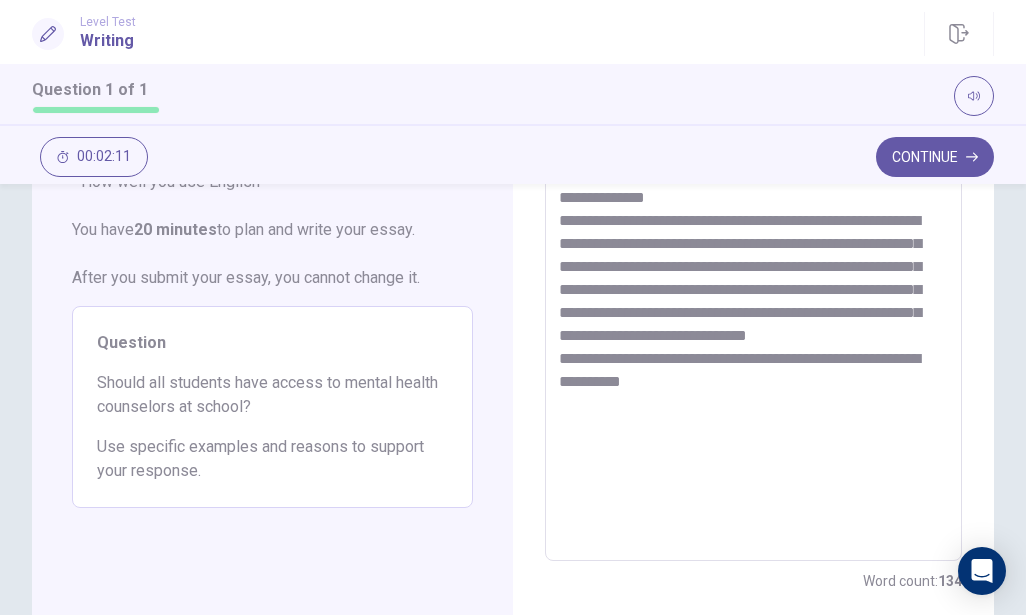 drag, startPoint x: 904, startPoint y: 403, endPoint x: 914, endPoint y: 450, distance: 48.052055 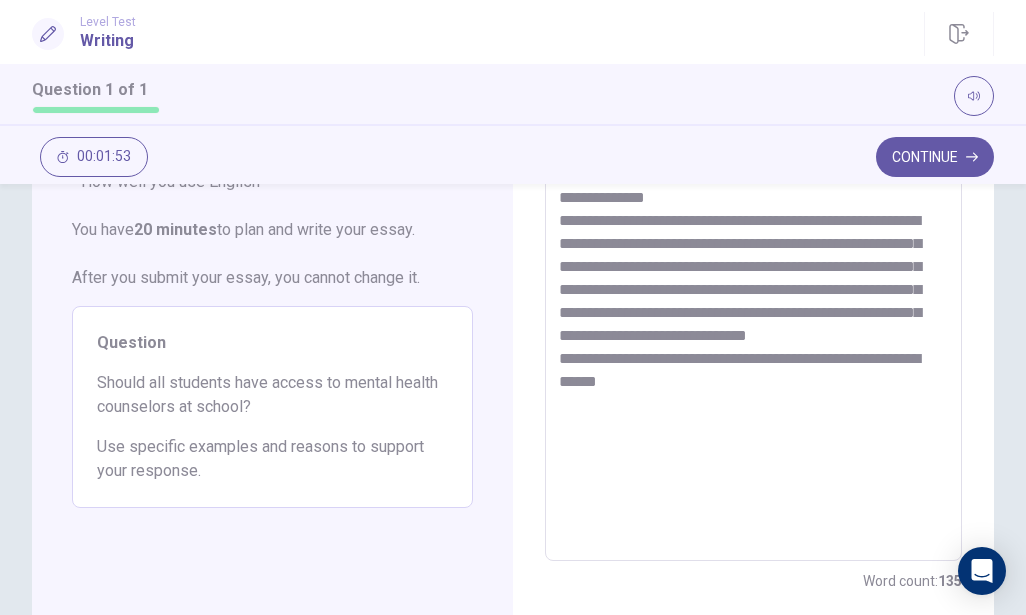 click on "**********" at bounding box center [751, 285] 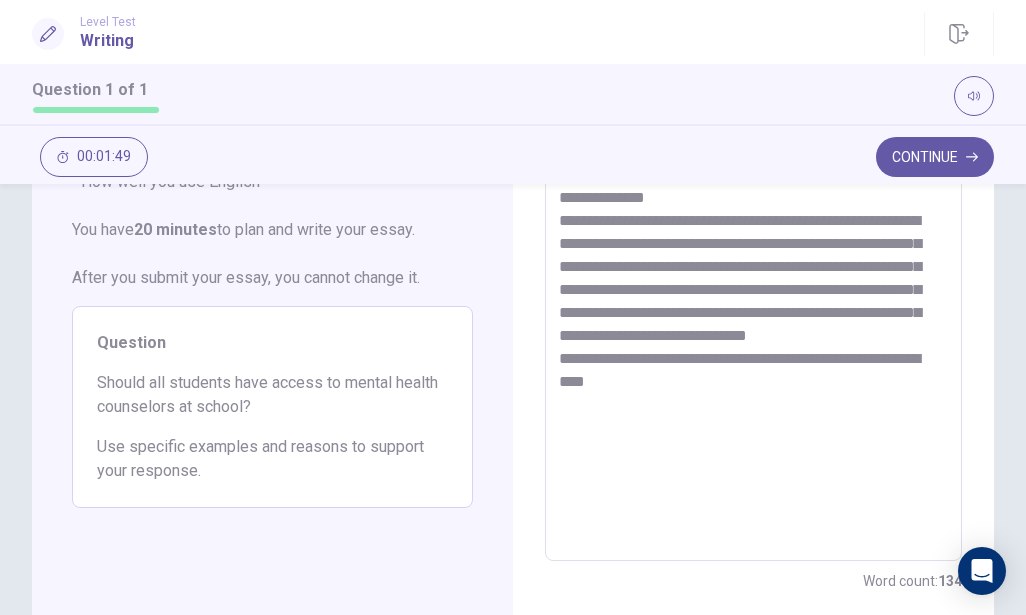 click on "**********" at bounding box center [751, 285] 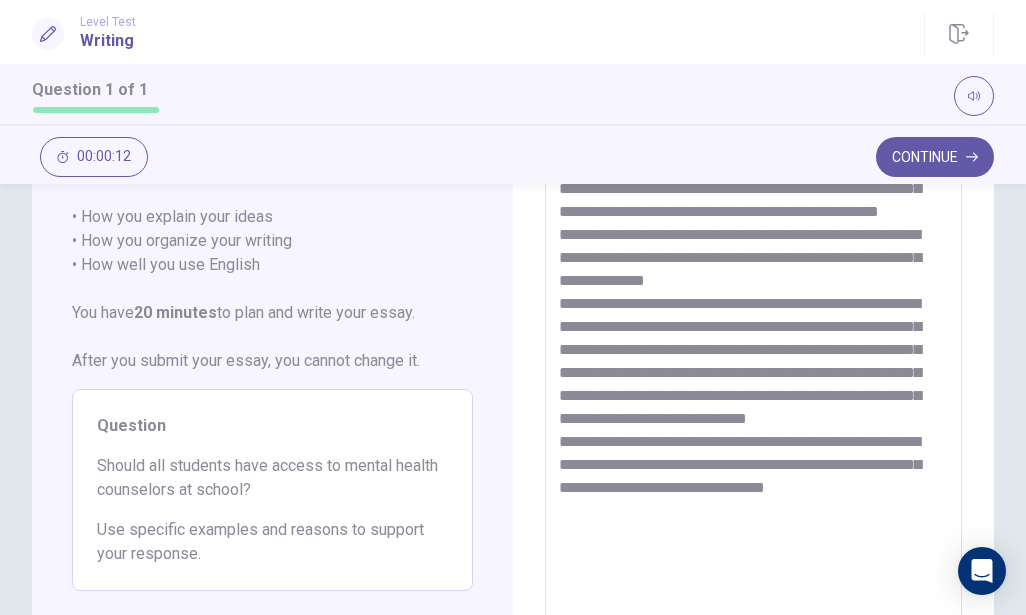 scroll, scrollTop: 200, scrollLeft: 0, axis: vertical 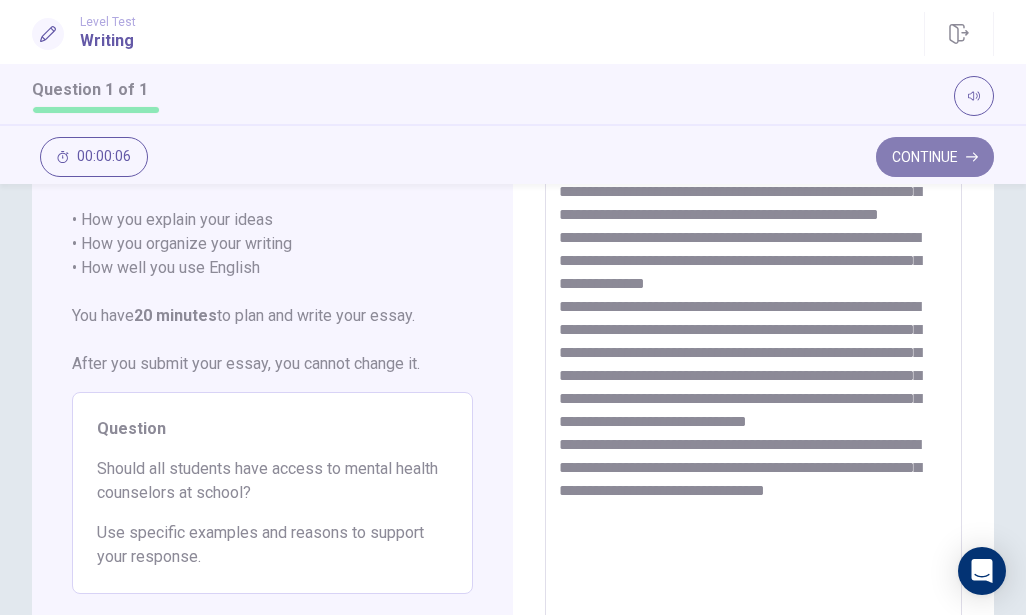 click on "Continue" at bounding box center [935, 157] 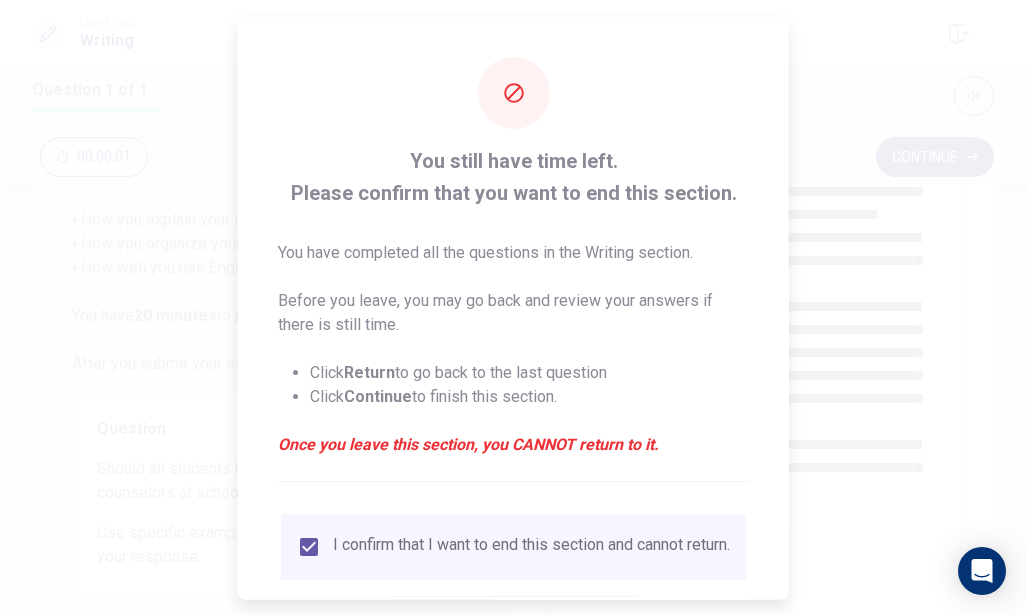 scroll, scrollTop: 131, scrollLeft: 0, axis: vertical 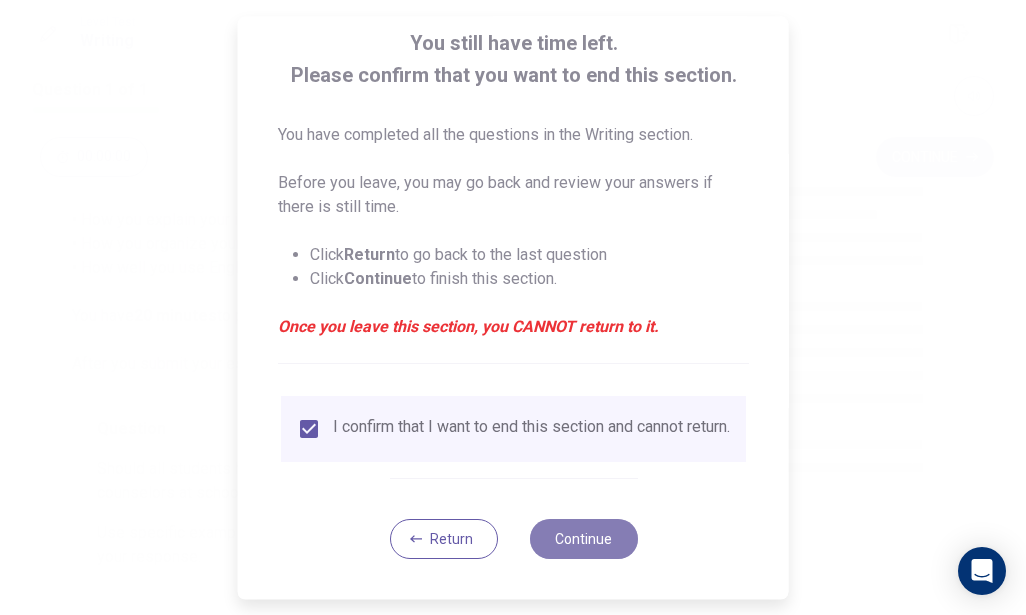 click on "Continue" at bounding box center (583, 539) 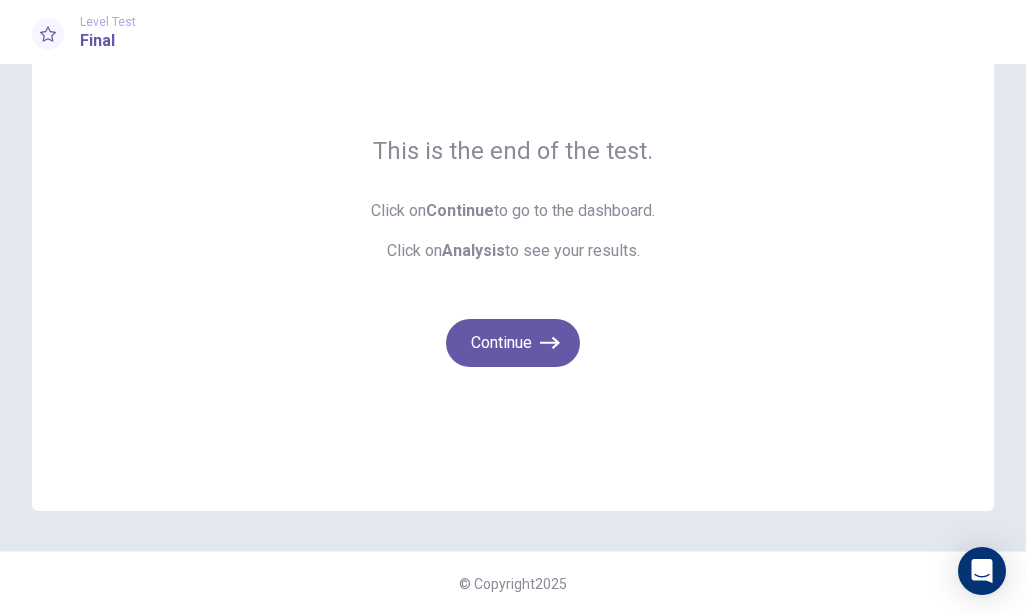 scroll, scrollTop: 113, scrollLeft: 0, axis: vertical 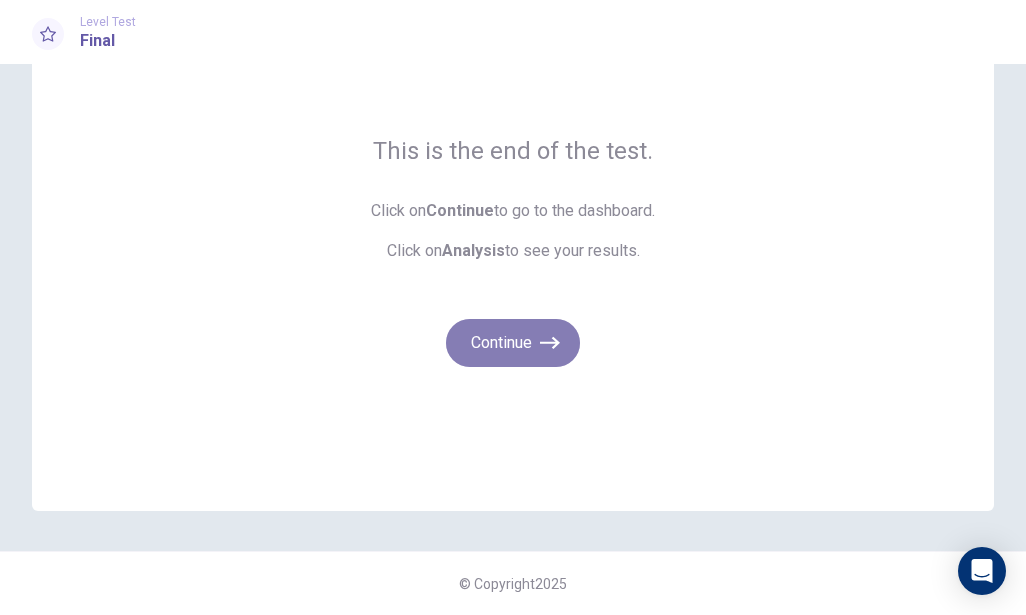 click on "Continue" at bounding box center (513, 343) 